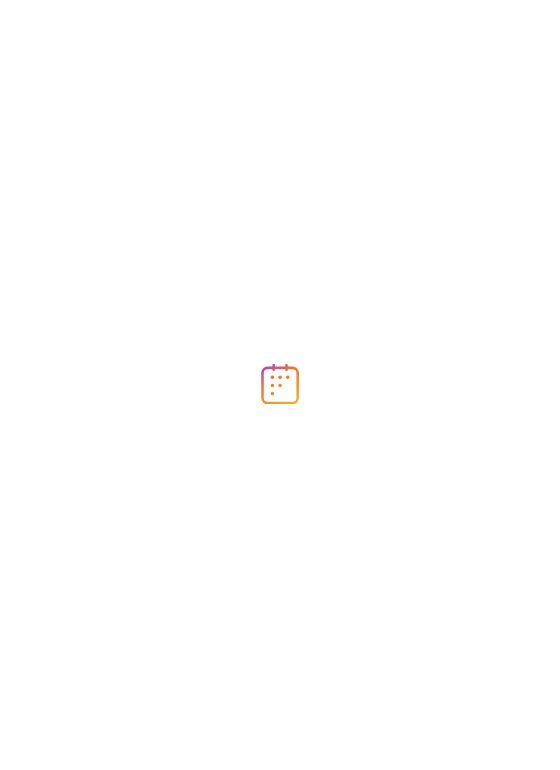 scroll, scrollTop: 0, scrollLeft: 0, axis: both 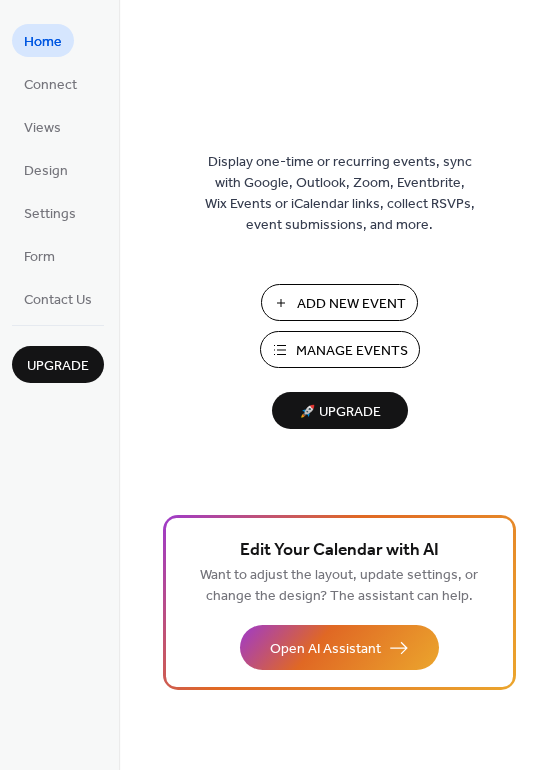 click on "Add New Event" at bounding box center [351, 304] 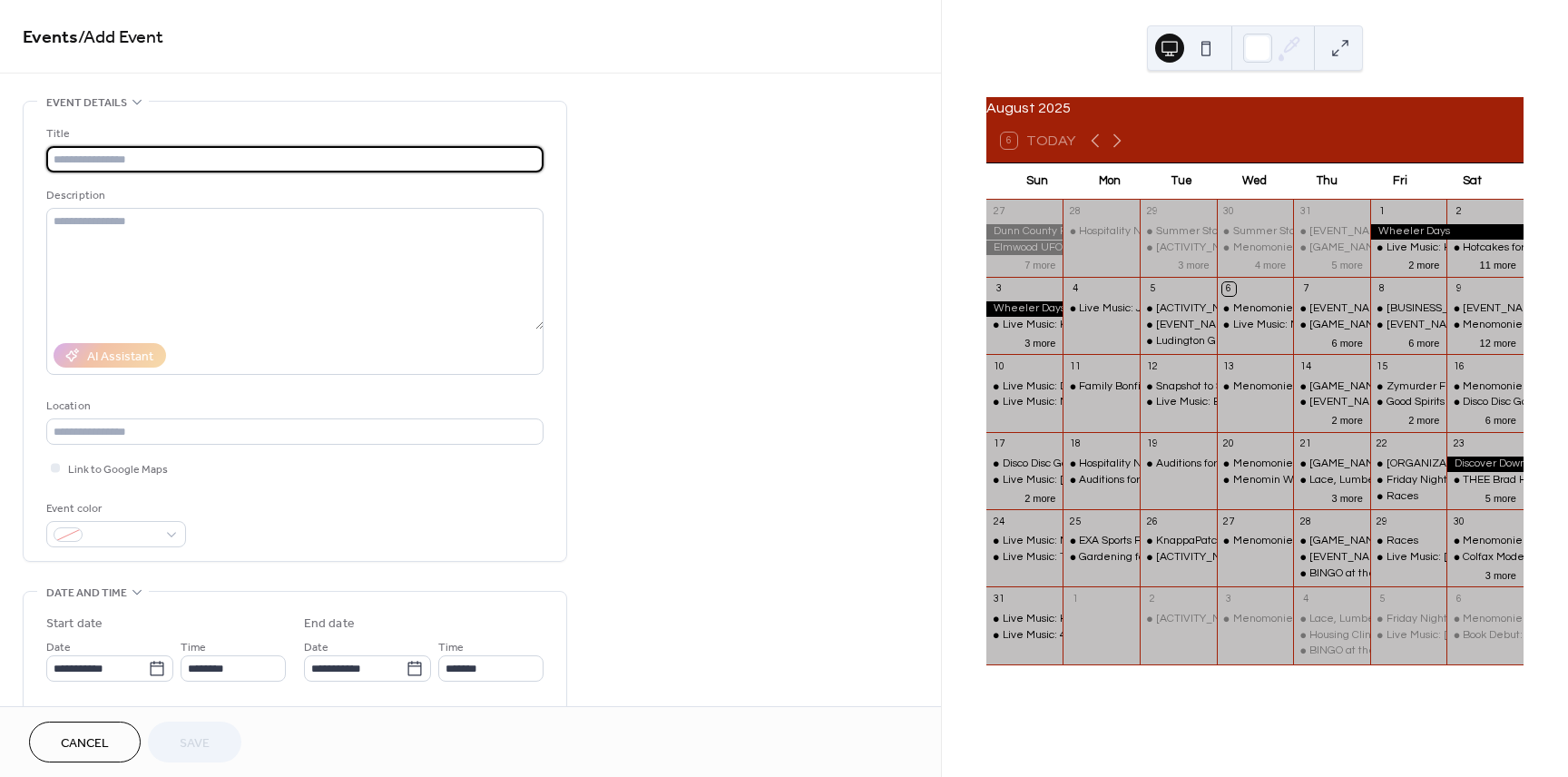 scroll, scrollTop: 0, scrollLeft: 0, axis: both 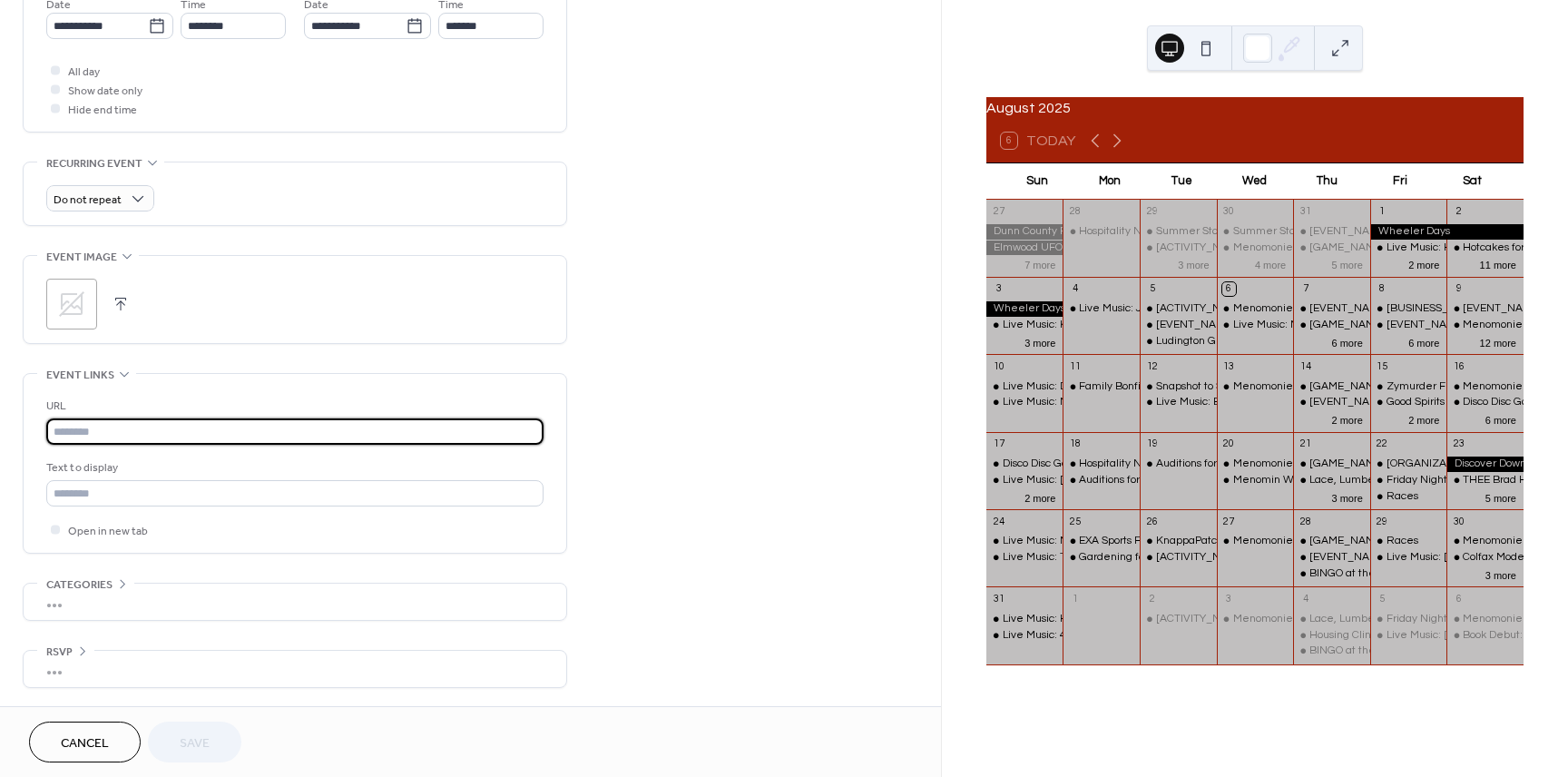 click at bounding box center [295, 431] 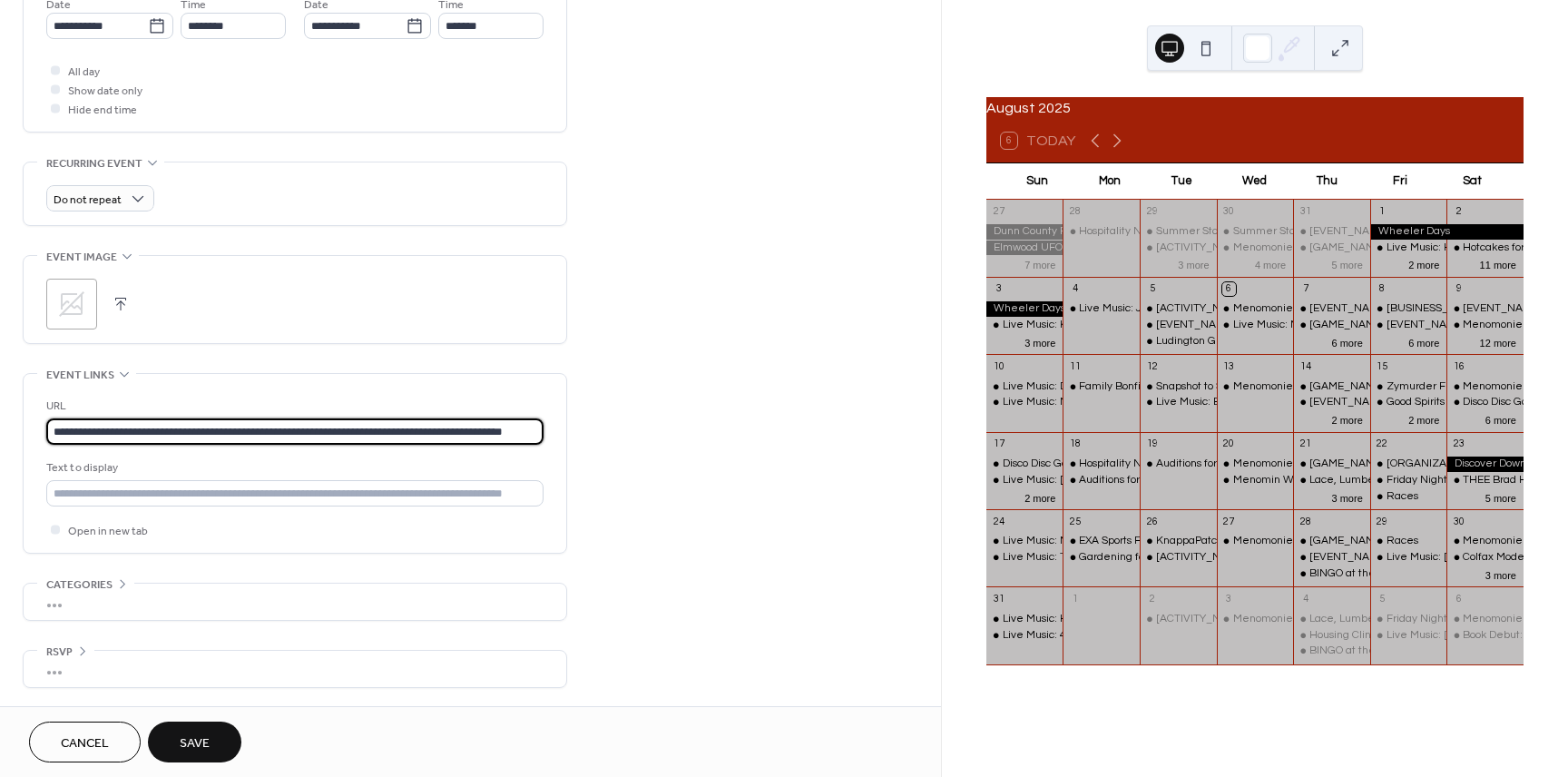 scroll, scrollTop: 0, scrollLeft: 54, axis: horizontal 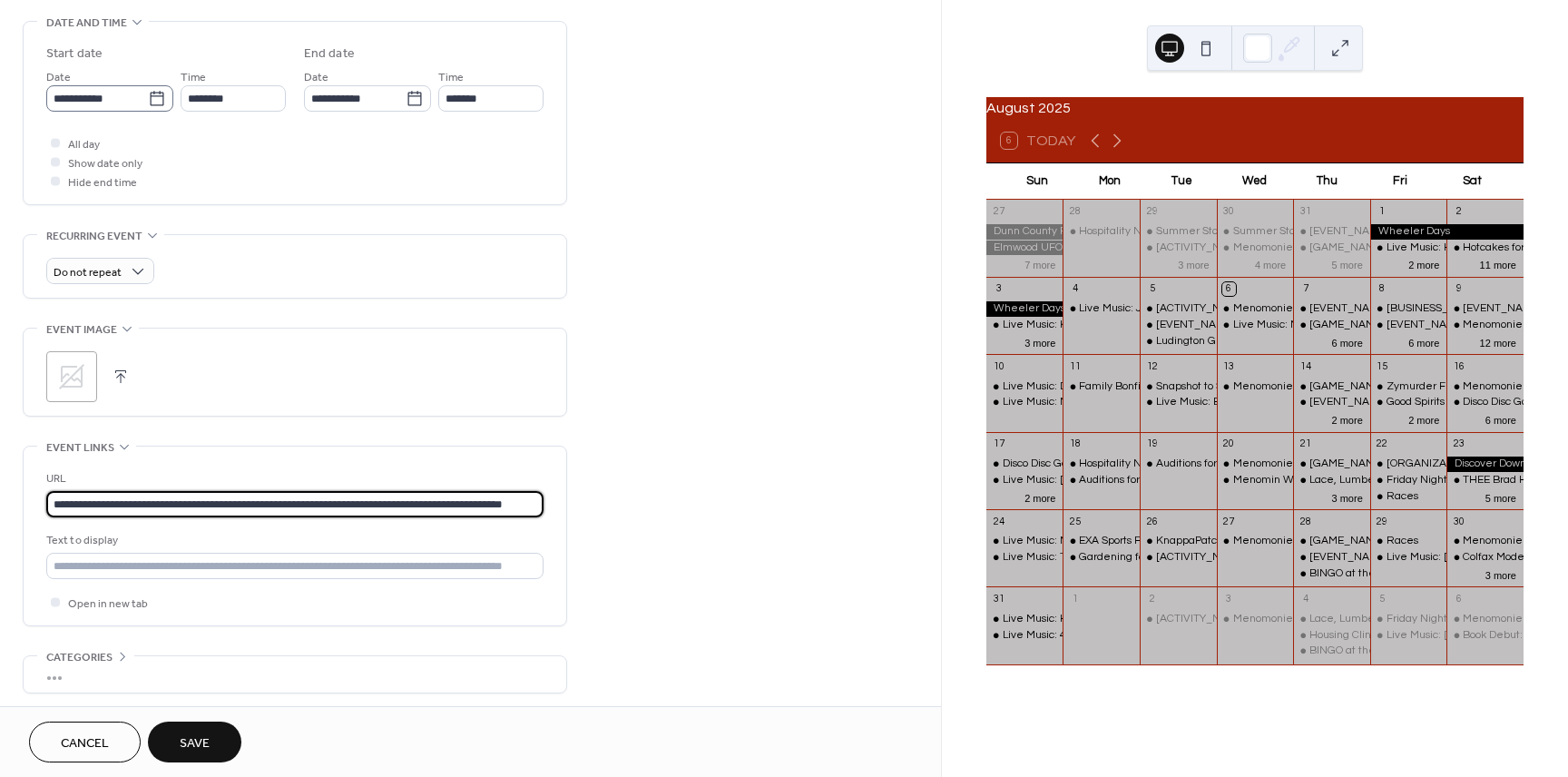 type on "**********" 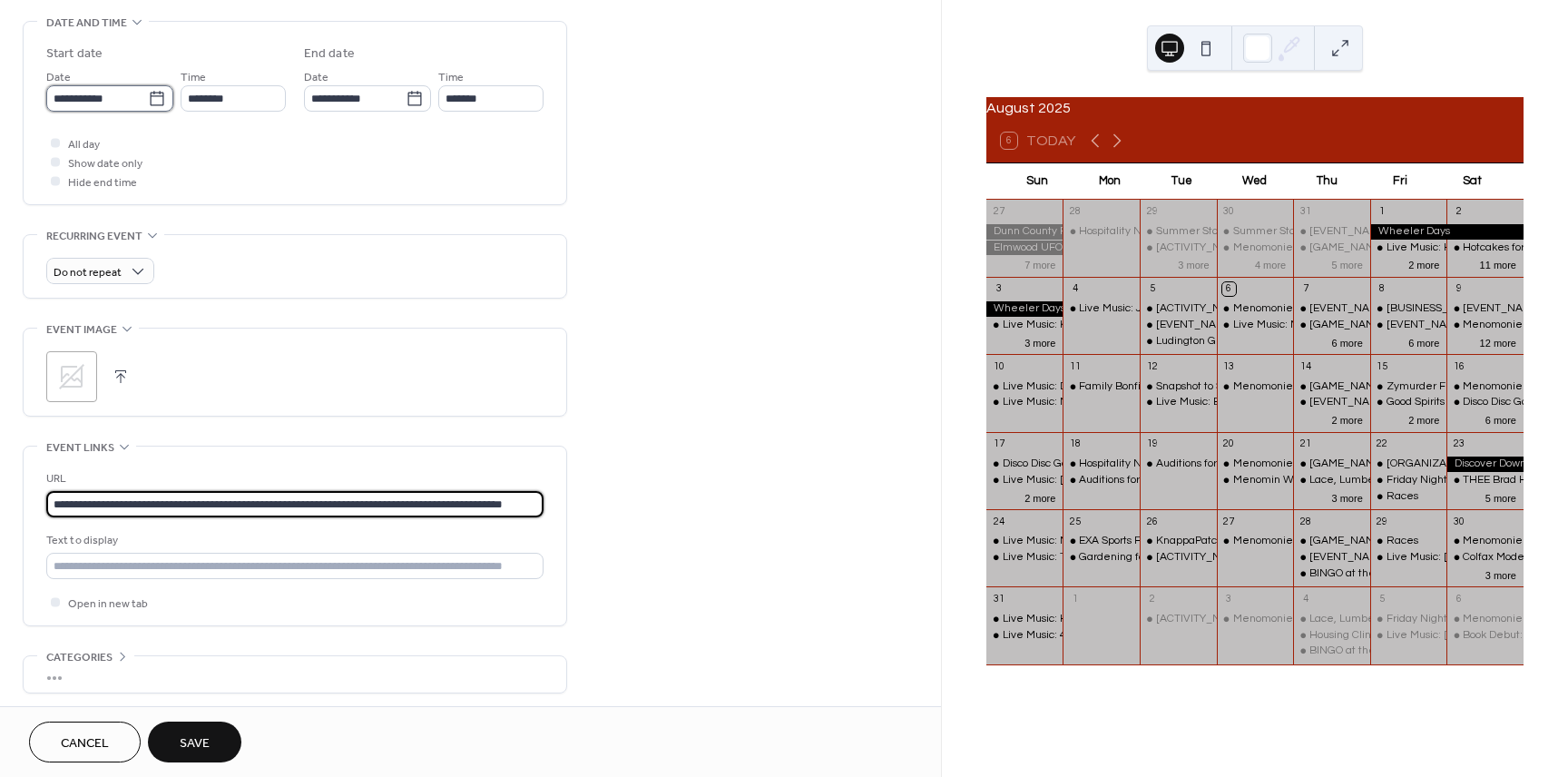 click on "**********" at bounding box center (97, 98) 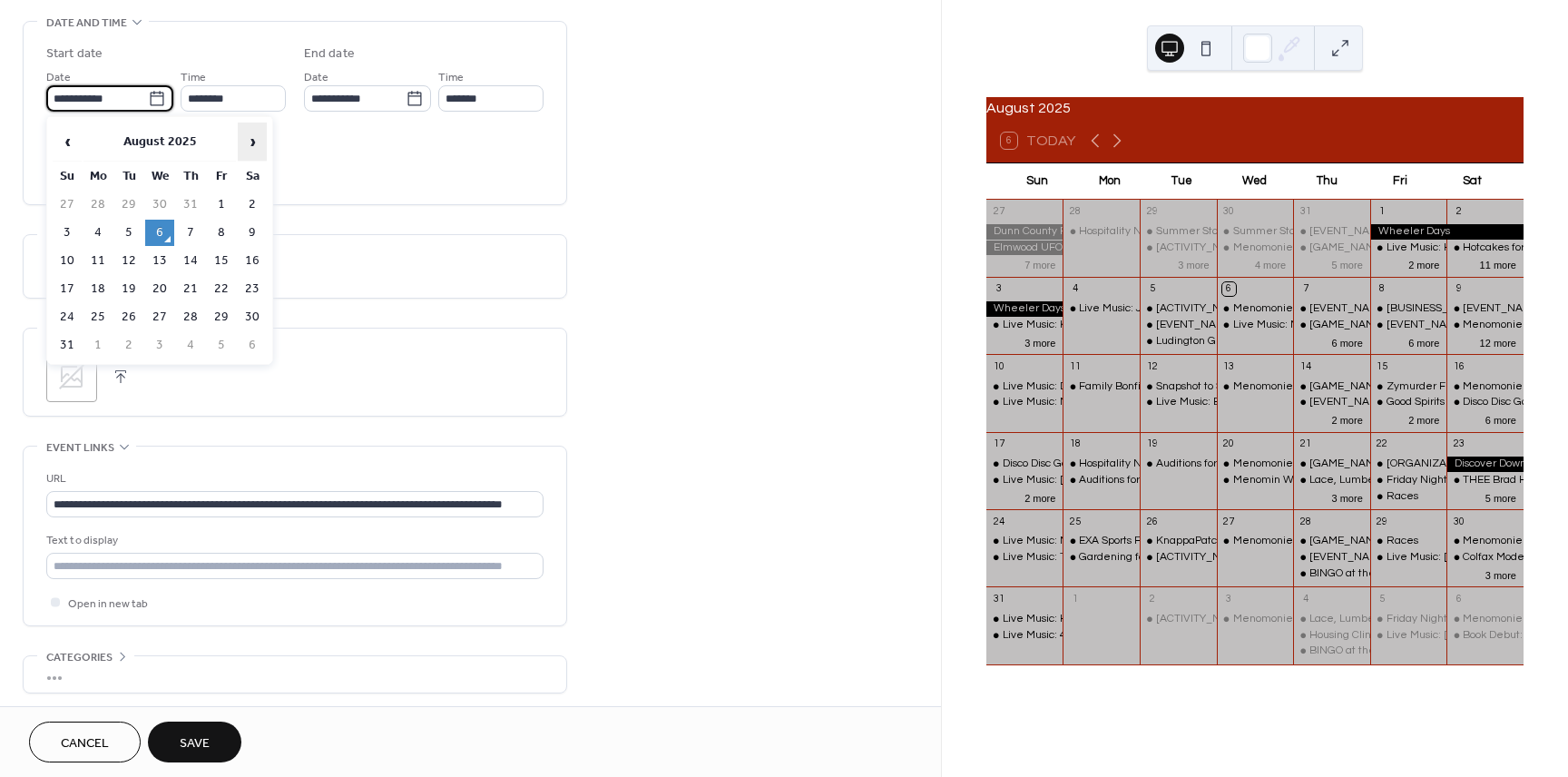 click on "›" at bounding box center [252, 142] 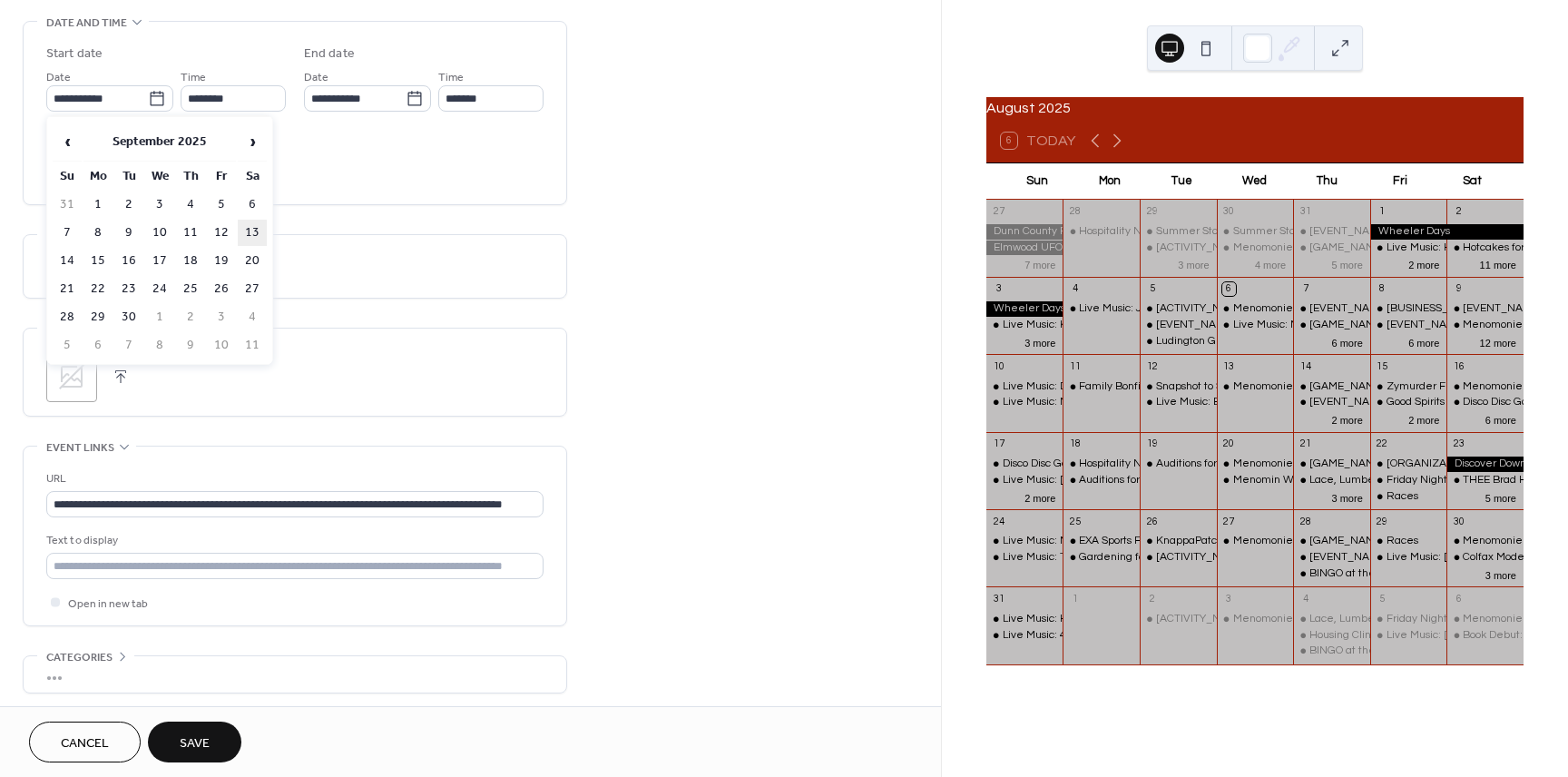 click on "13" at bounding box center (252, 232) 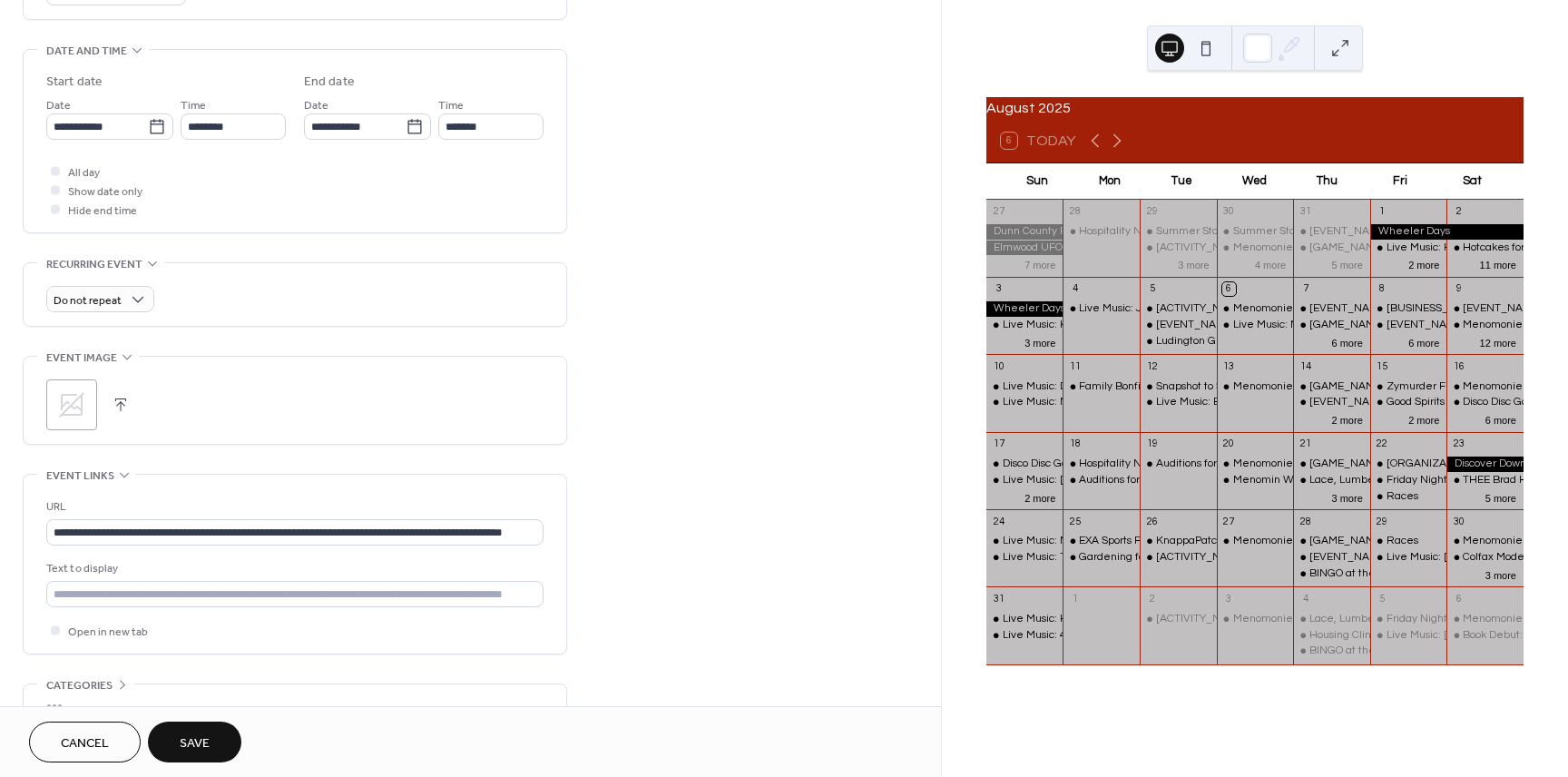 scroll, scrollTop: 540, scrollLeft: 0, axis: vertical 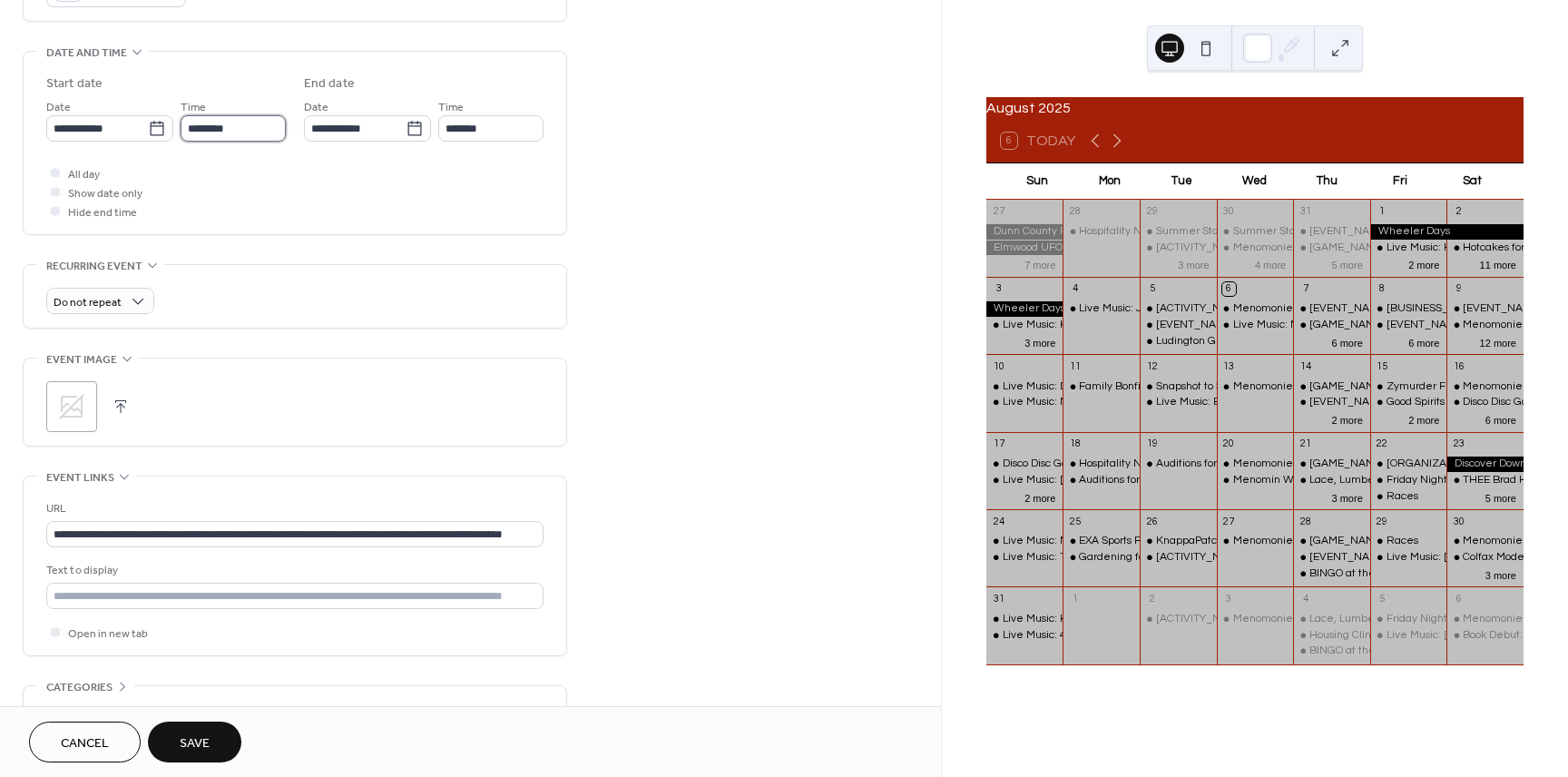 click on "********" at bounding box center [233, 128] 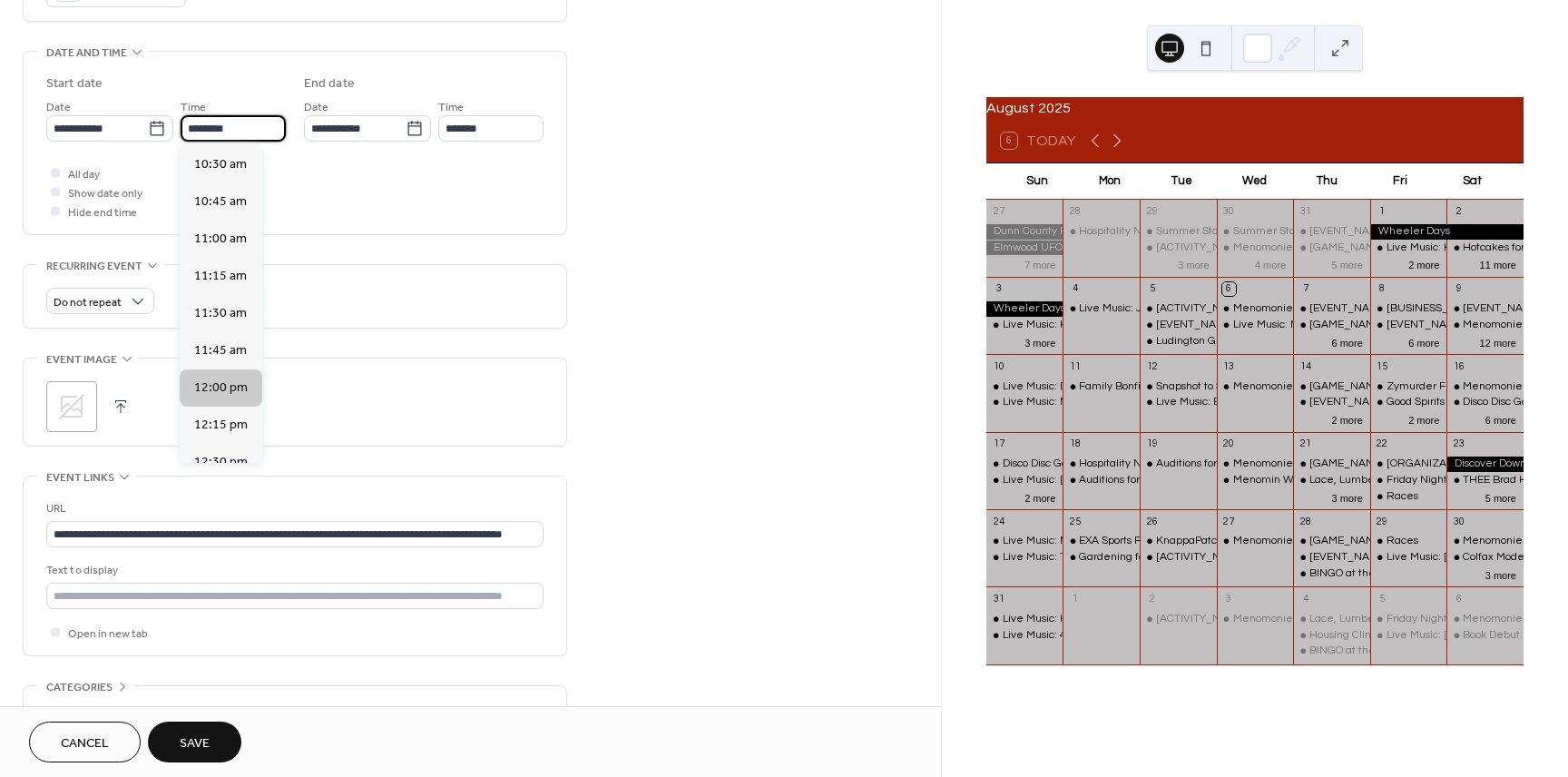scroll, scrollTop: 1483, scrollLeft: 0, axis: vertical 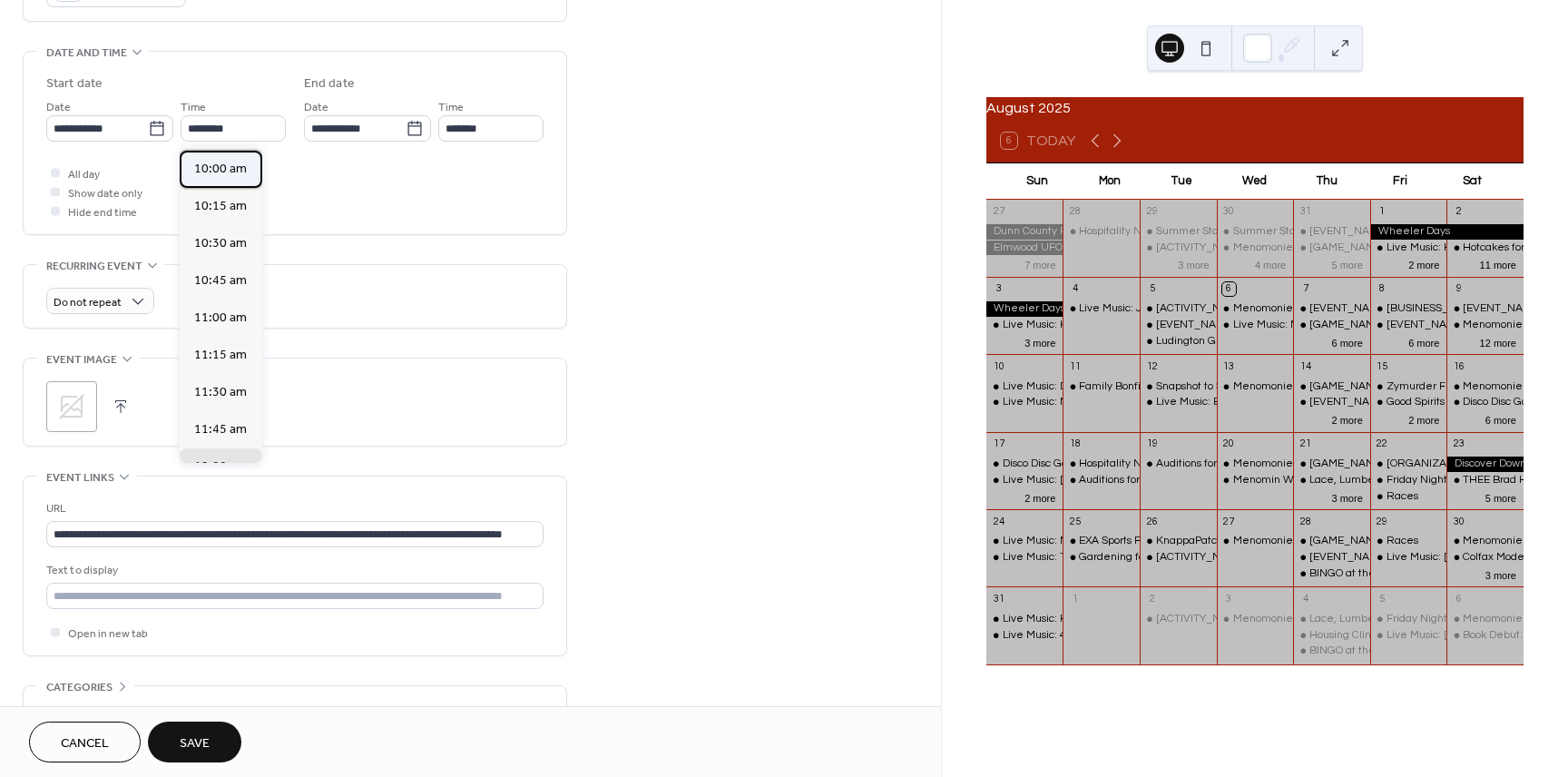 click on "10:00 am" at bounding box center (220, 169) 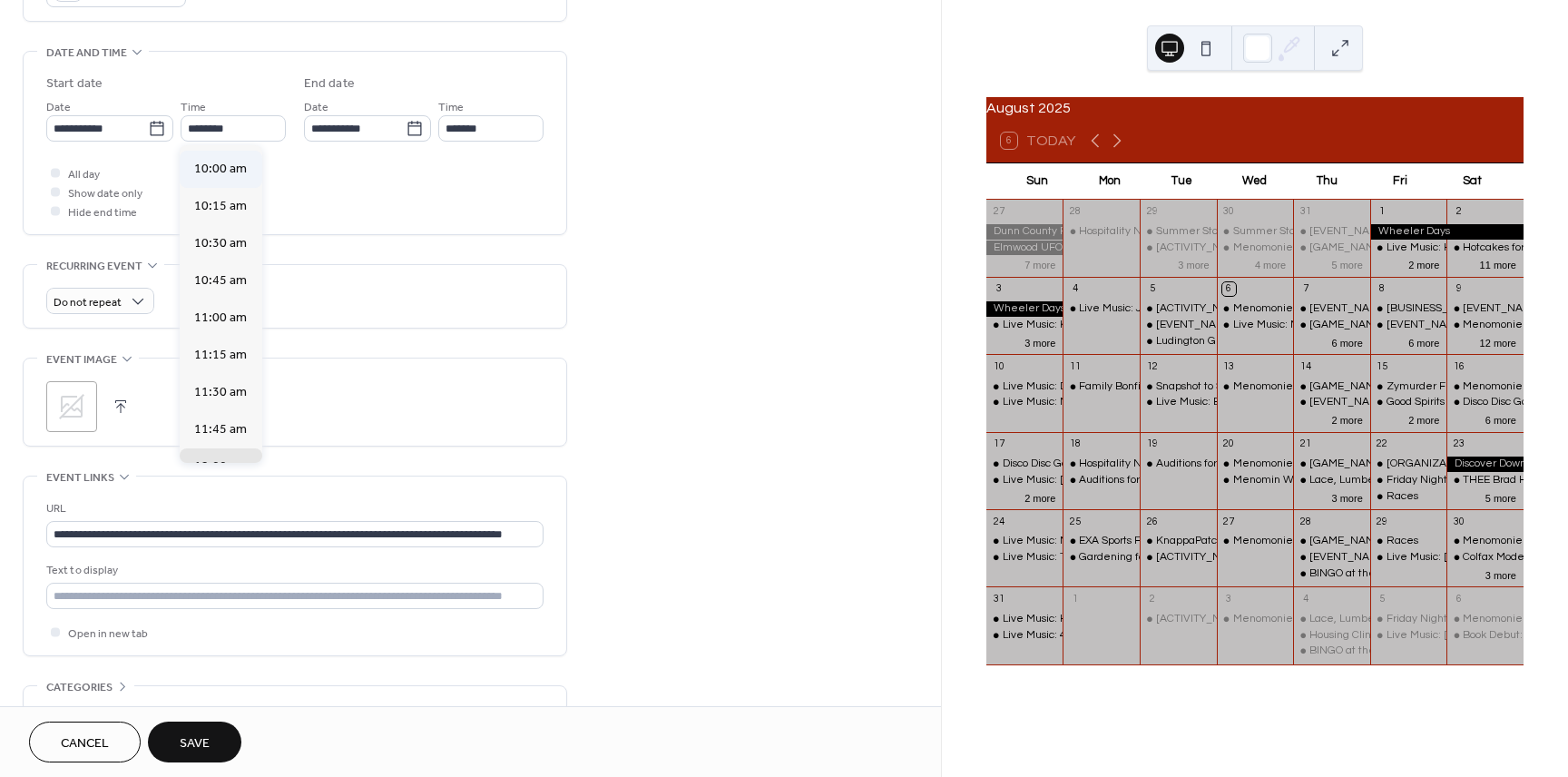 type on "********" 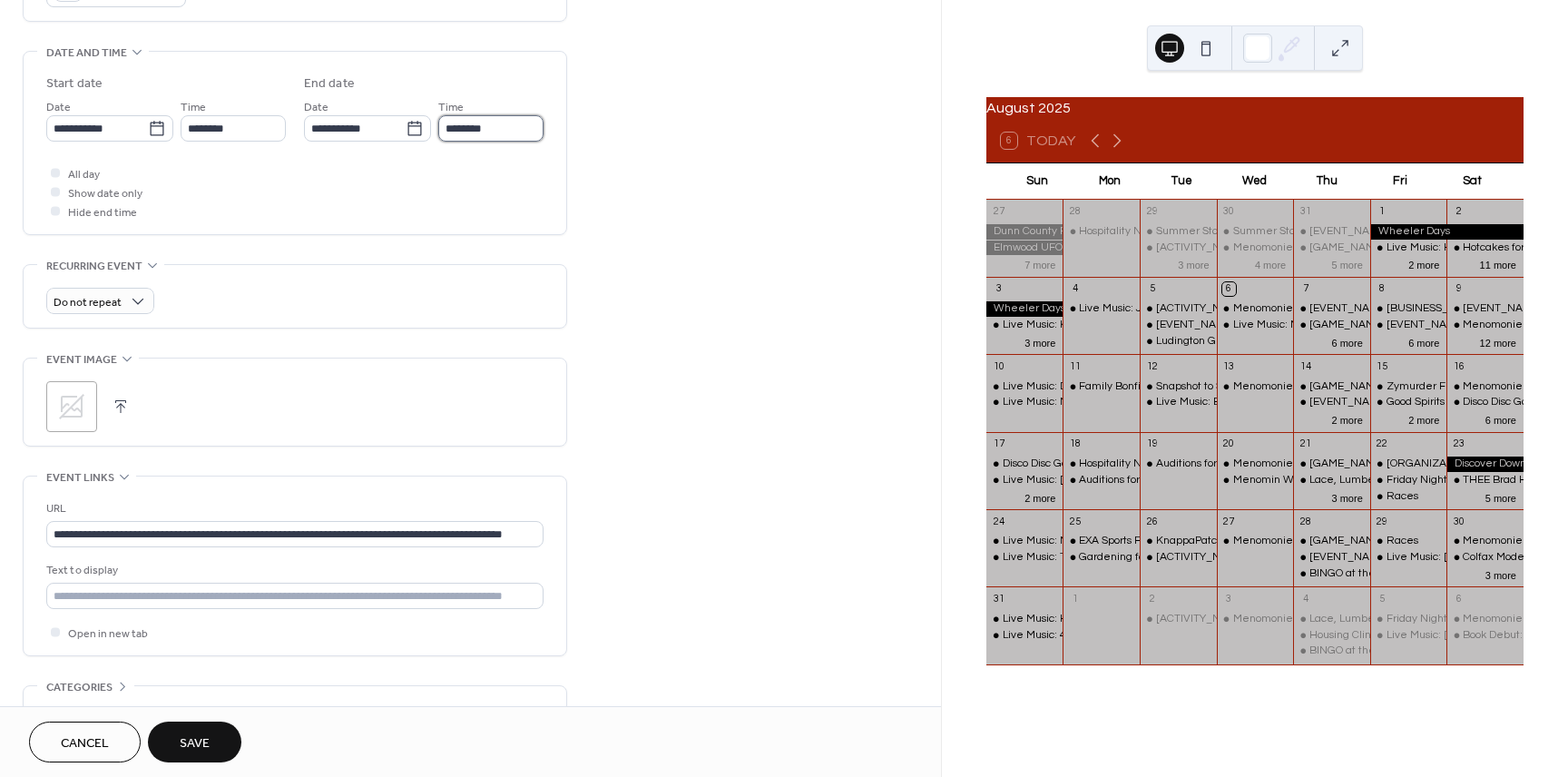 click on "********" at bounding box center (491, 128) 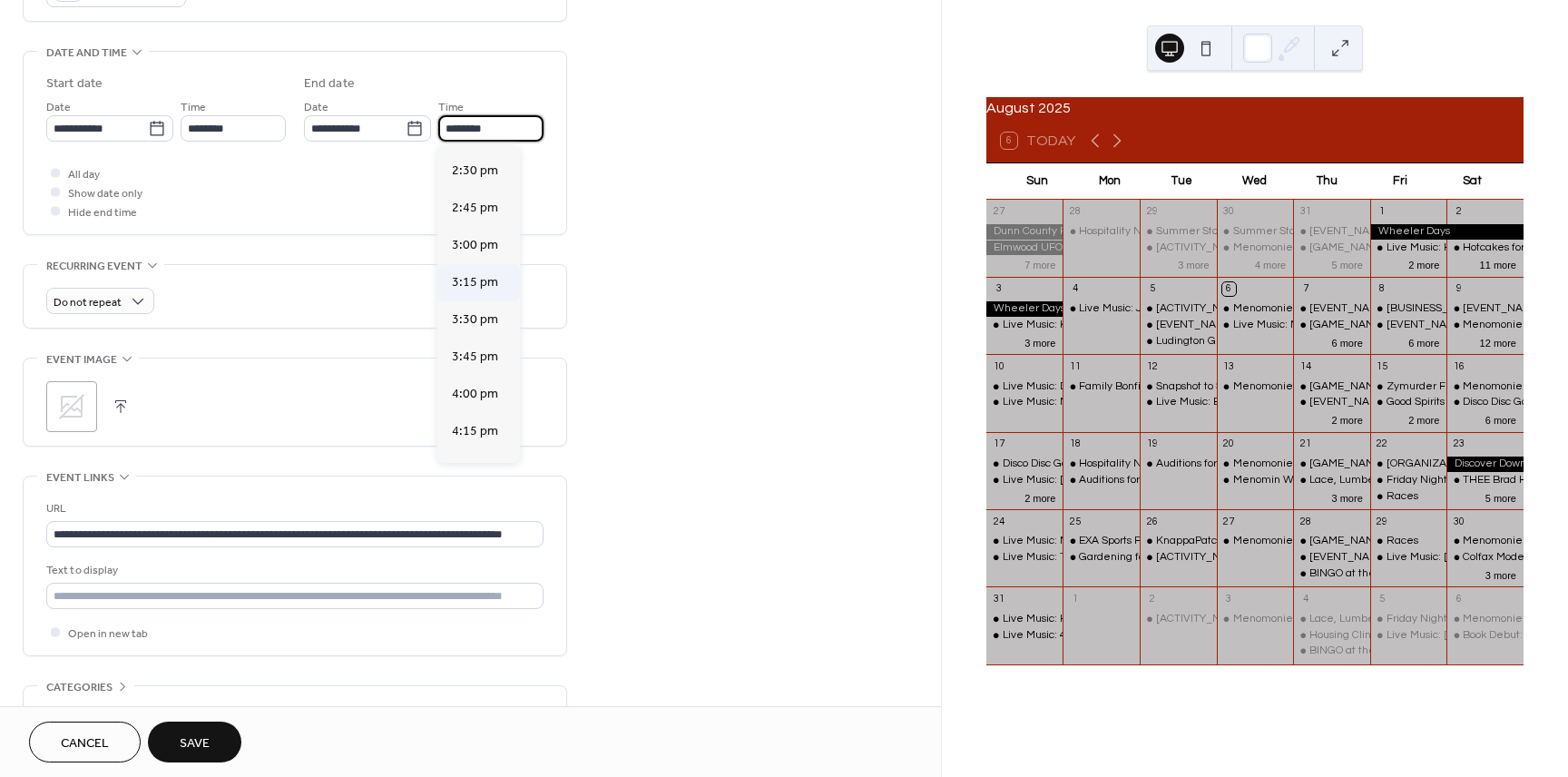 scroll, scrollTop: 628, scrollLeft: 0, axis: vertical 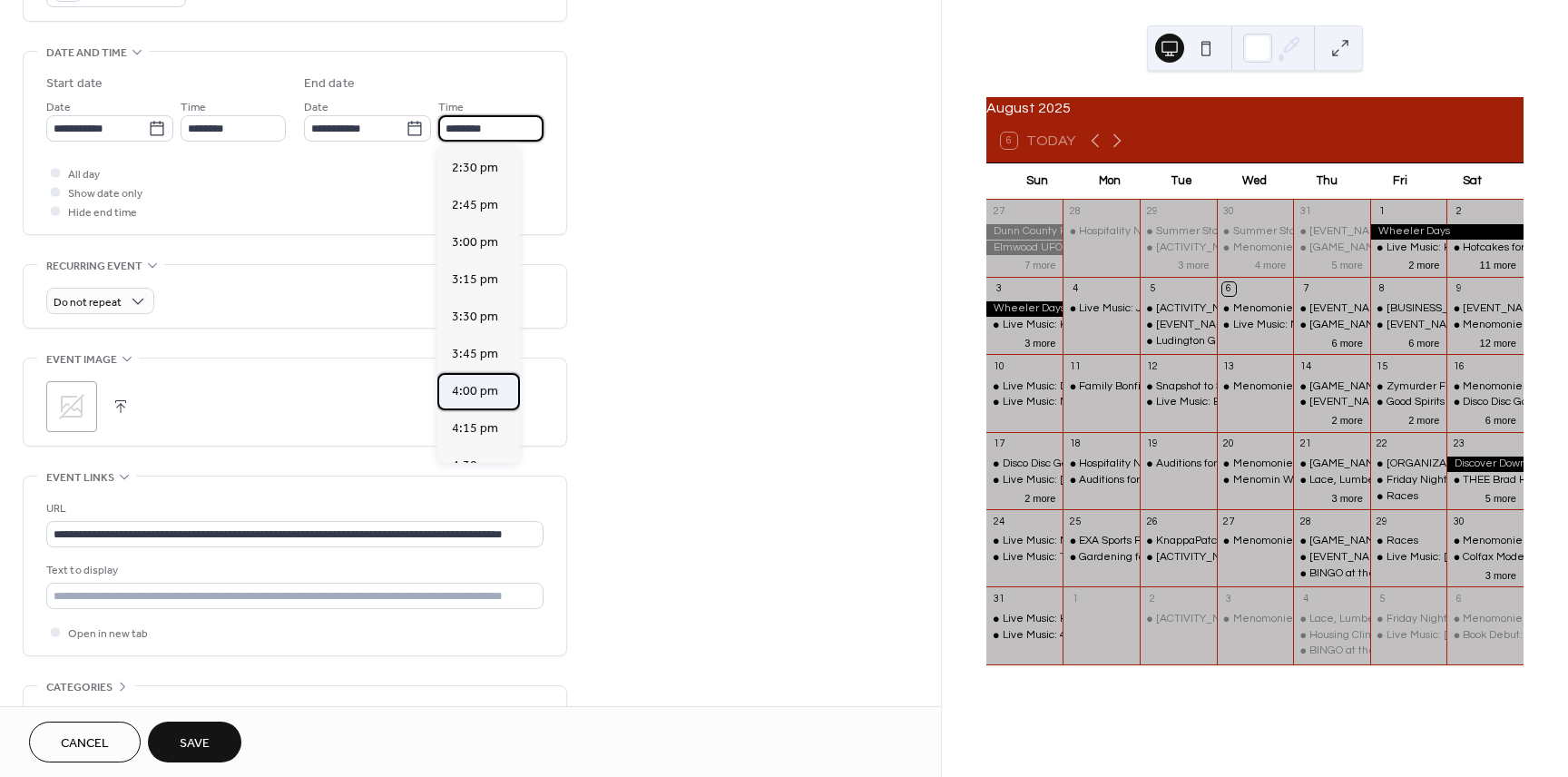 click on "4:00 pm" at bounding box center (475, 391) 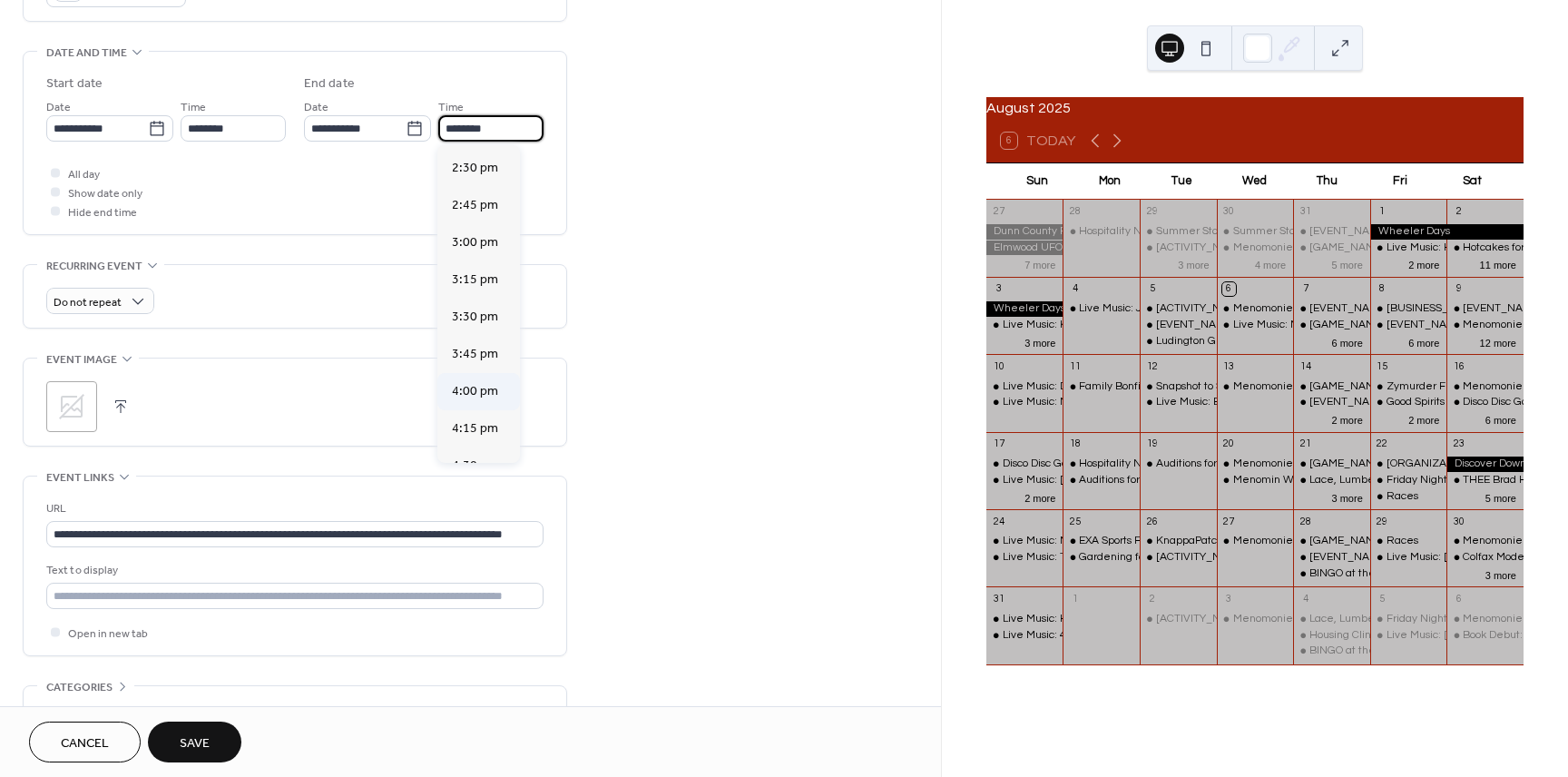 type on "*******" 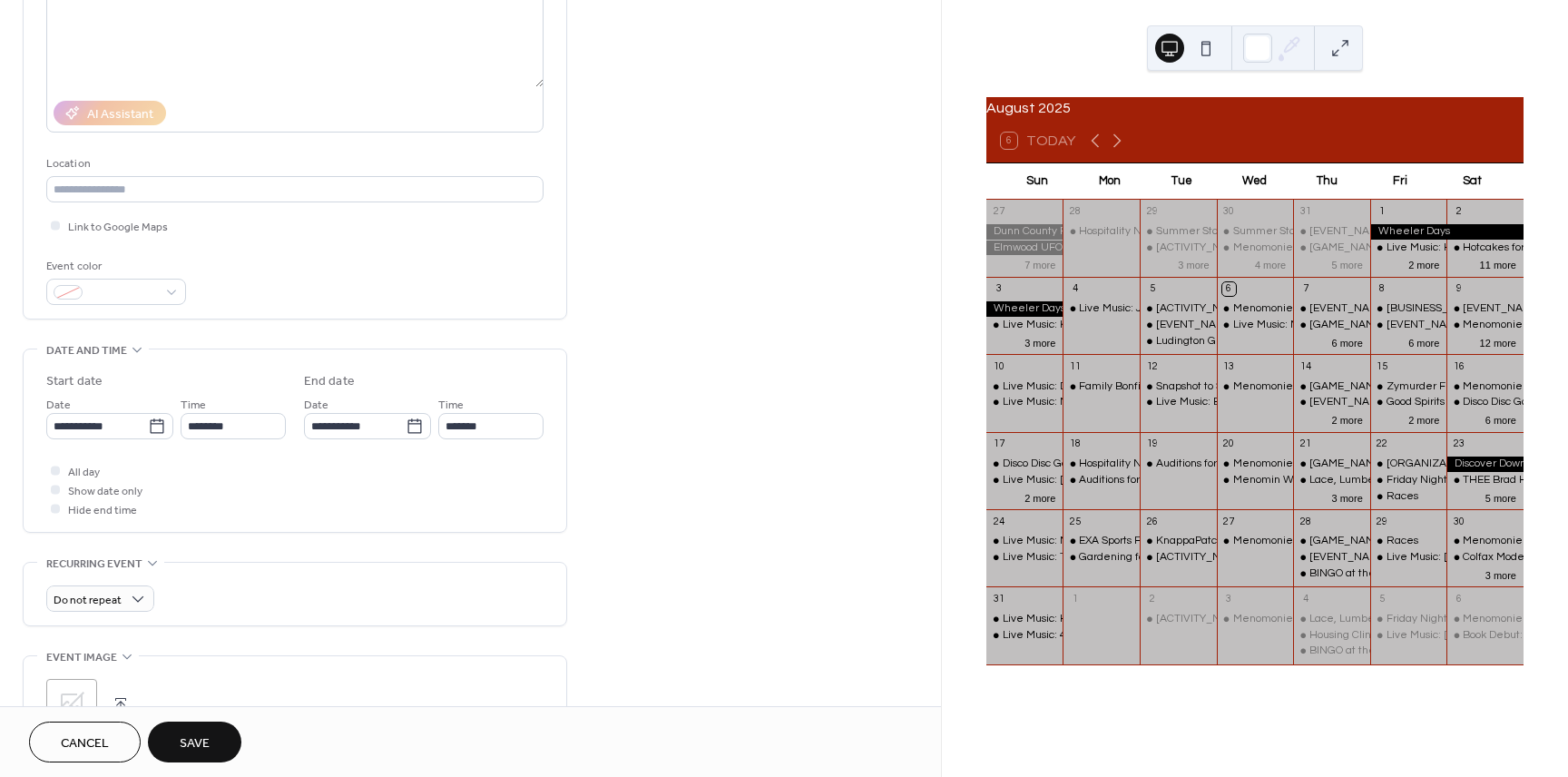 scroll, scrollTop: 186, scrollLeft: 0, axis: vertical 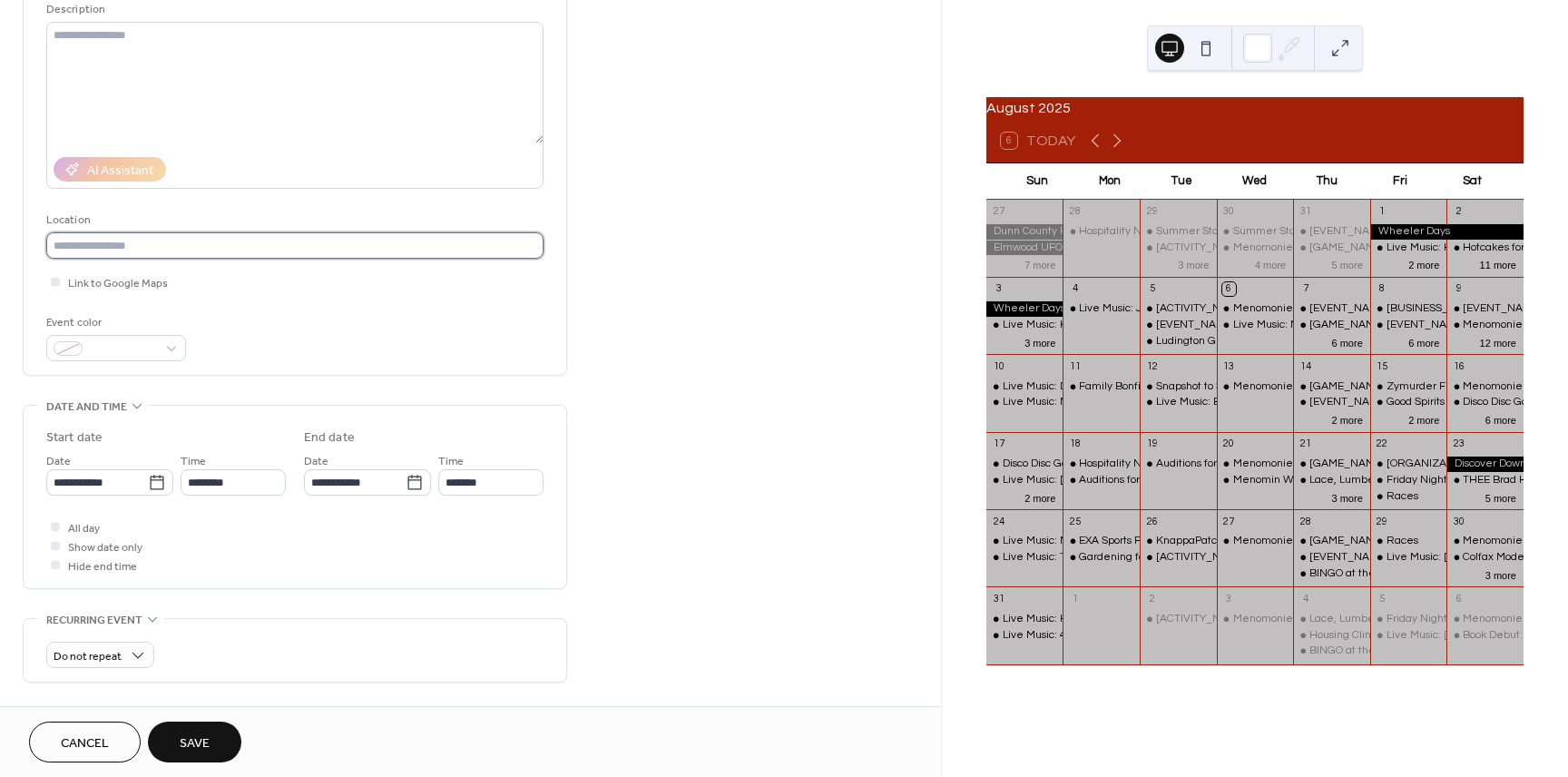 click at bounding box center (295, 245) 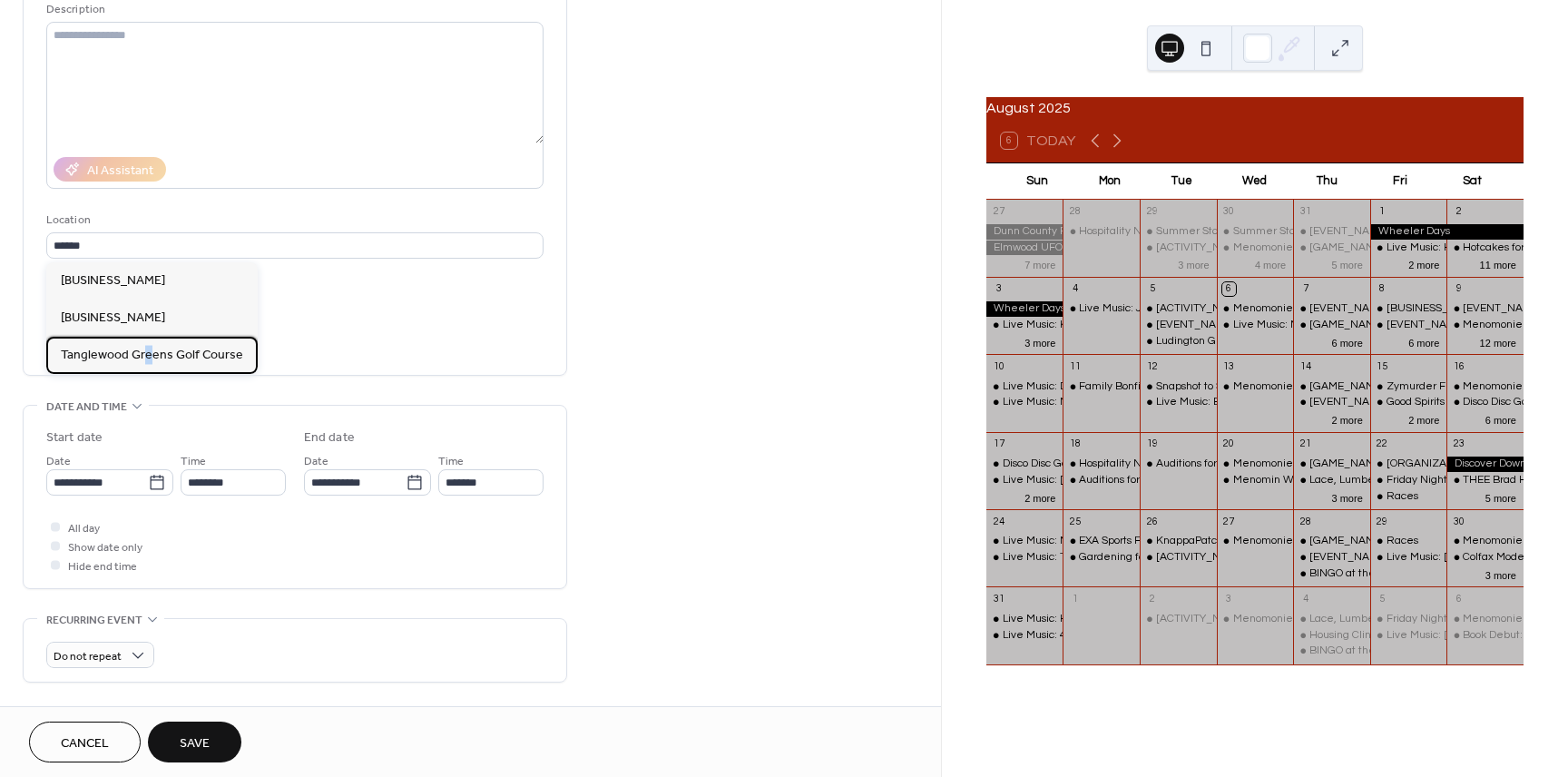 click on "Tanglewood Greens Golf Course" at bounding box center [152, 355] 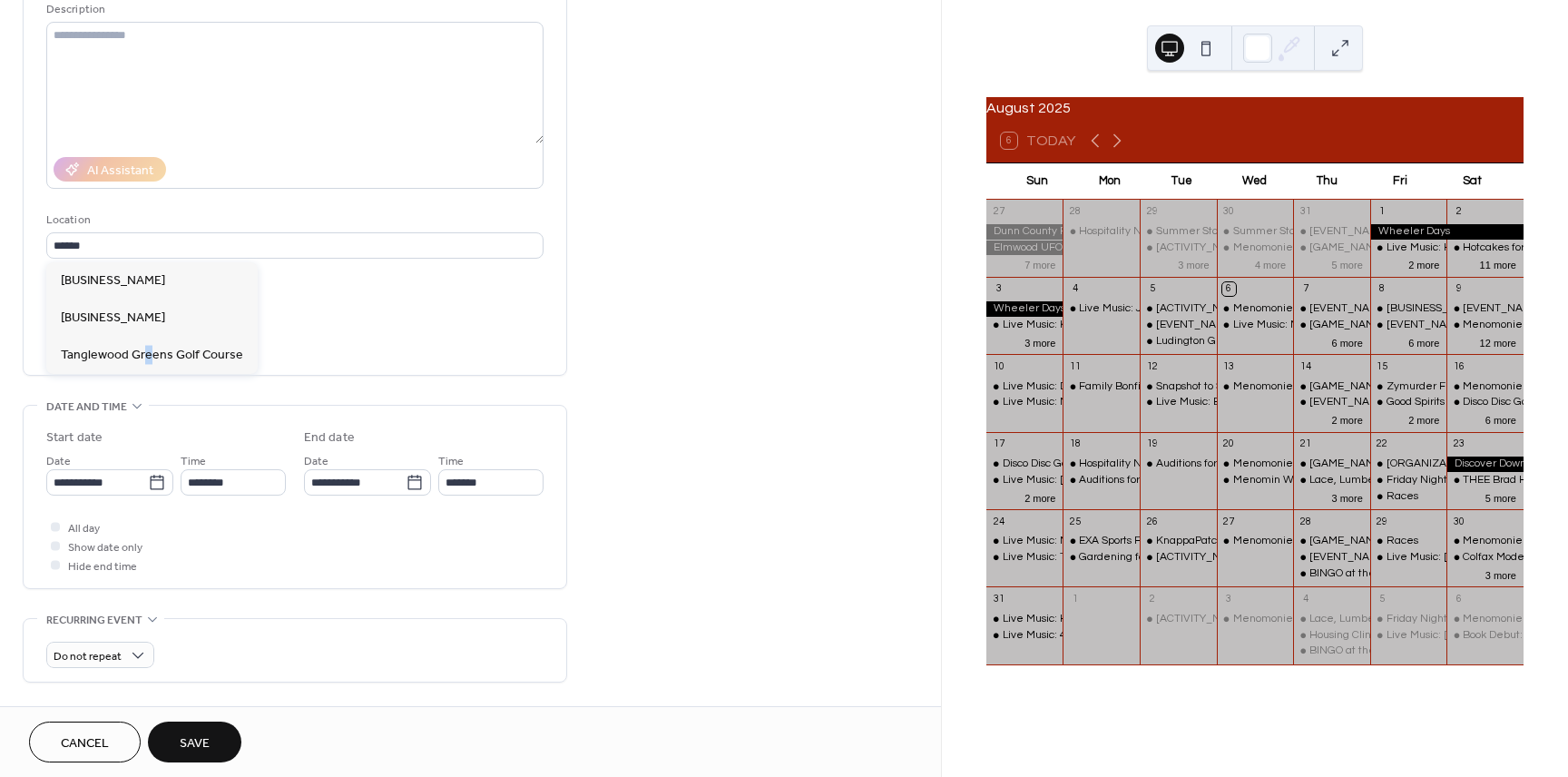 type on "**********" 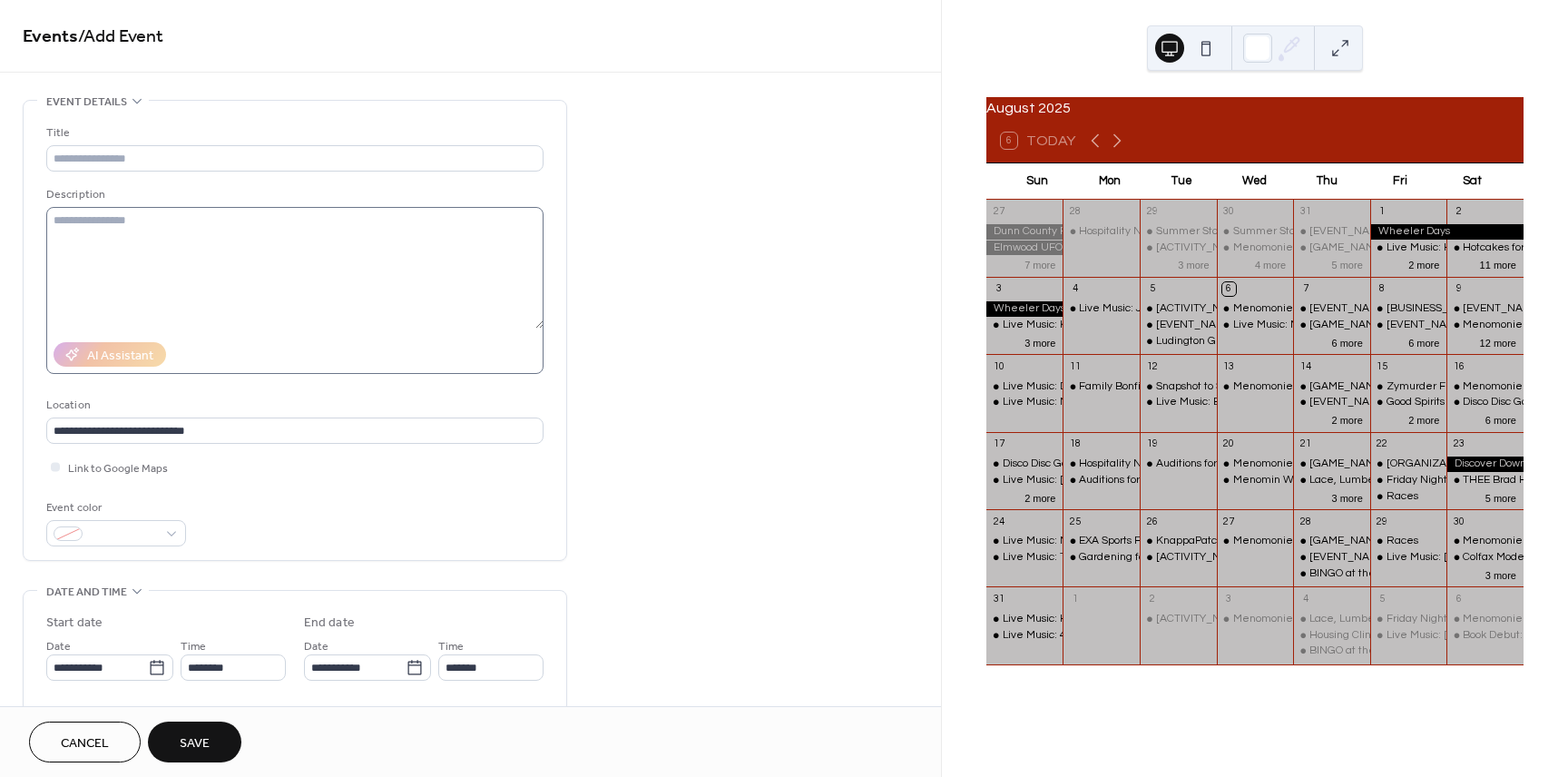 scroll, scrollTop: 0, scrollLeft: 0, axis: both 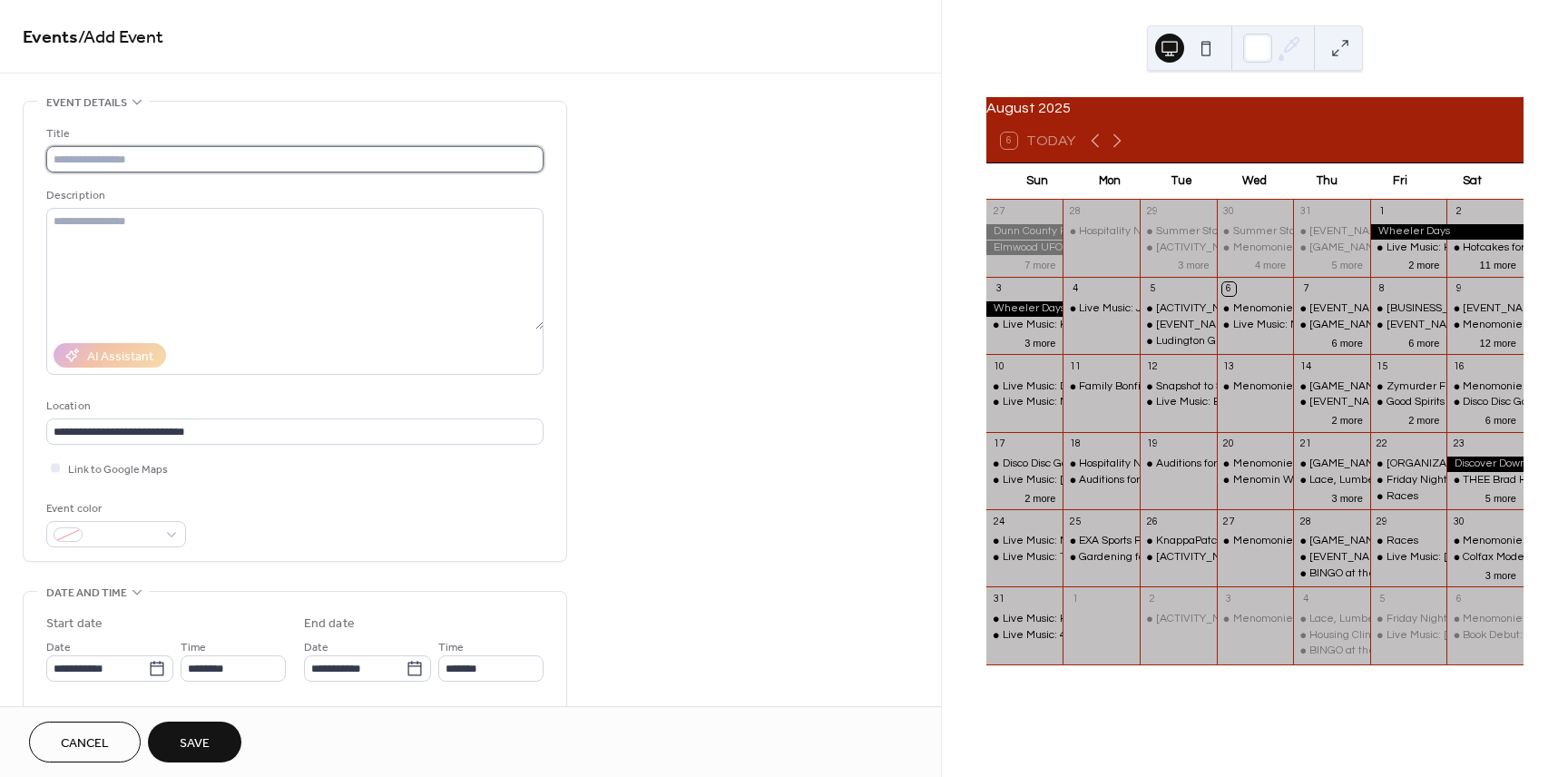 click at bounding box center [295, 159] 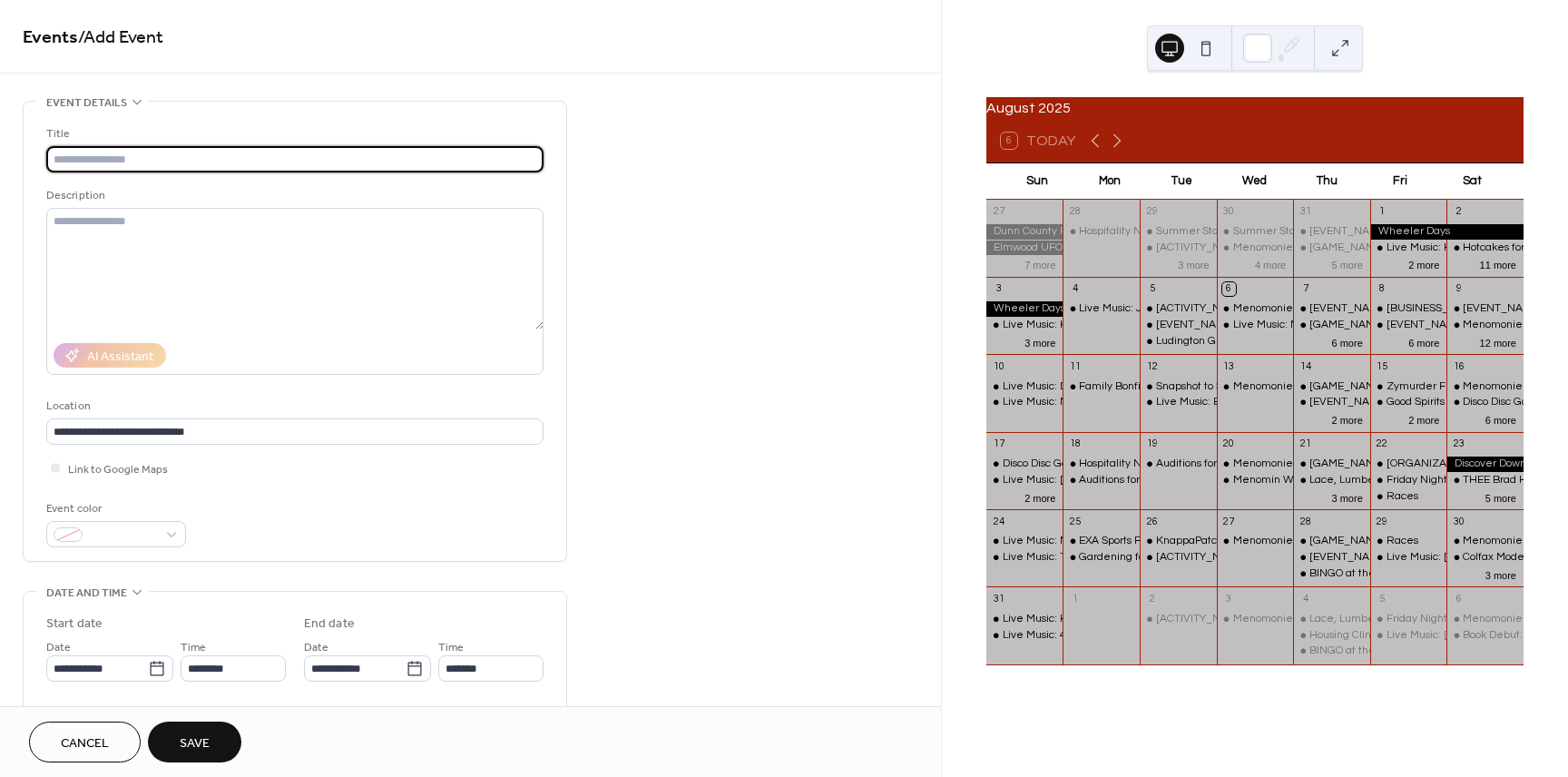 paste on "**********" 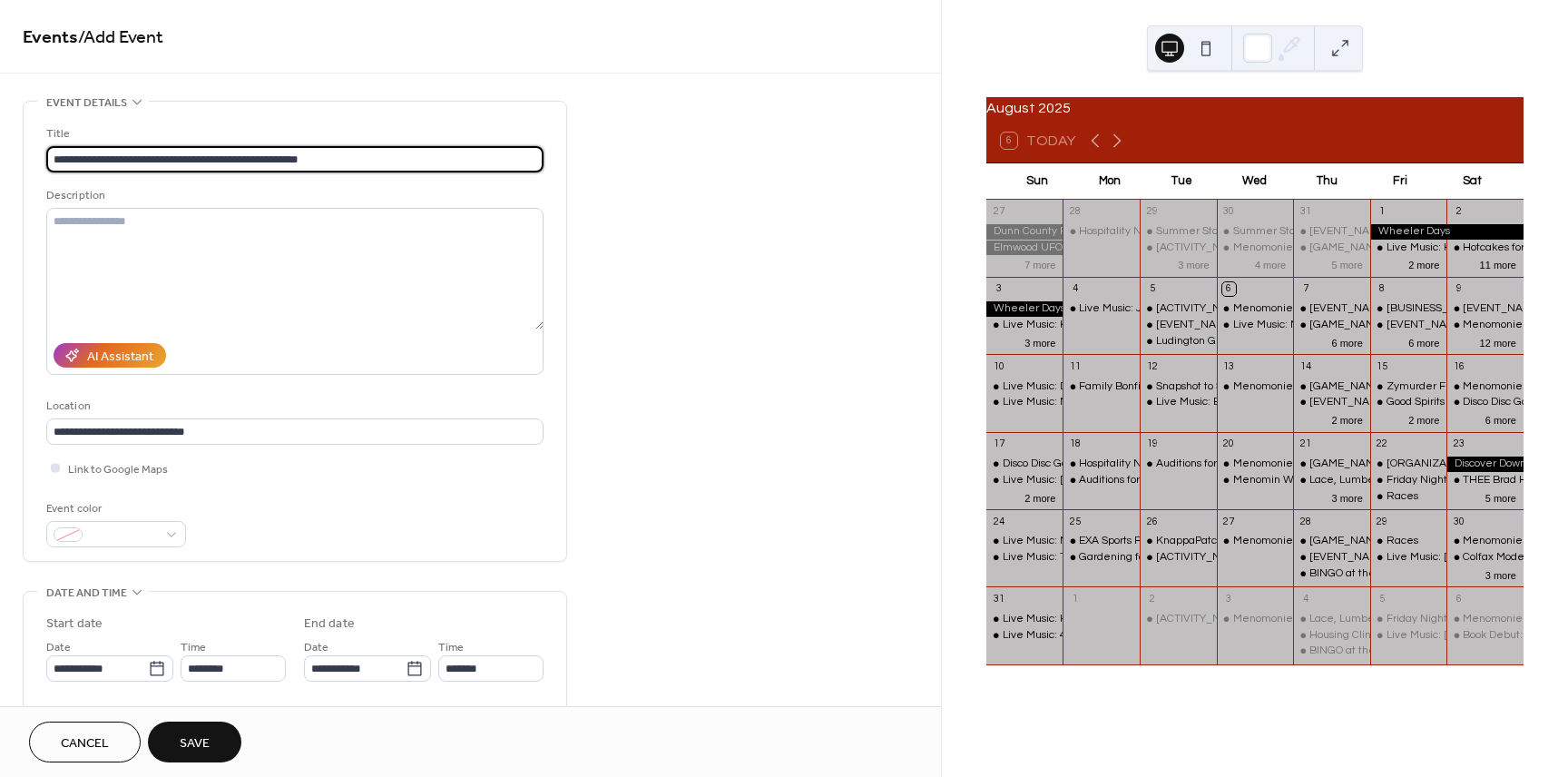 type on "**********" 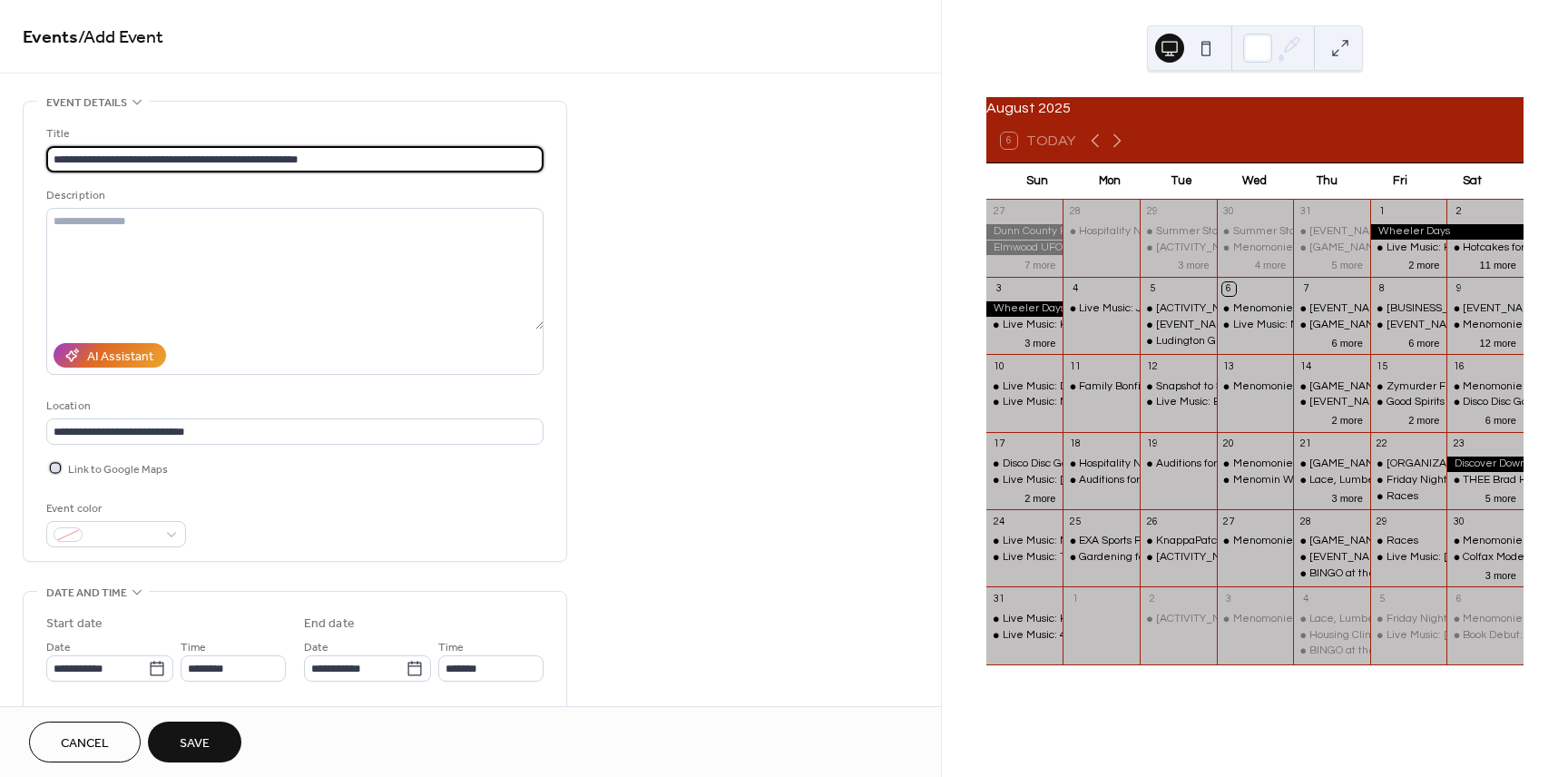 click at bounding box center [55, 467] 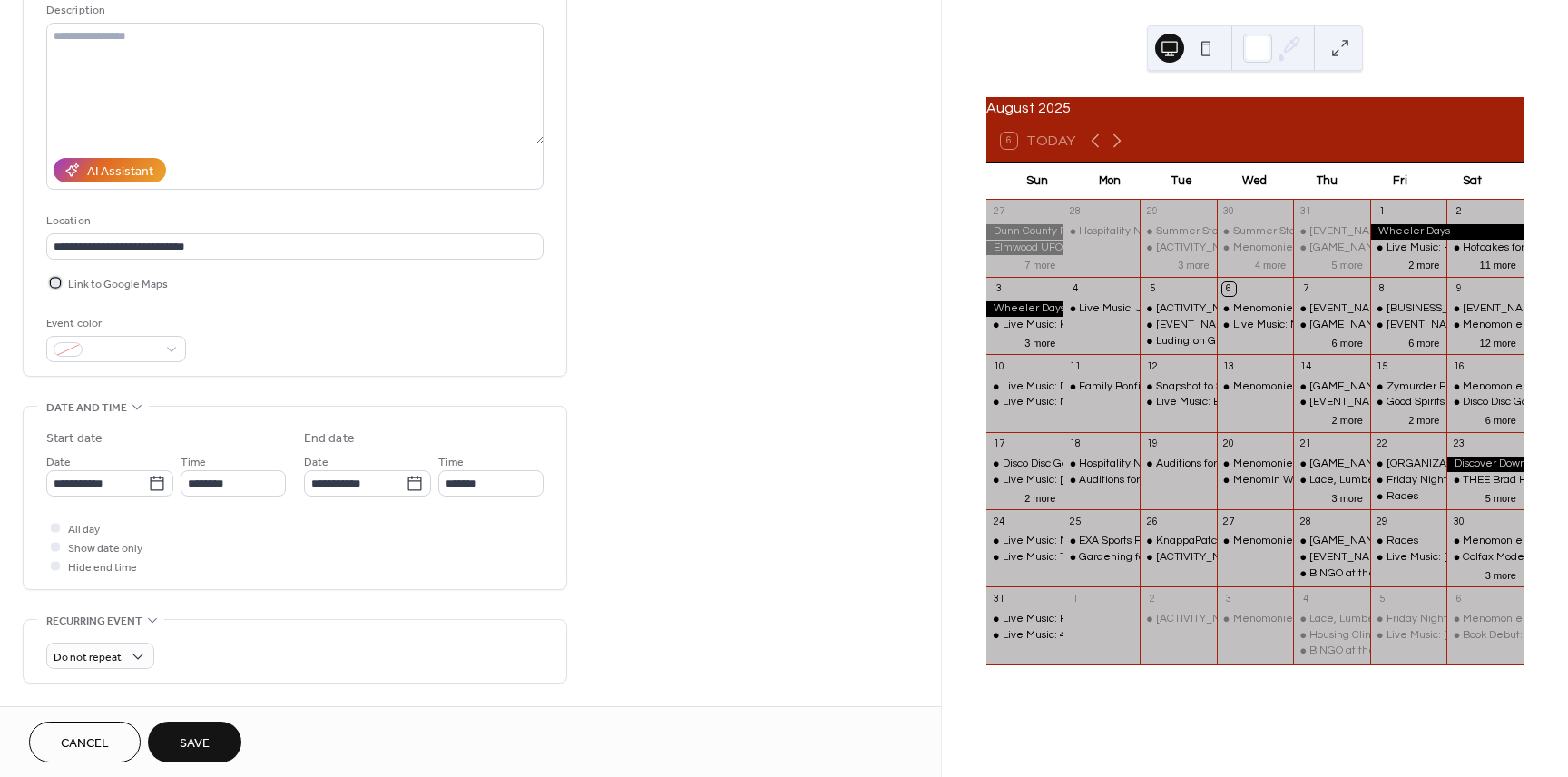 scroll, scrollTop: 230, scrollLeft: 0, axis: vertical 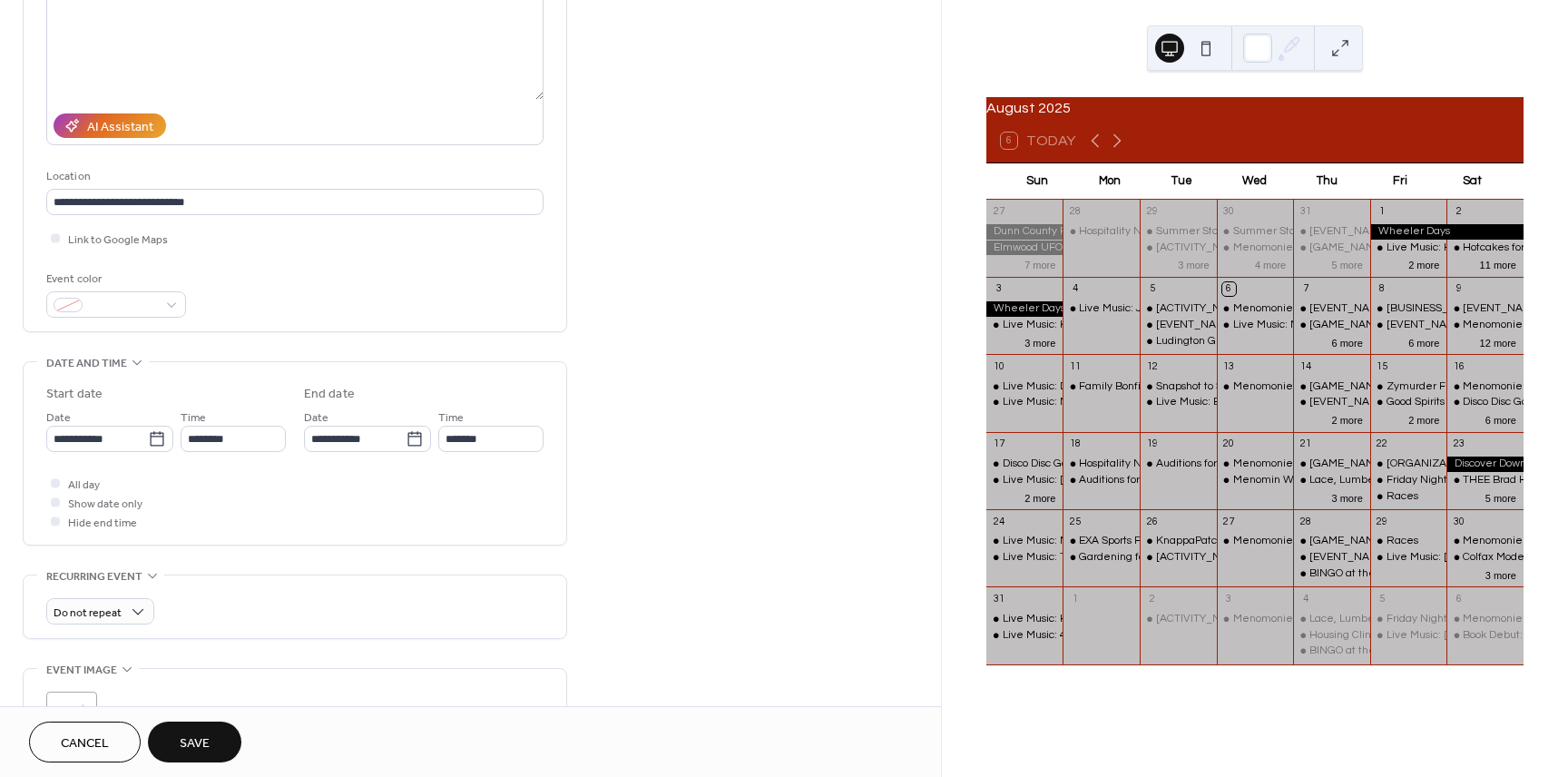 click on "Save" at bounding box center [194, 742] 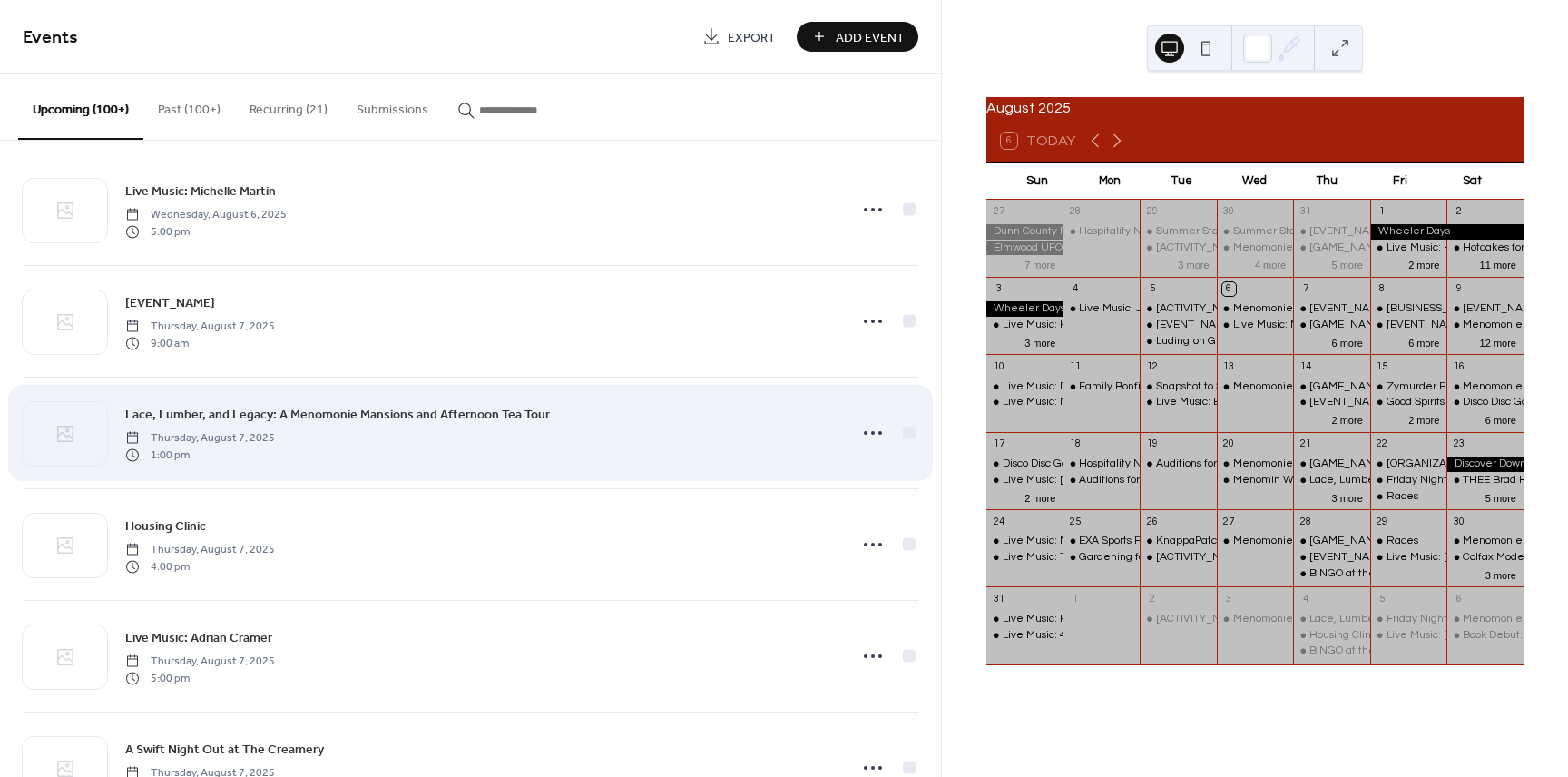 scroll, scrollTop: 0, scrollLeft: 0, axis: both 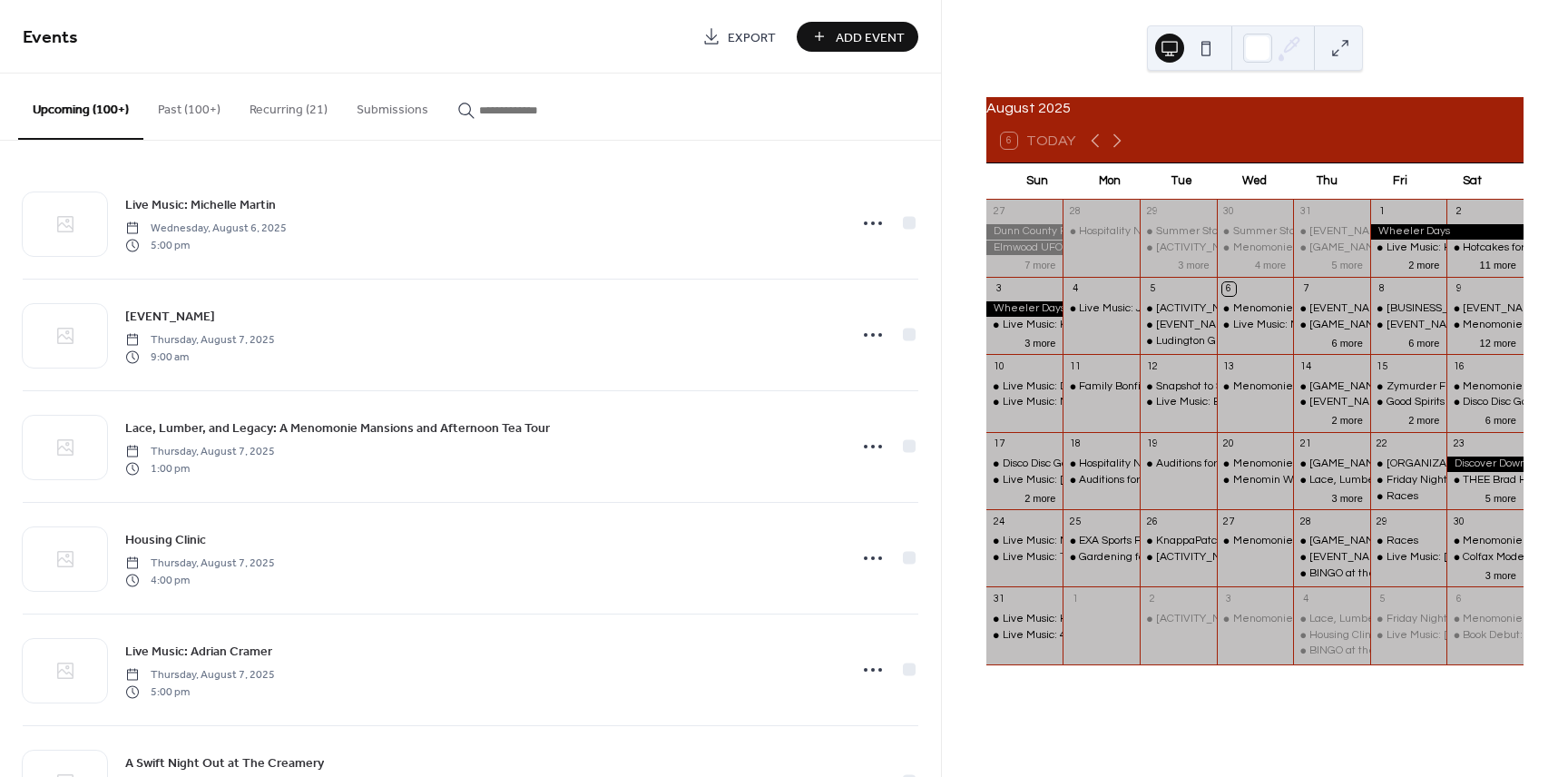 click on "Add Event" at bounding box center (870, 37) 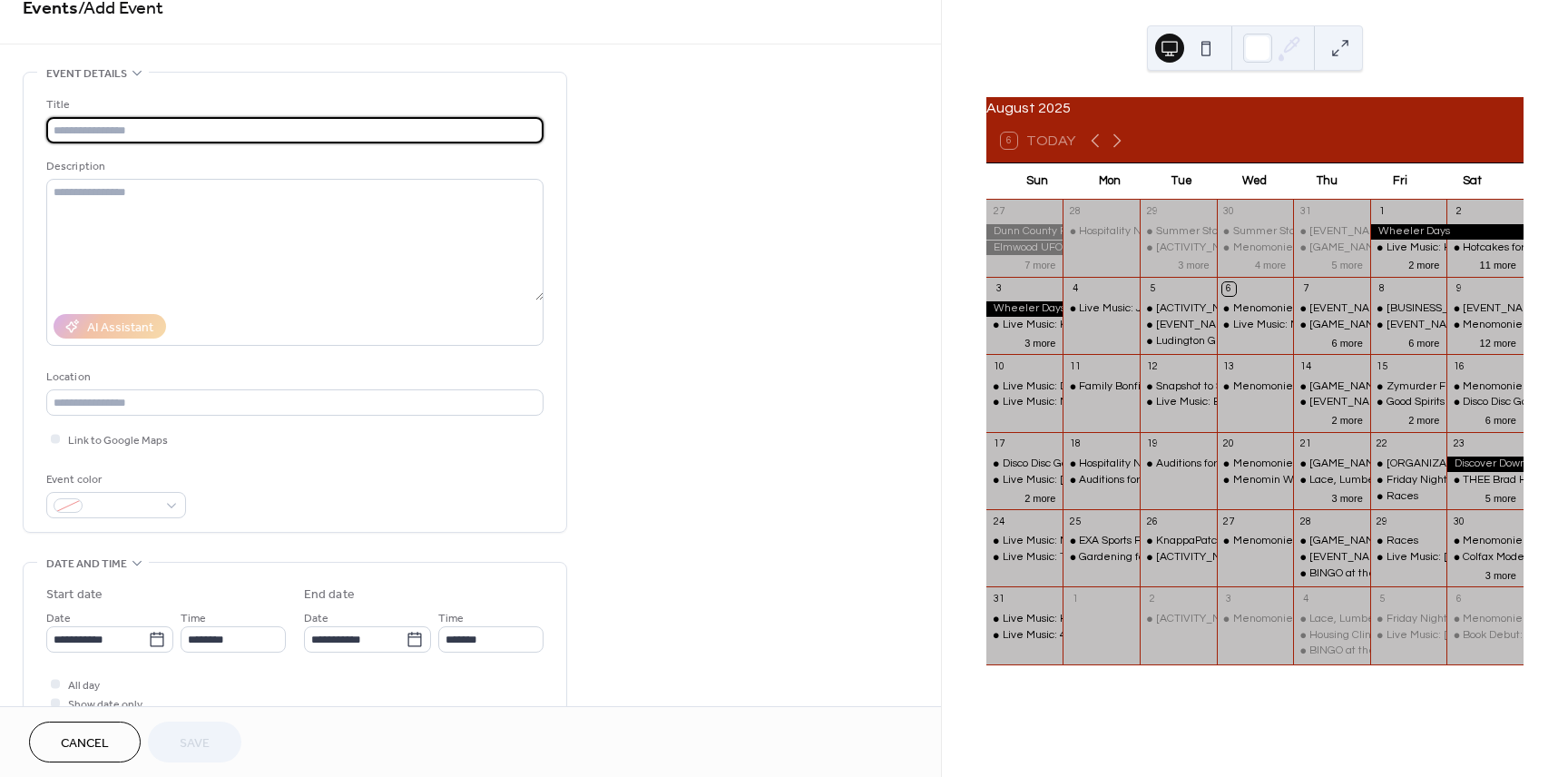 scroll, scrollTop: 34, scrollLeft: 0, axis: vertical 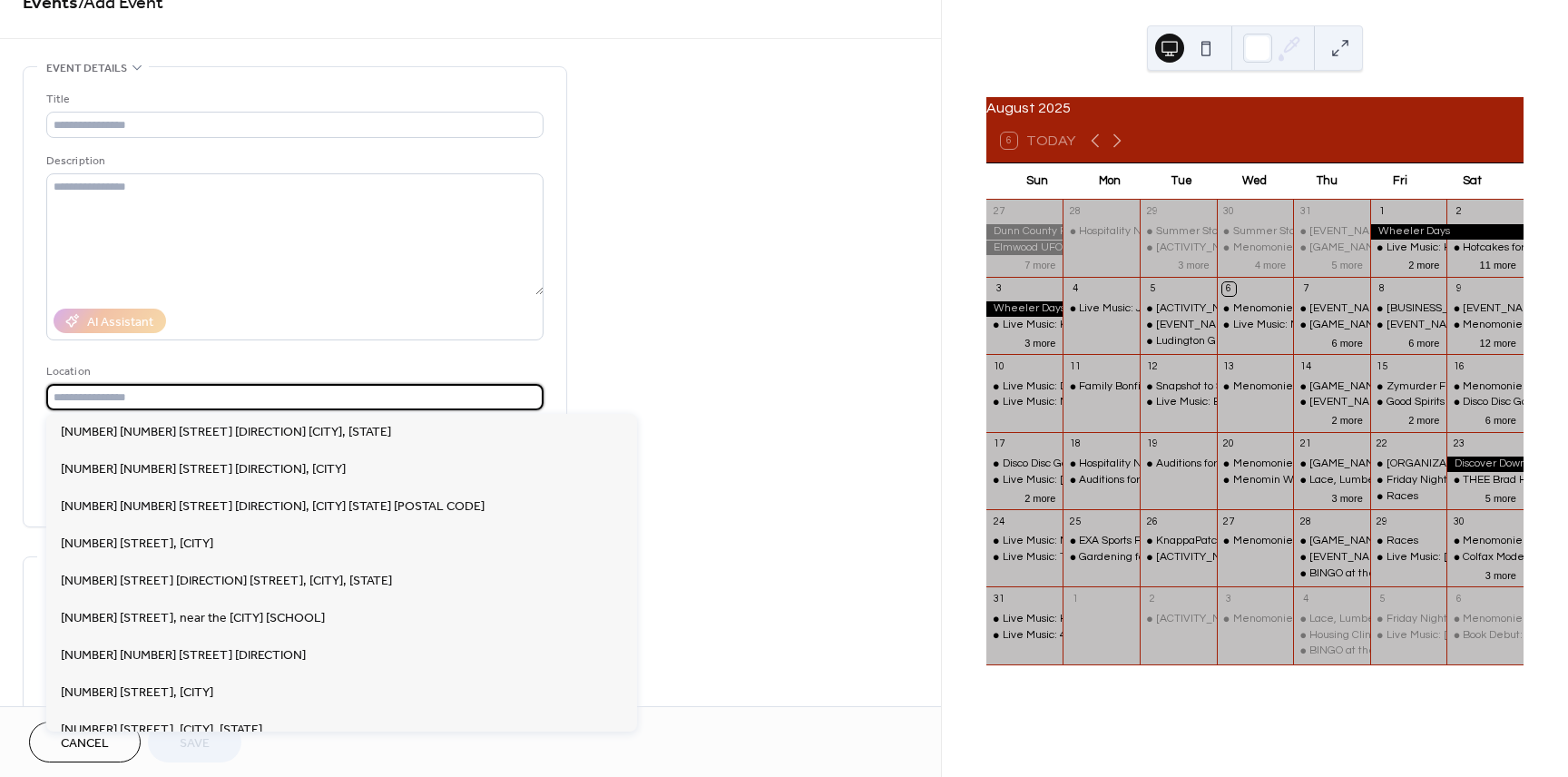 paste on "**********" 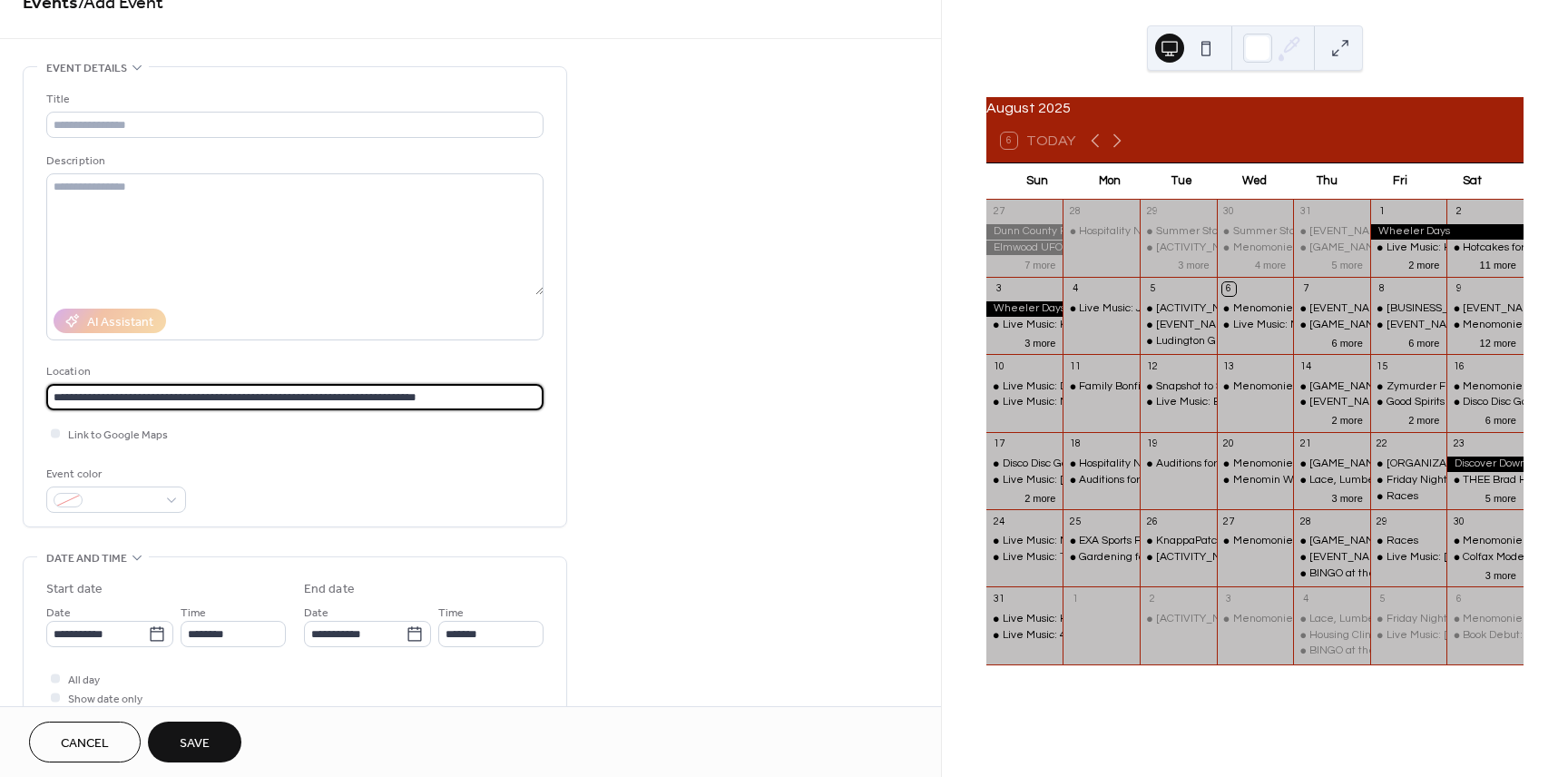 drag, startPoint x: 498, startPoint y: 396, endPoint x: 28, endPoint y: 399, distance: 470.00957 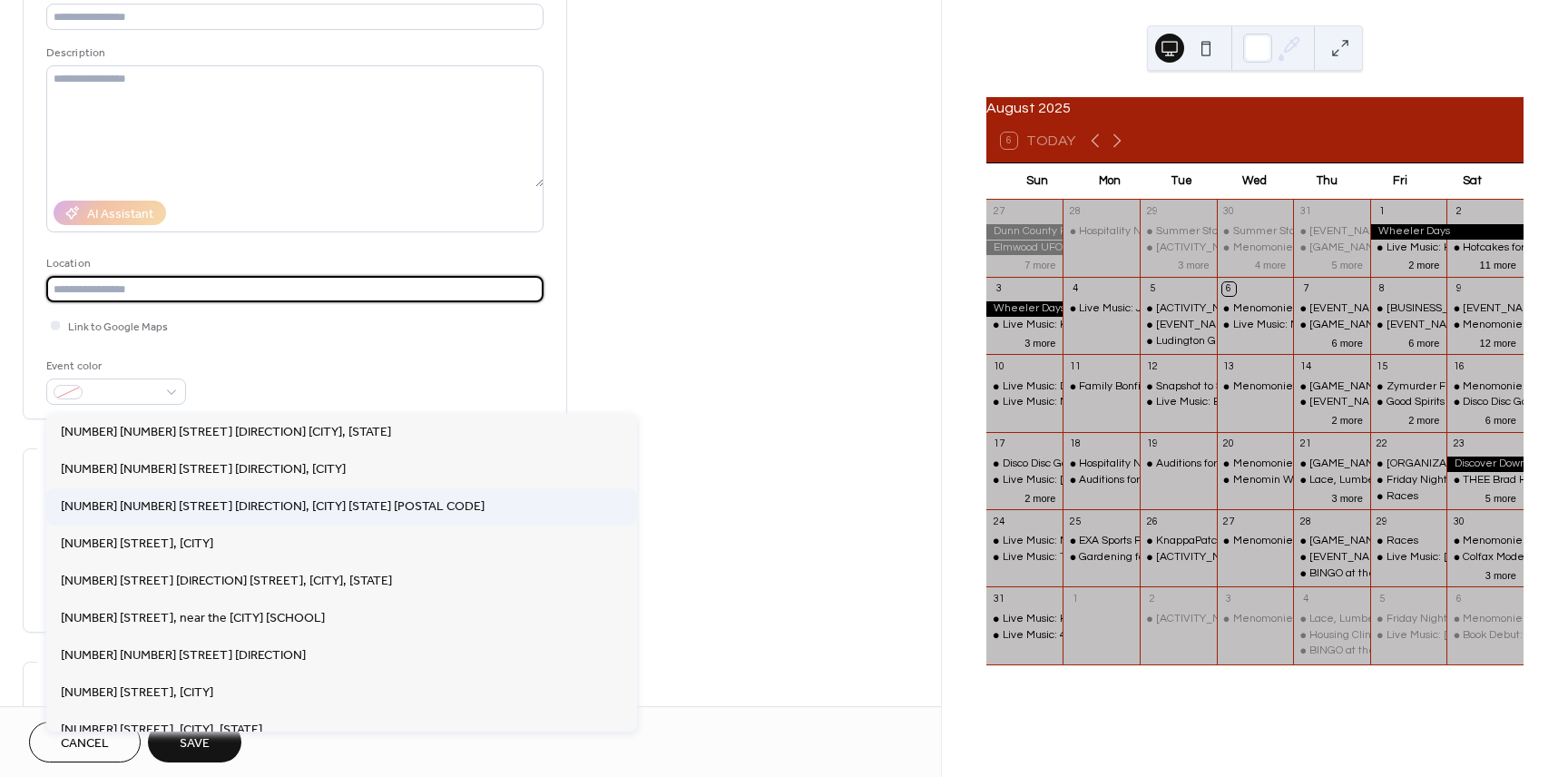 scroll, scrollTop: 159, scrollLeft: 0, axis: vertical 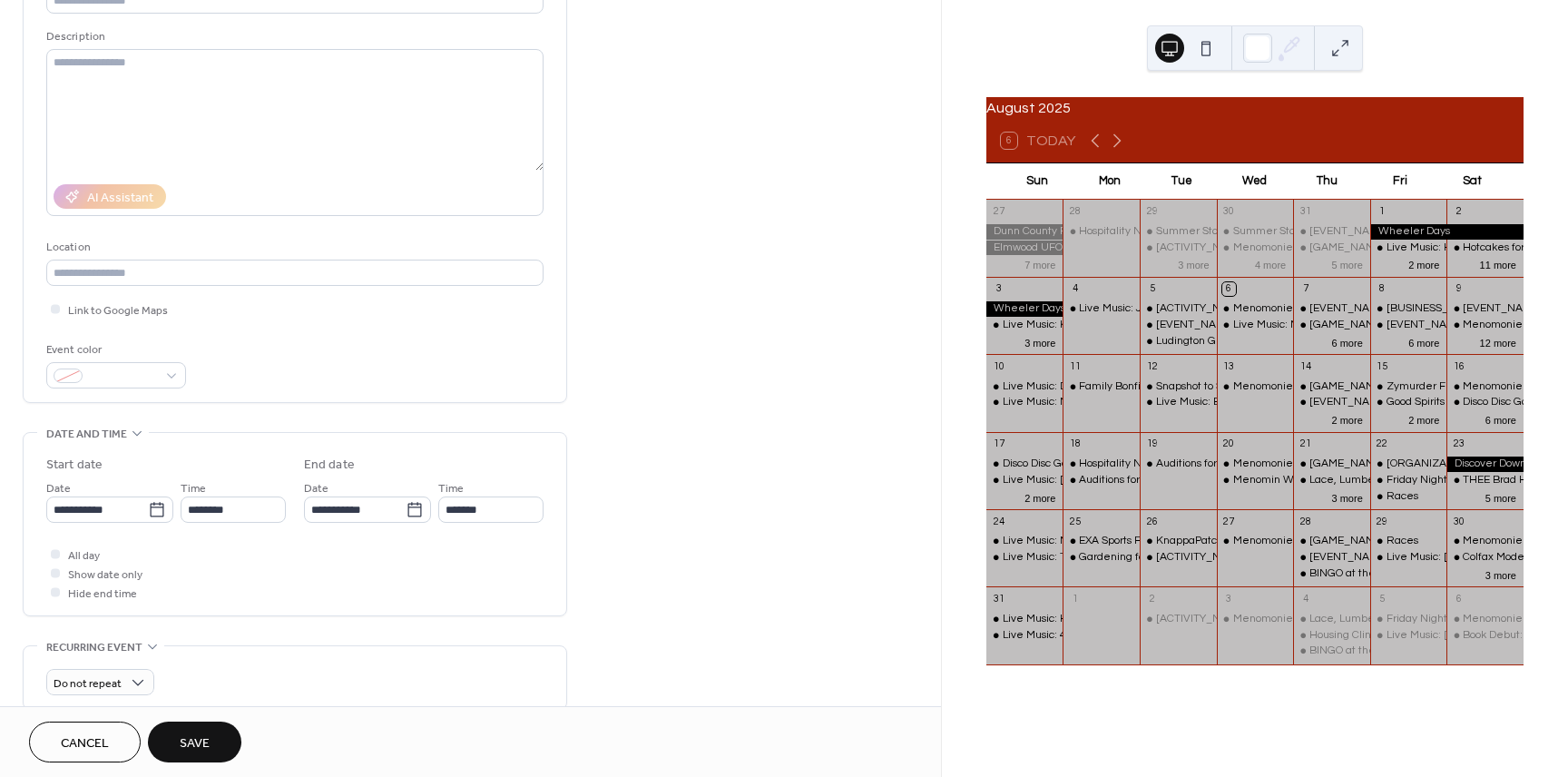 click on "**********" at bounding box center [470, 566] 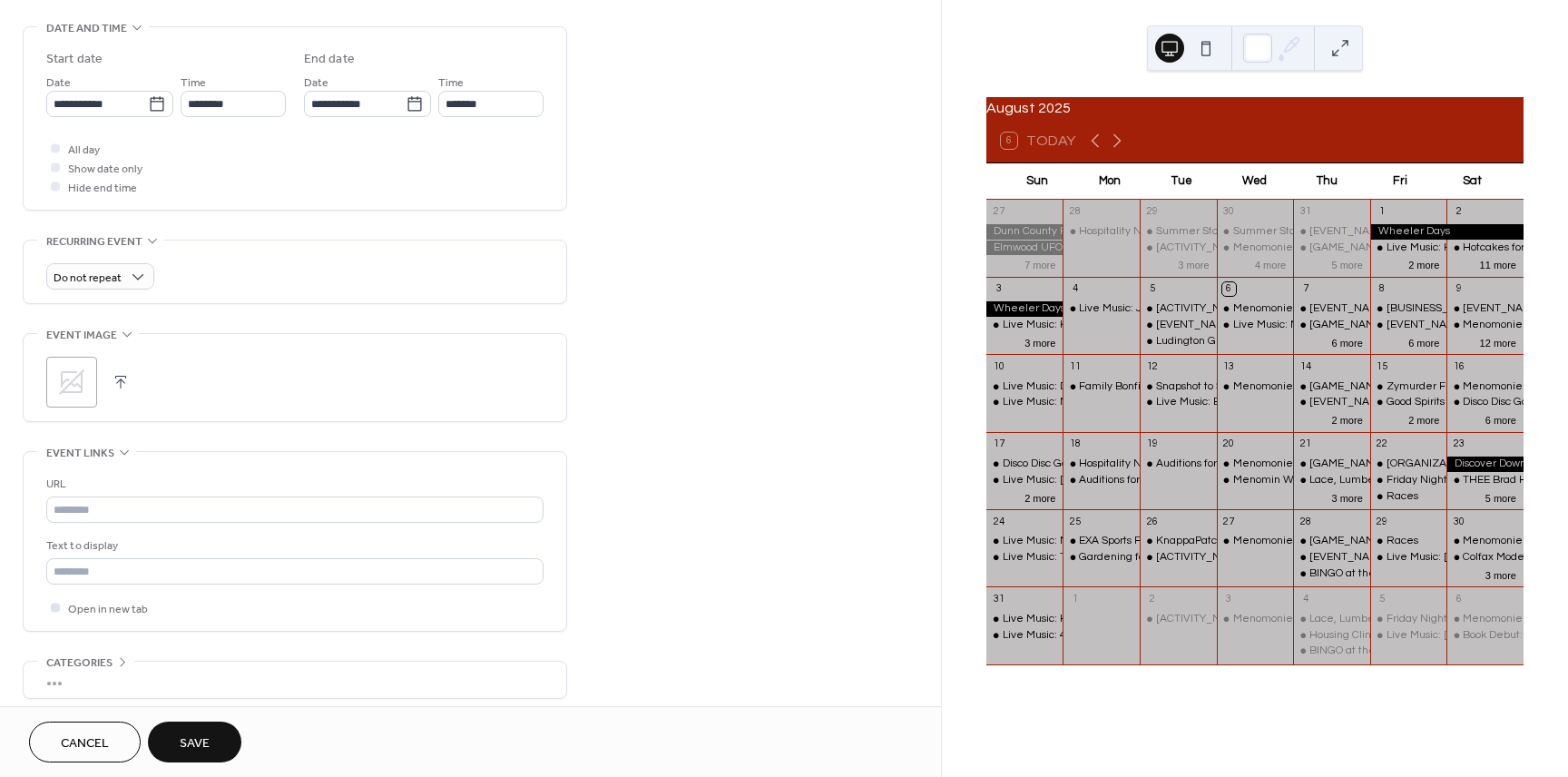 scroll, scrollTop: 643, scrollLeft: 0, axis: vertical 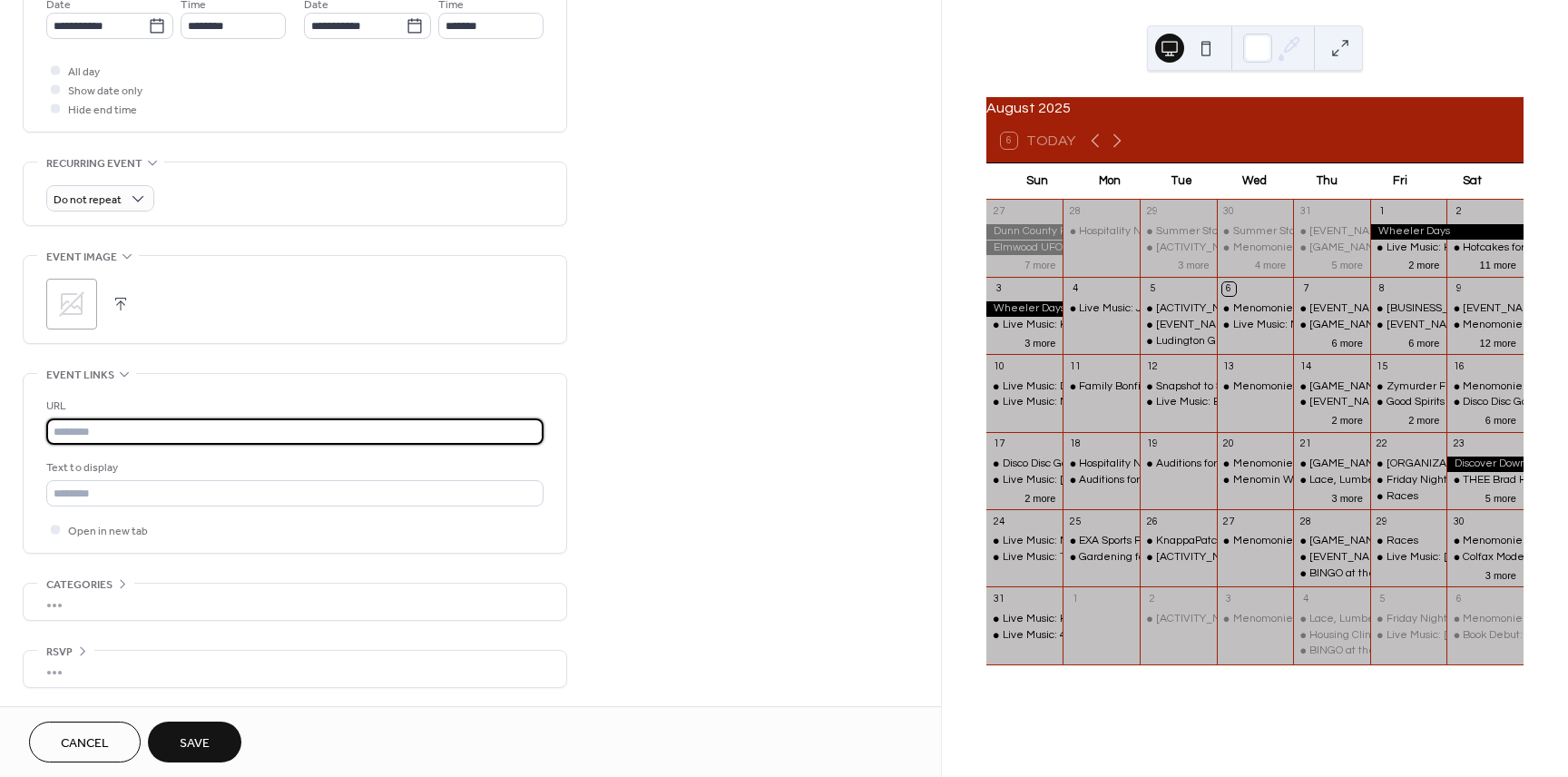 paste on "**********" 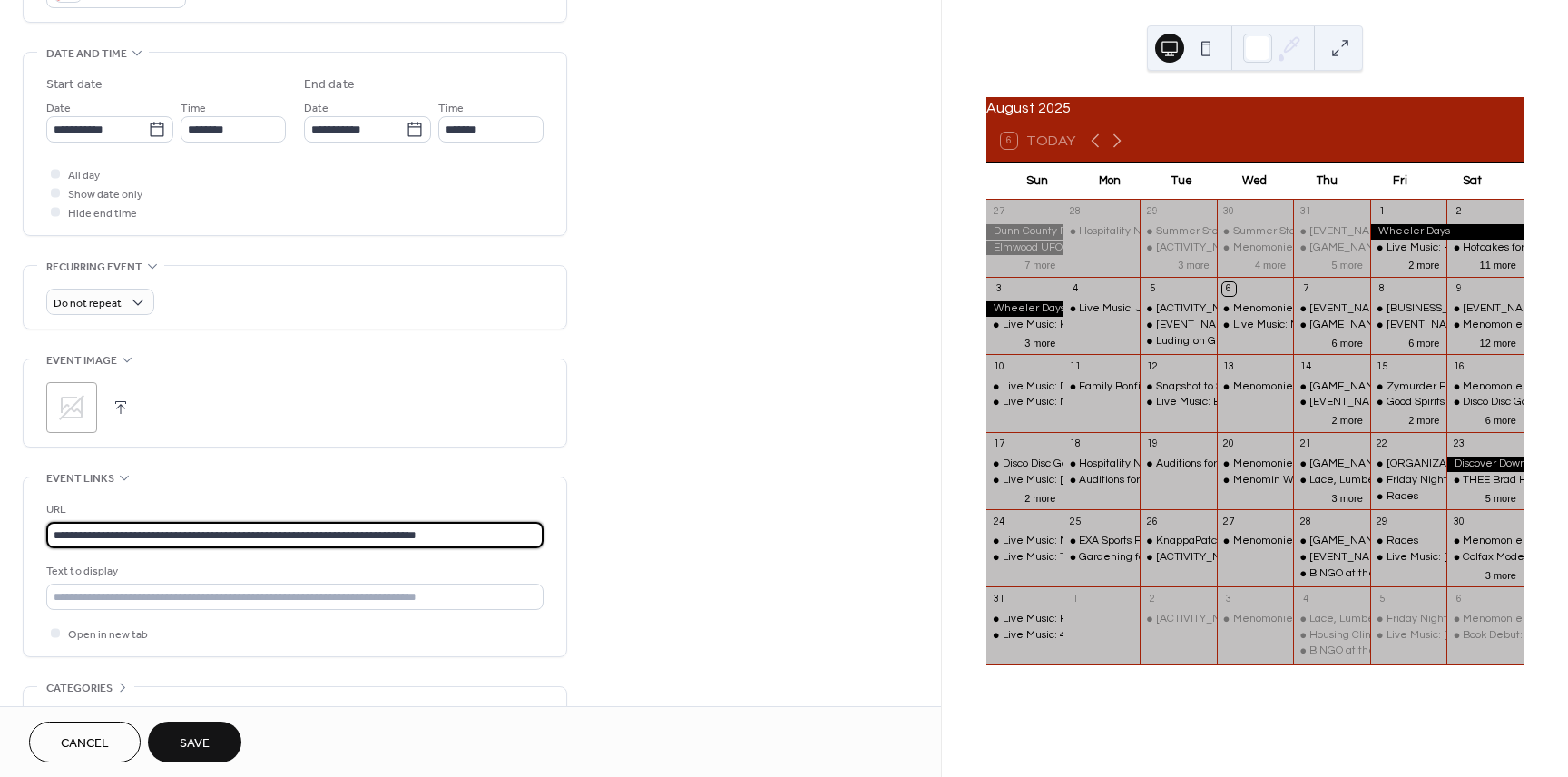 scroll, scrollTop: 488, scrollLeft: 0, axis: vertical 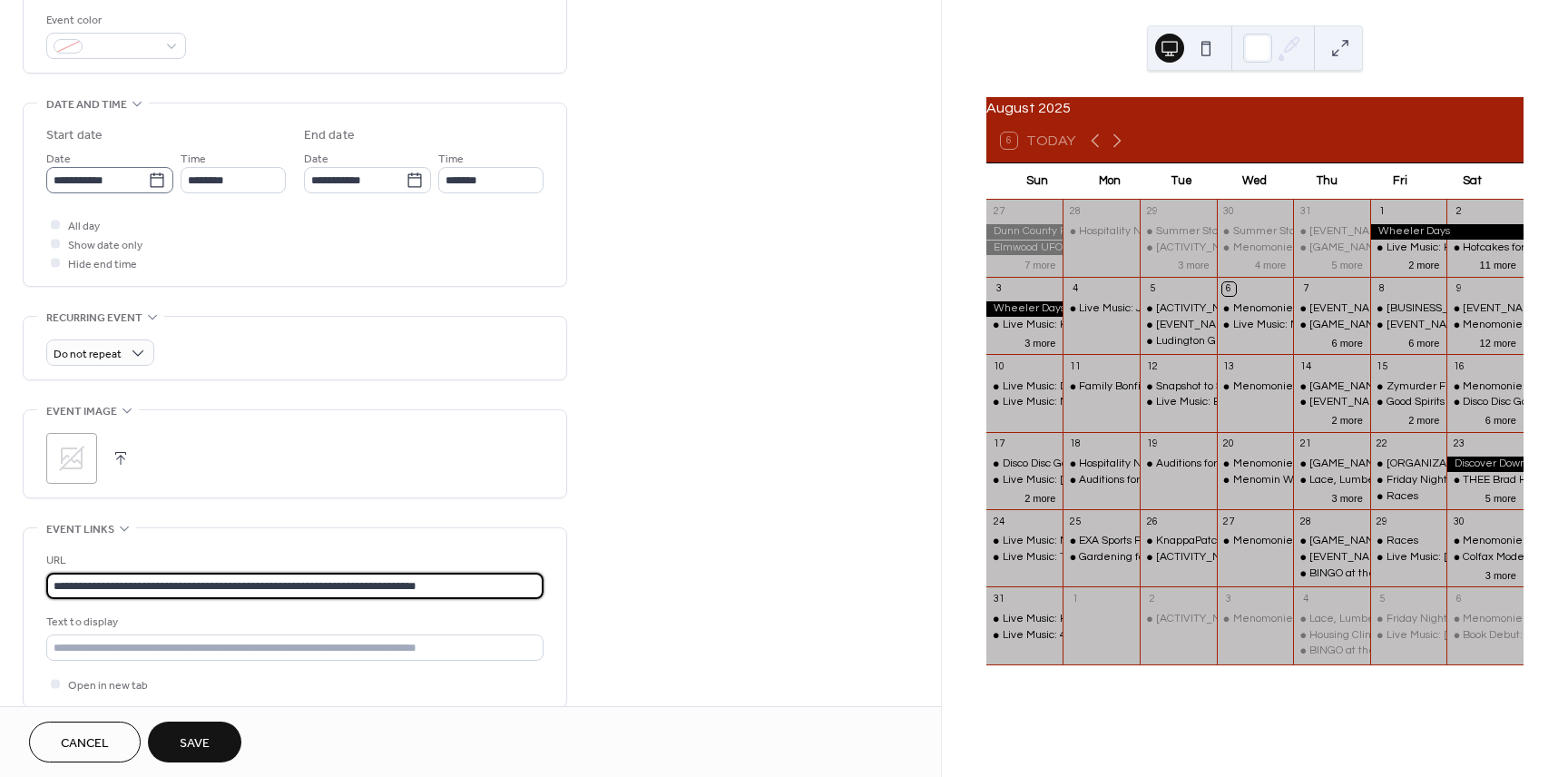 type on "**********" 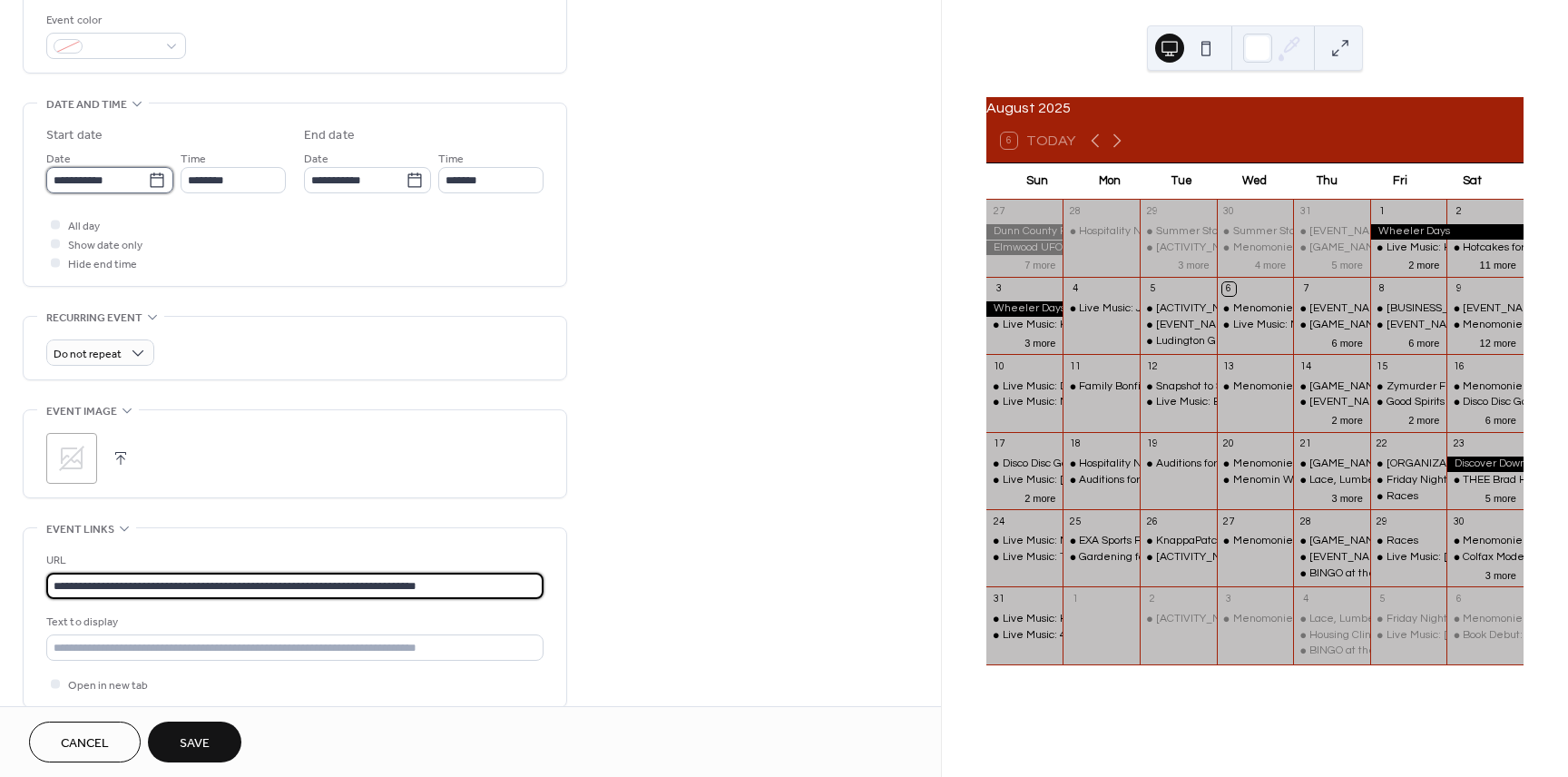 click on "**********" at bounding box center [97, 180] 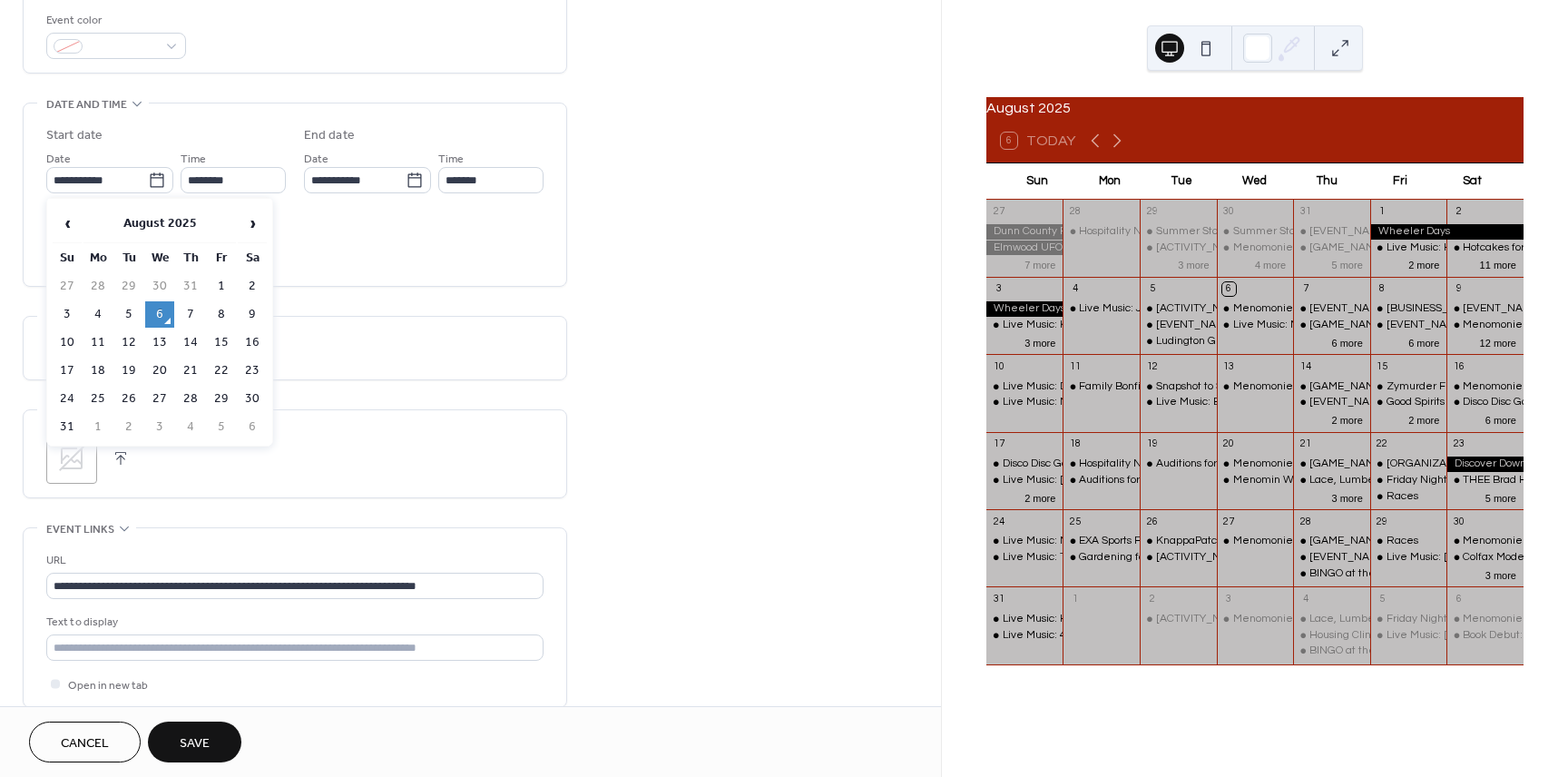 click on "7" at bounding box center [191, 314] 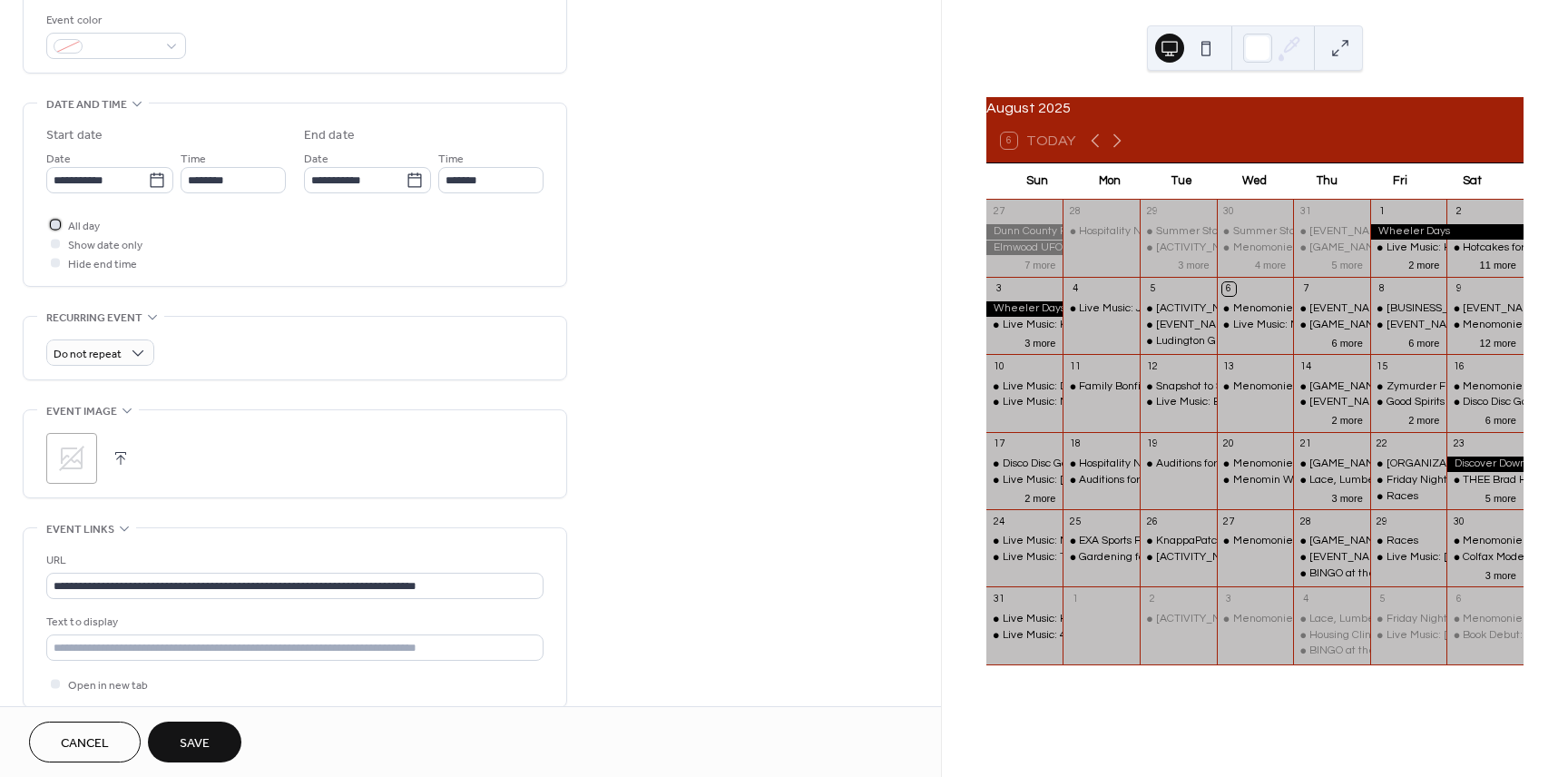 click at bounding box center (55, 224) 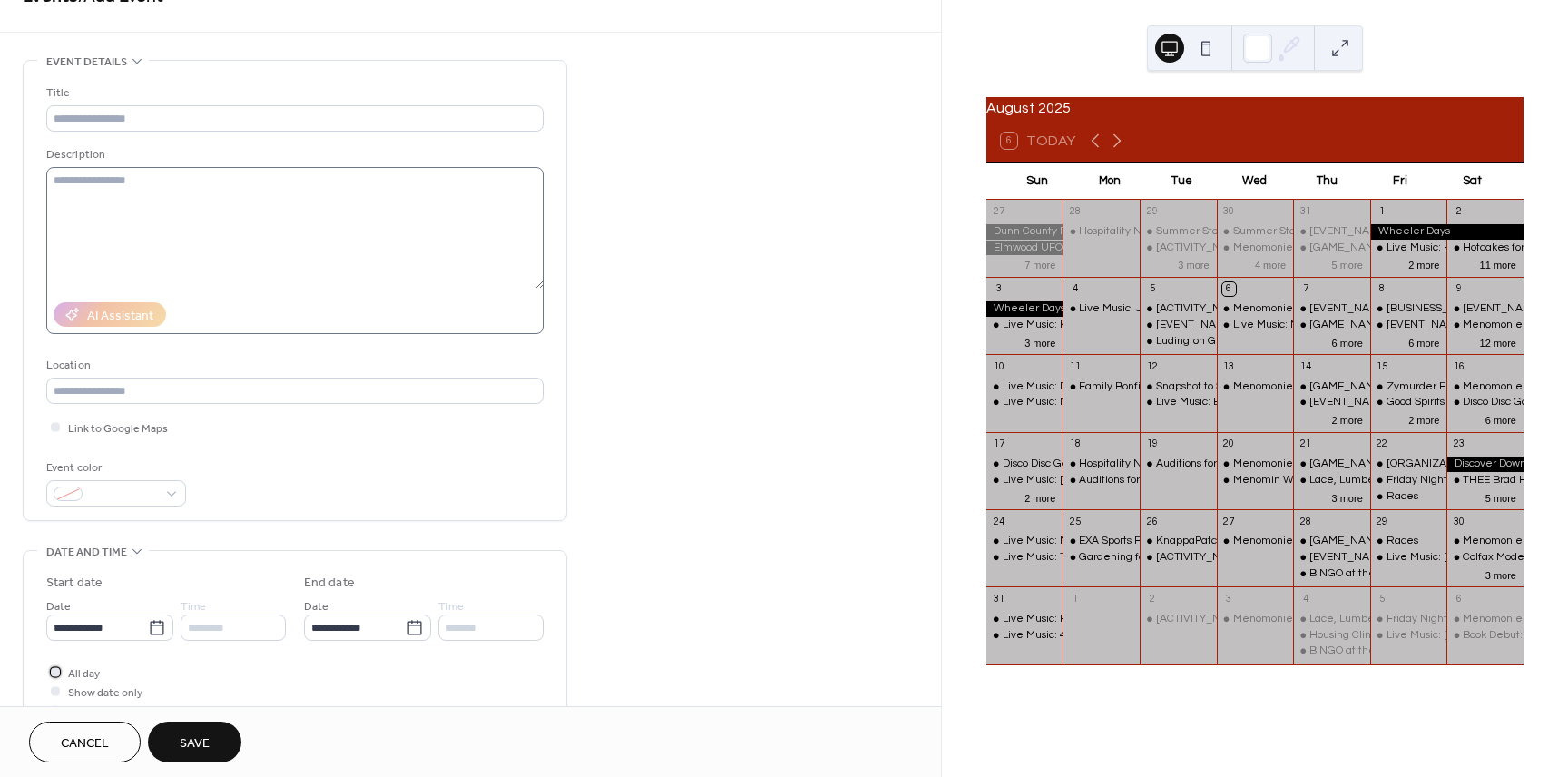 scroll, scrollTop: 39, scrollLeft: 0, axis: vertical 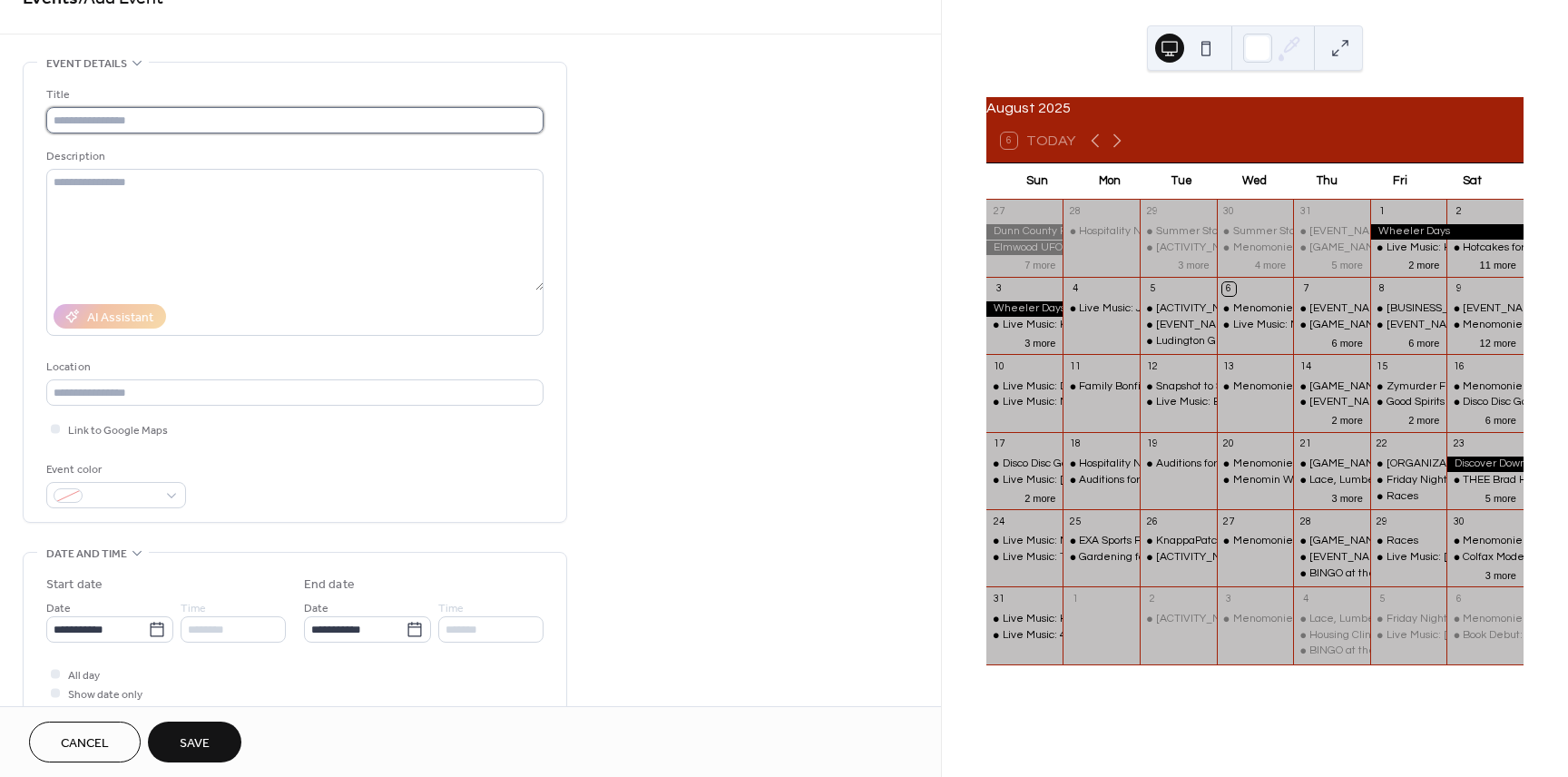 click at bounding box center (295, 120) 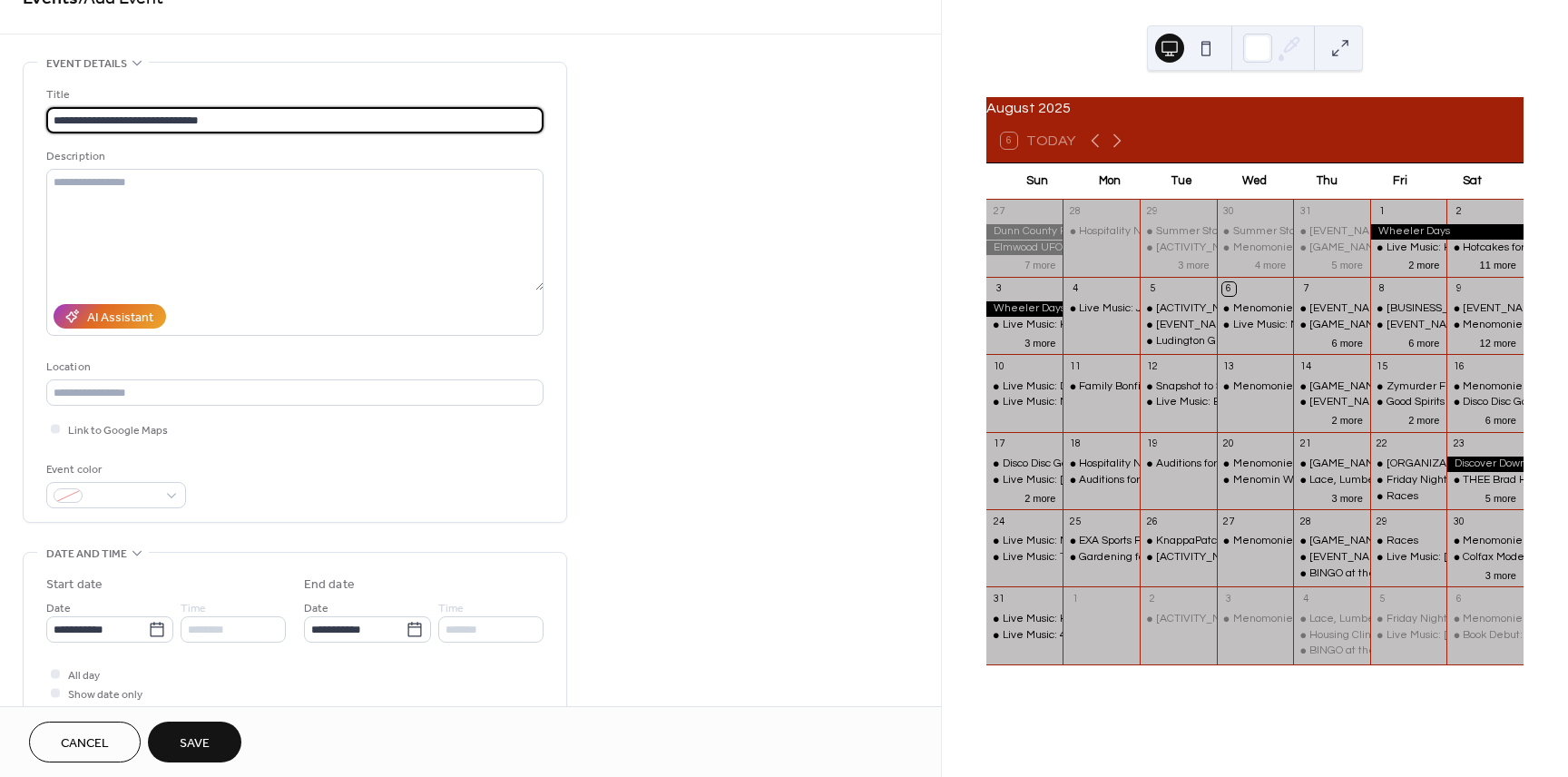 type on "**********" 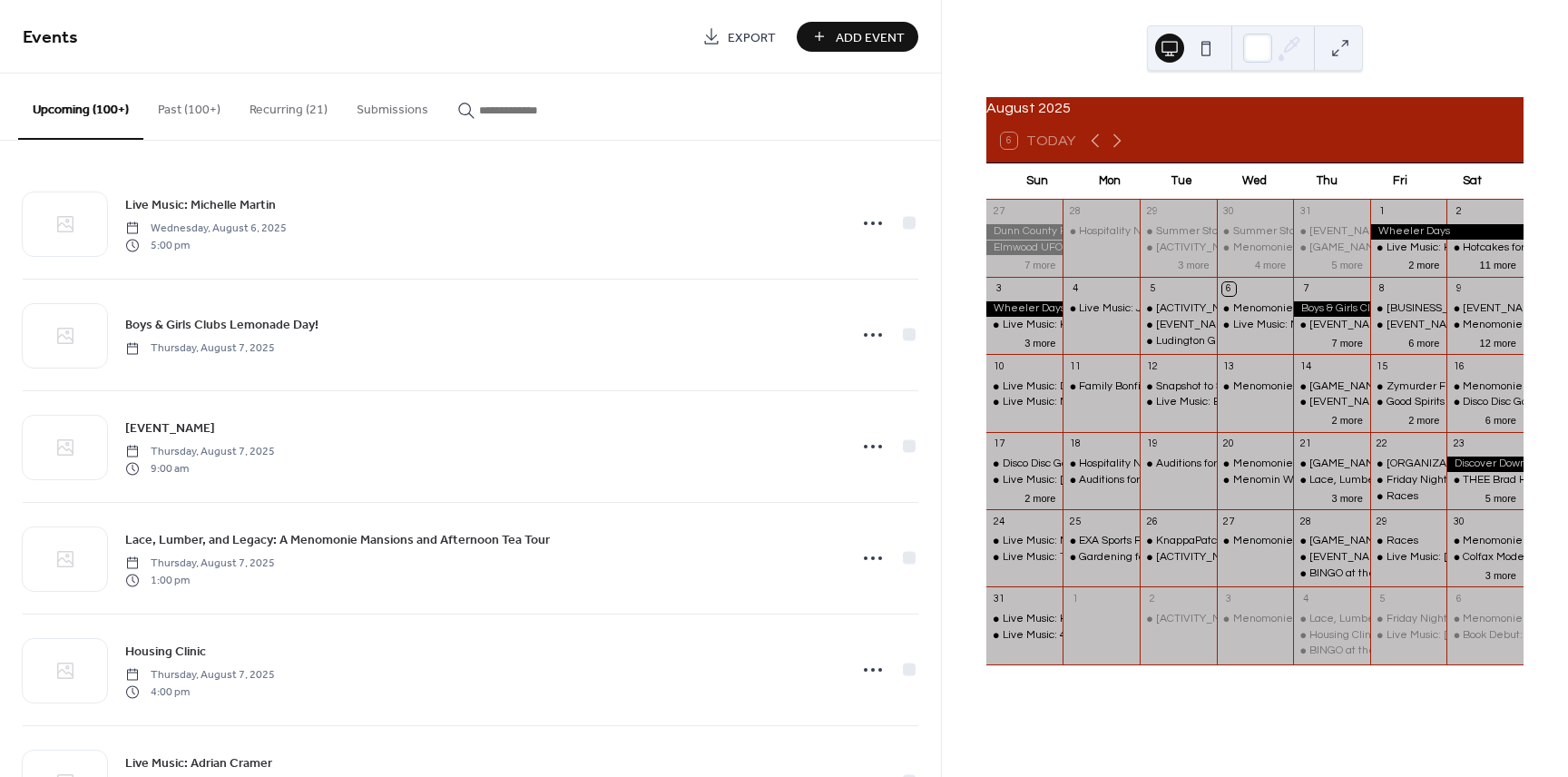 click on "Add Event" at bounding box center [870, 37] 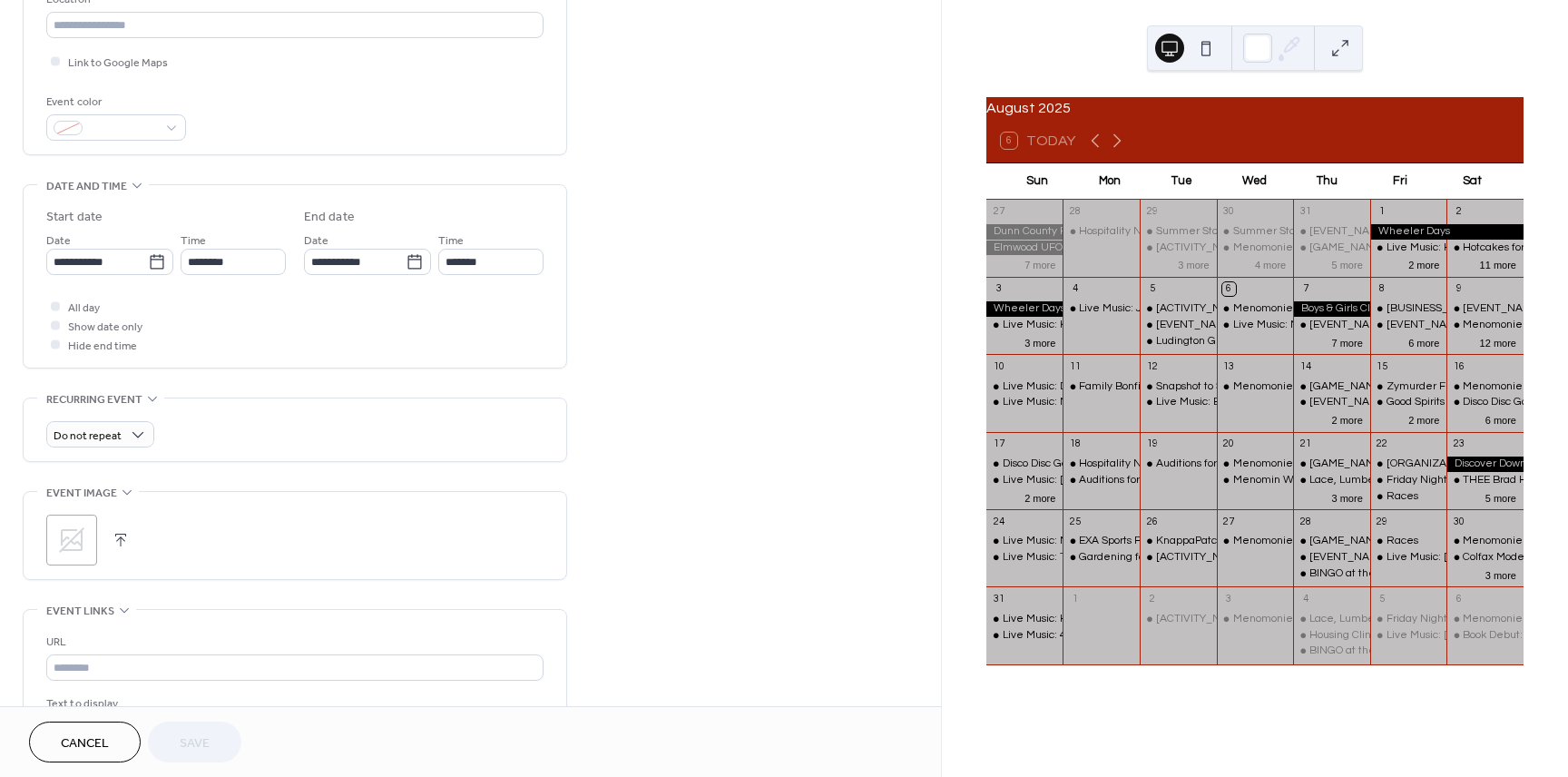 scroll, scrollTop: 408, scrollLeft: 0, axis: vertical 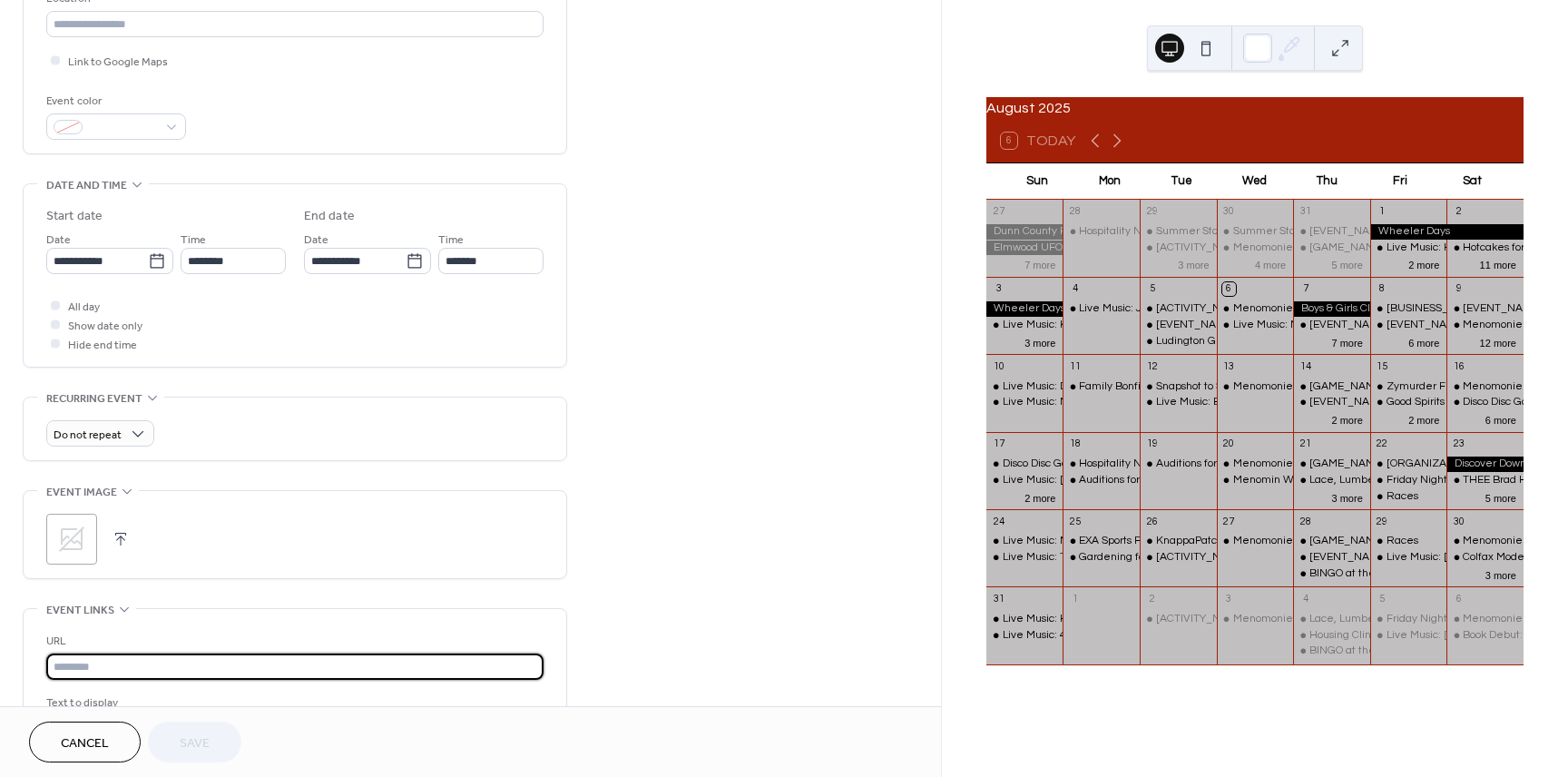 paste on "**********" 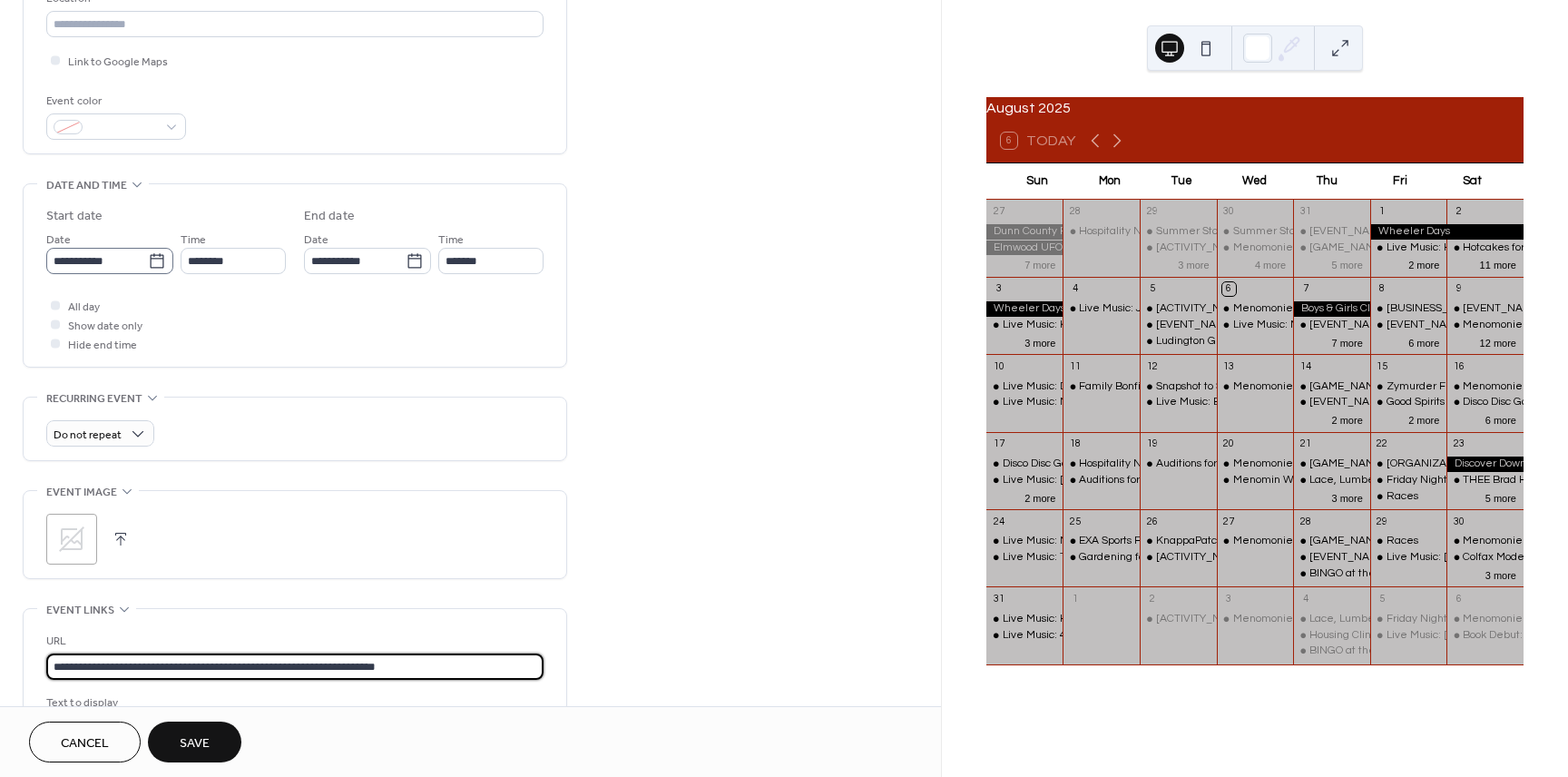 type on "**********" 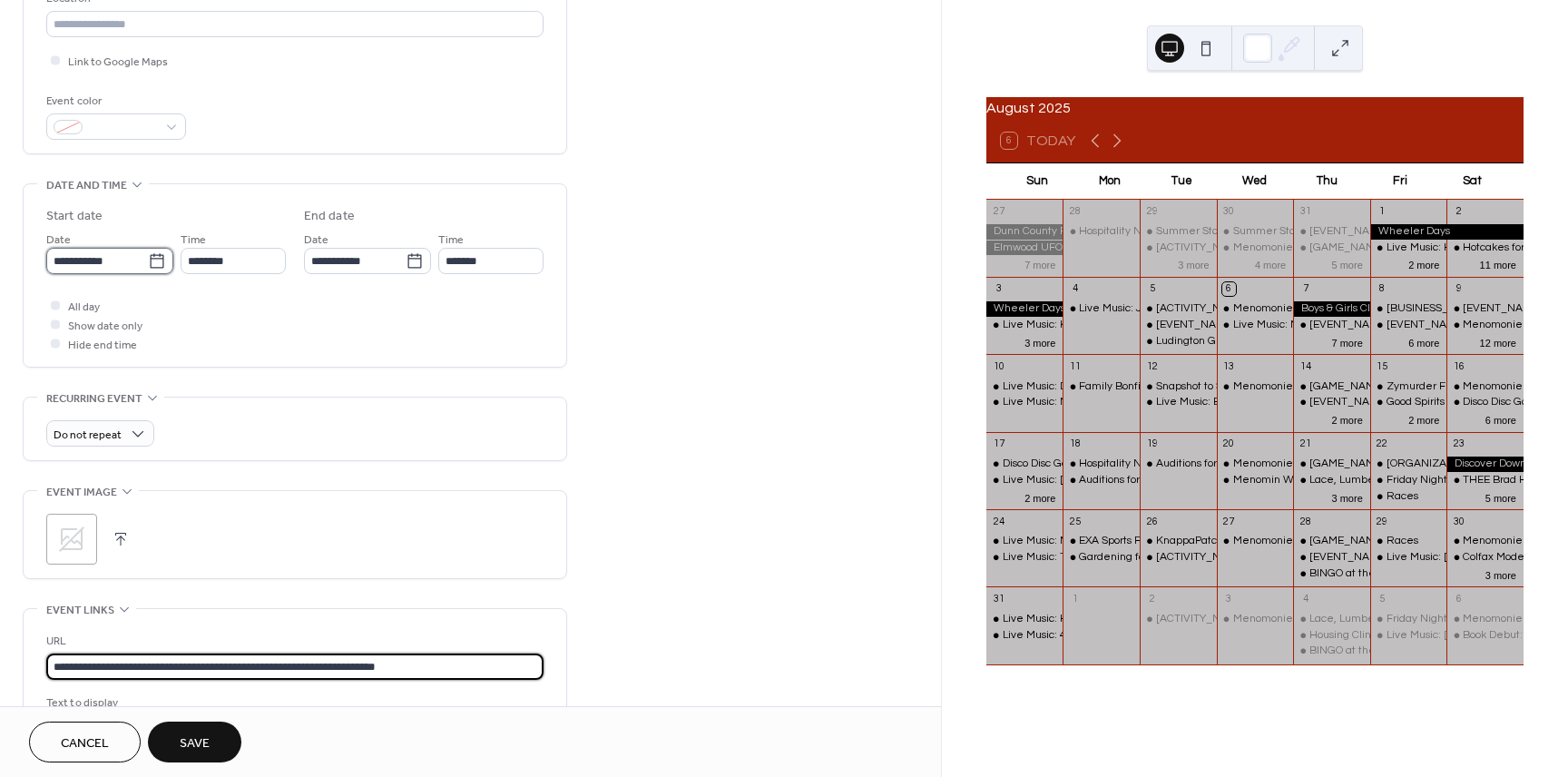 click on "**********" at bounding box center (97, 261) 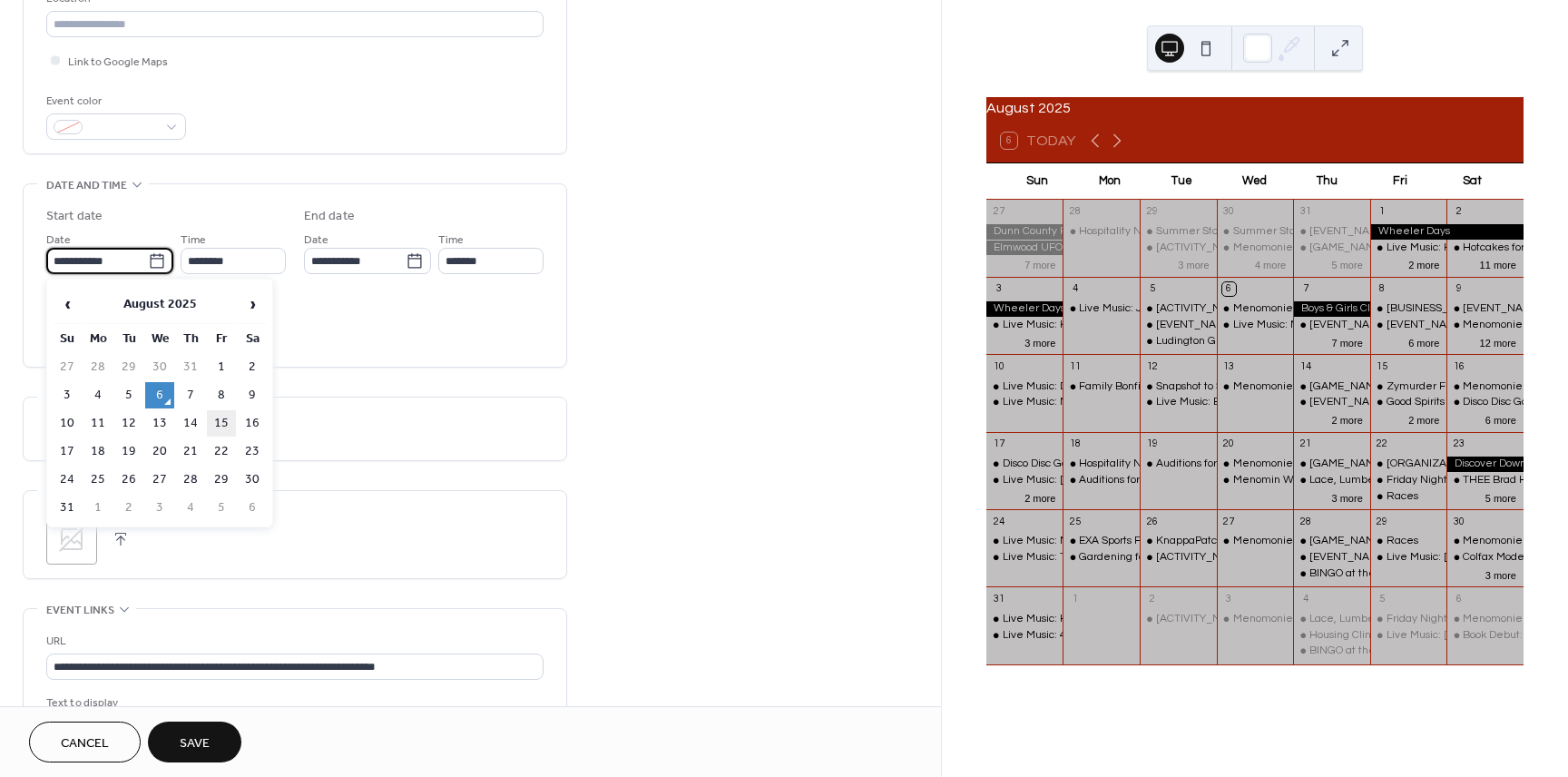 click on "15" at bounding box center [221, 423] 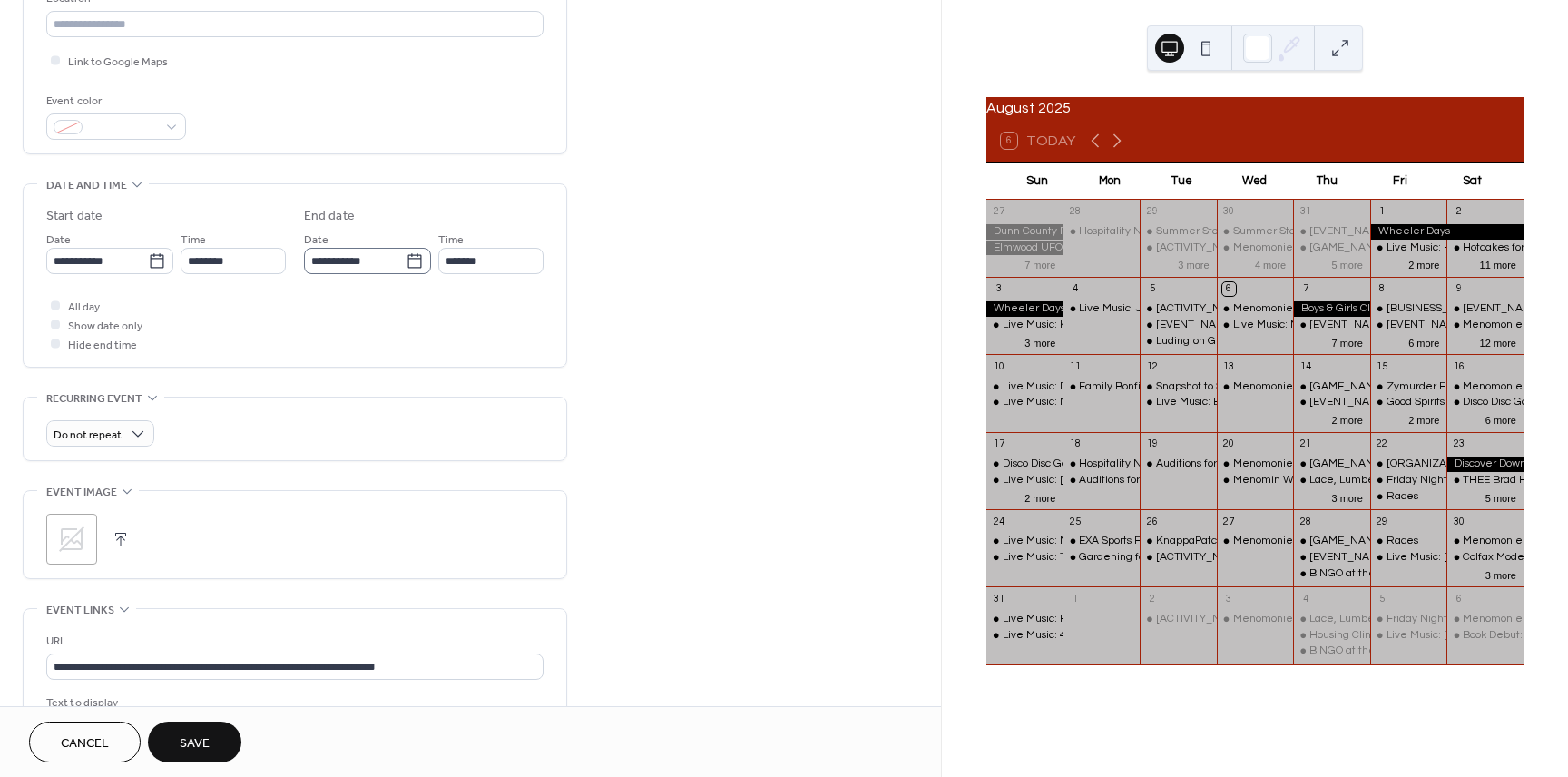 click 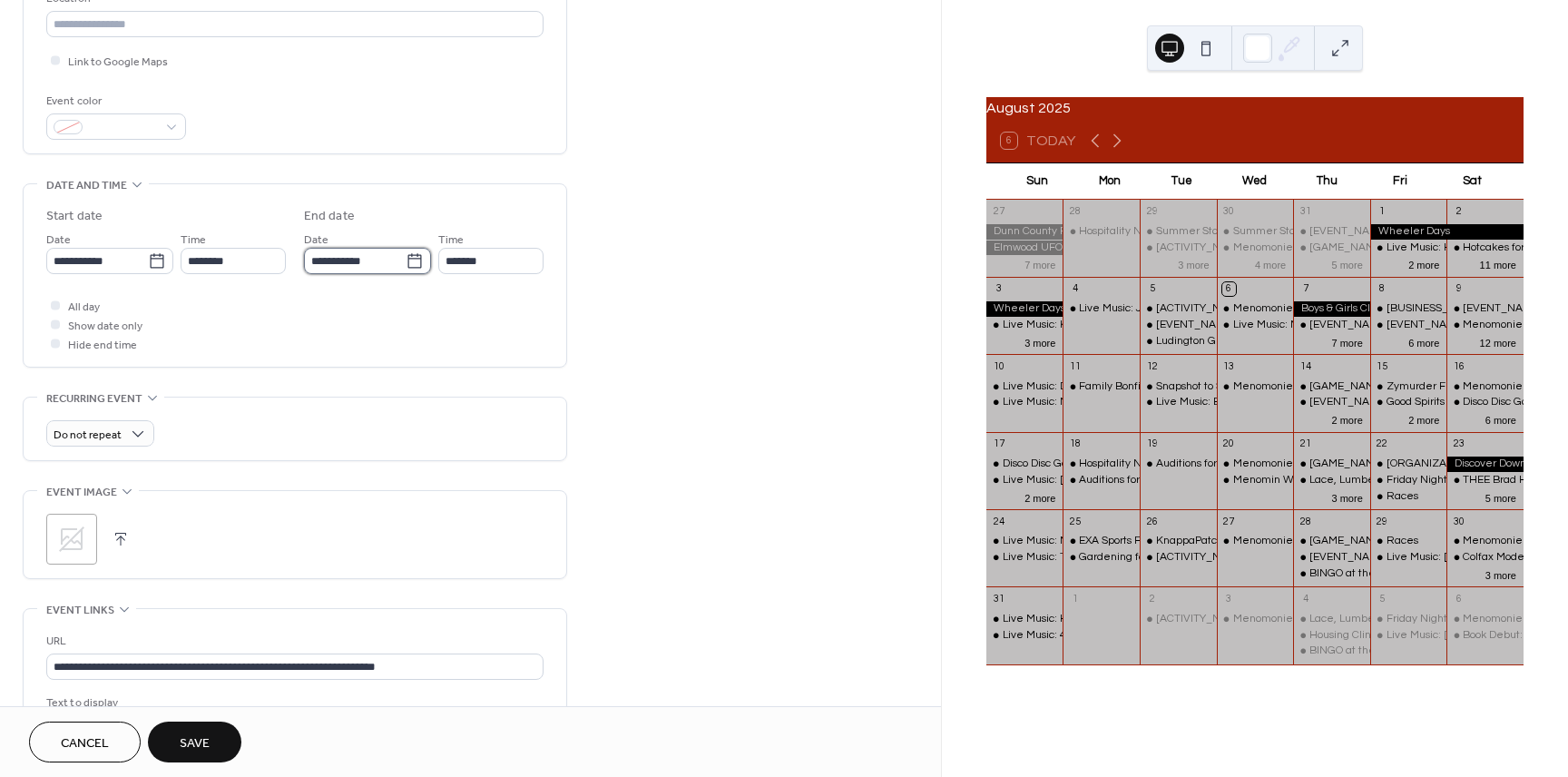 click on "**********" at bounding box center (355, 261) 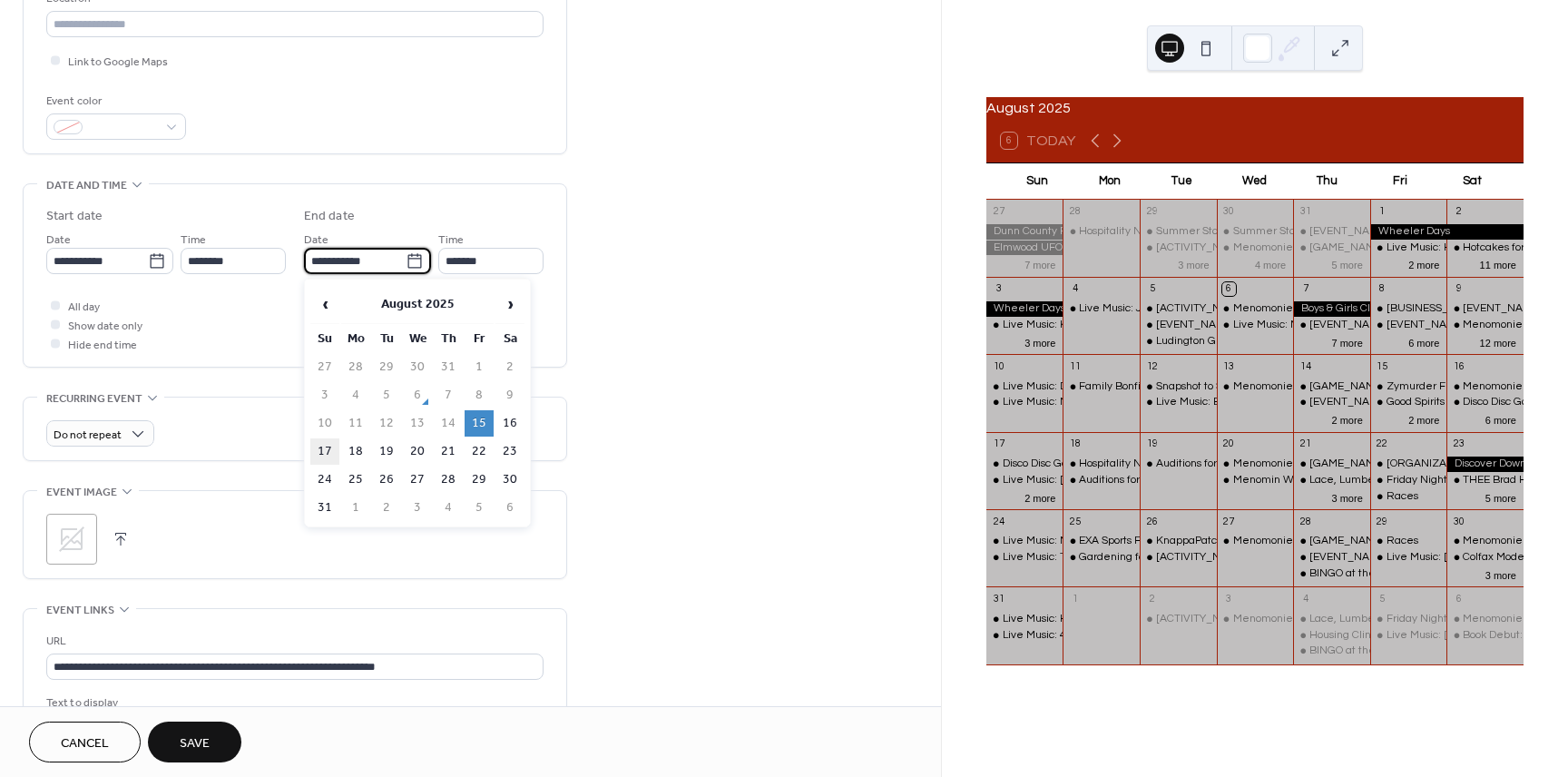 click on "17" at bounding box center (325, 451) 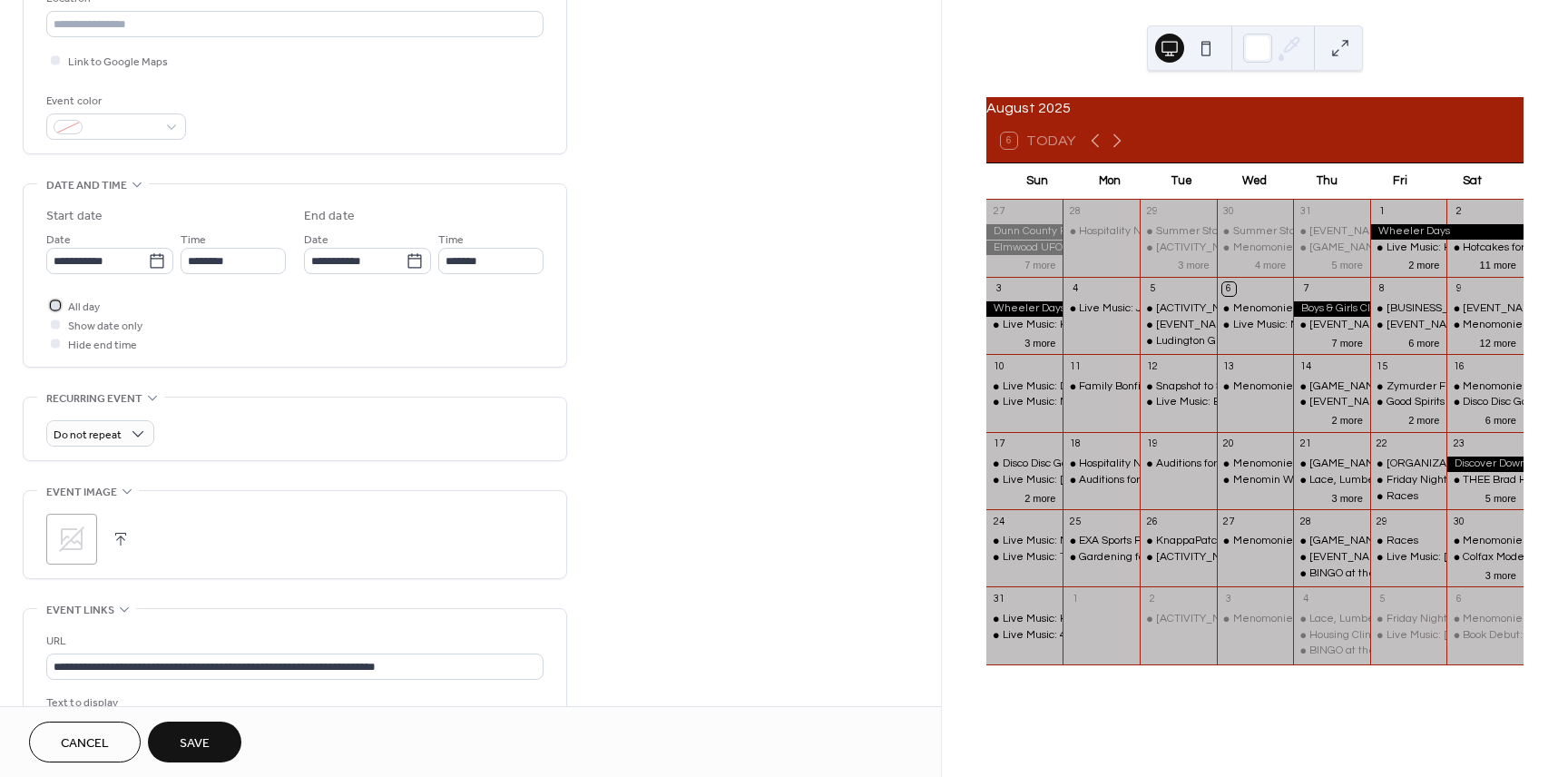 click at bounding box center [55, 305] 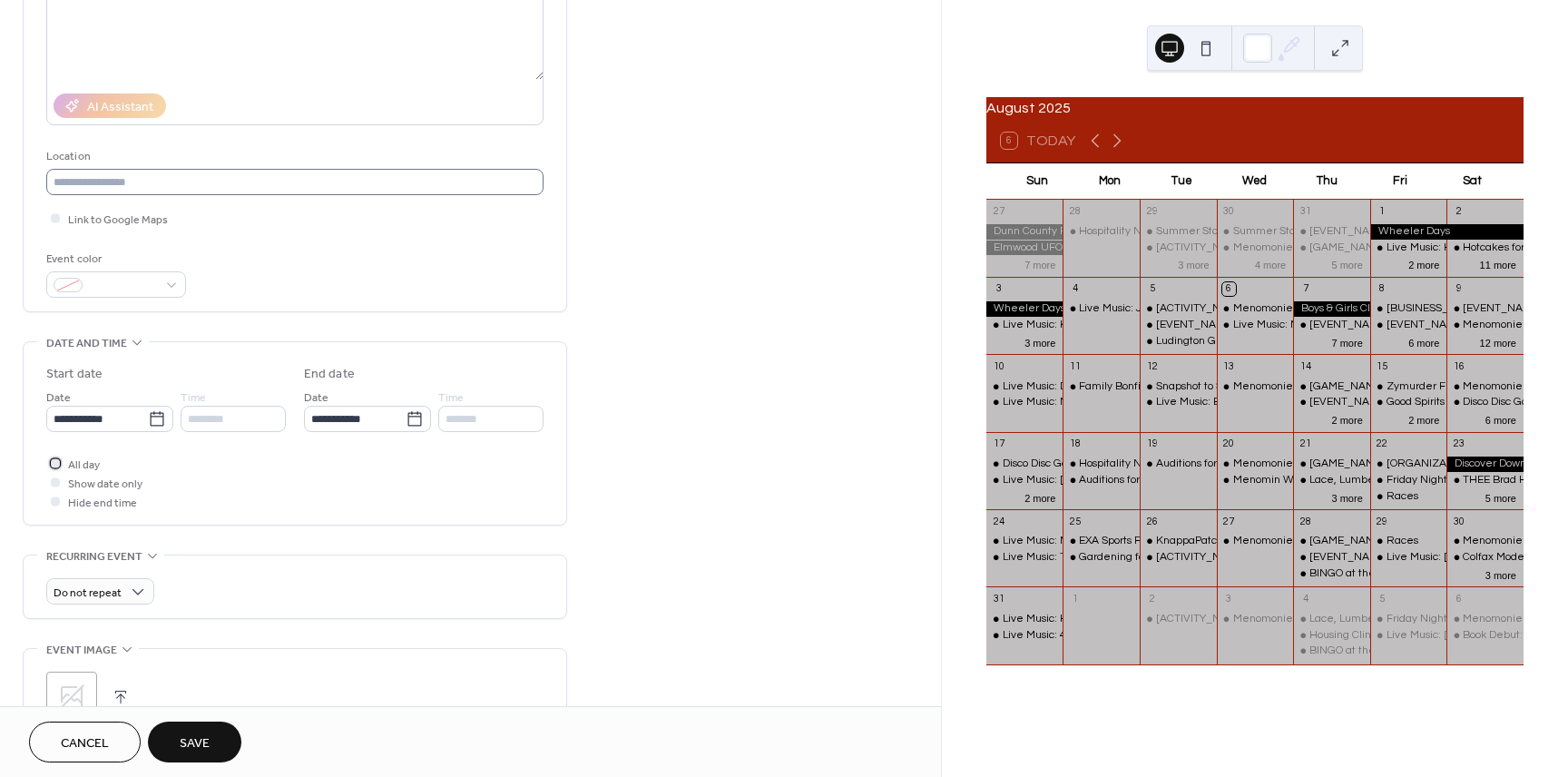 scroll, scrollTop: 113, scrollLeft: 0, axis: vertical 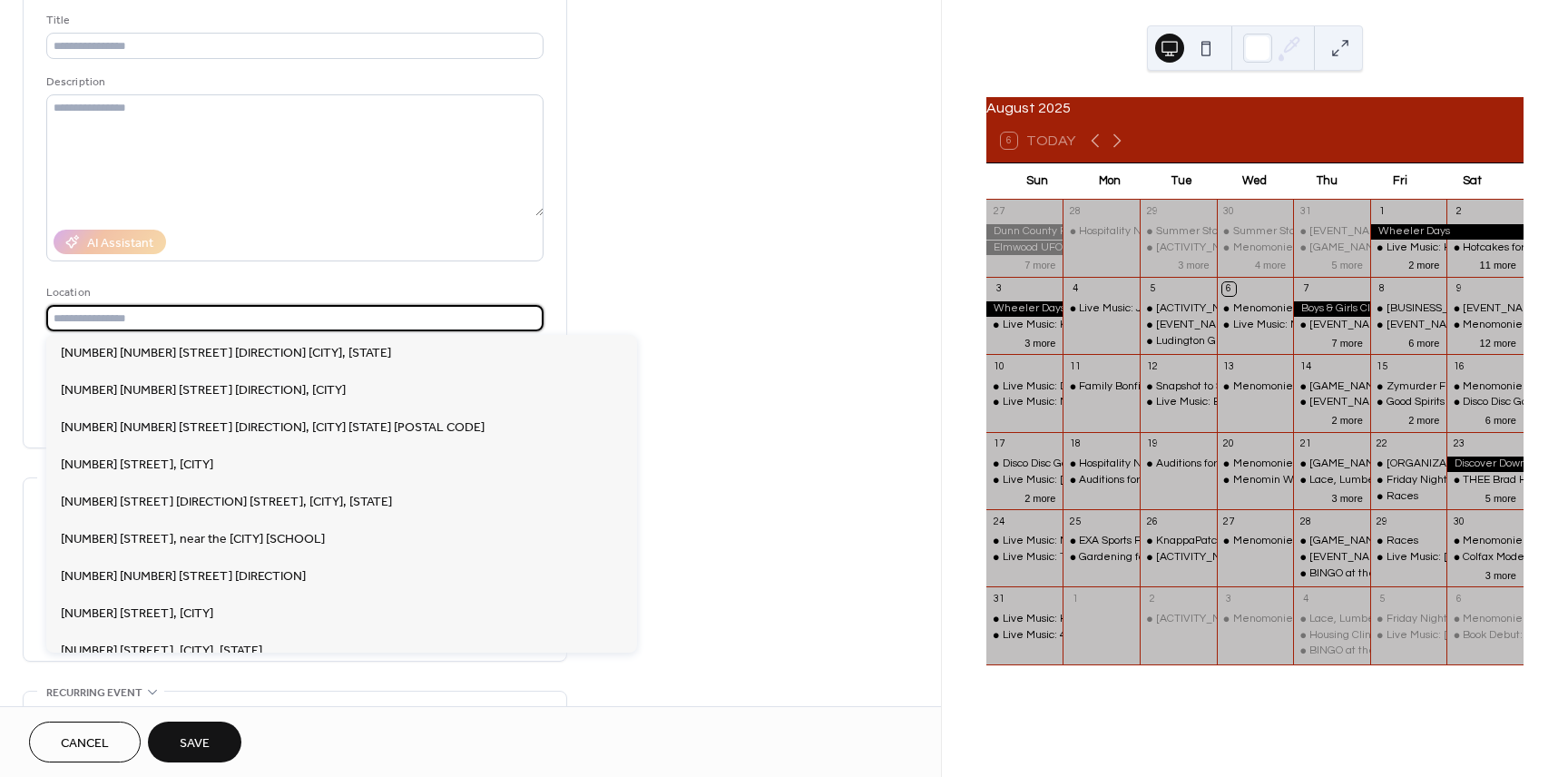 click at bounding box center [295, 318] 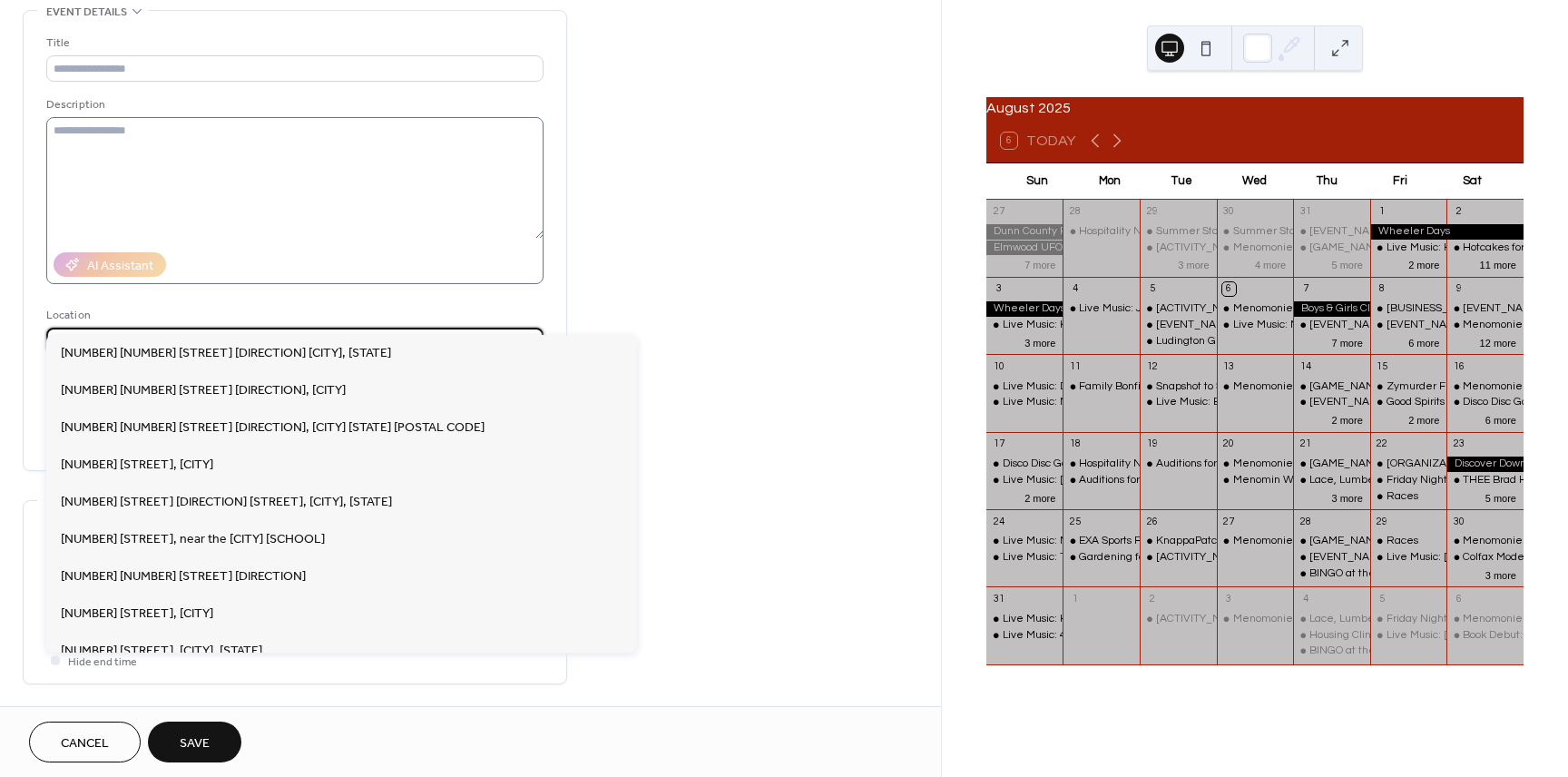 scroll, scrollTop: 81, scrollLeft: 0, axis: vertical 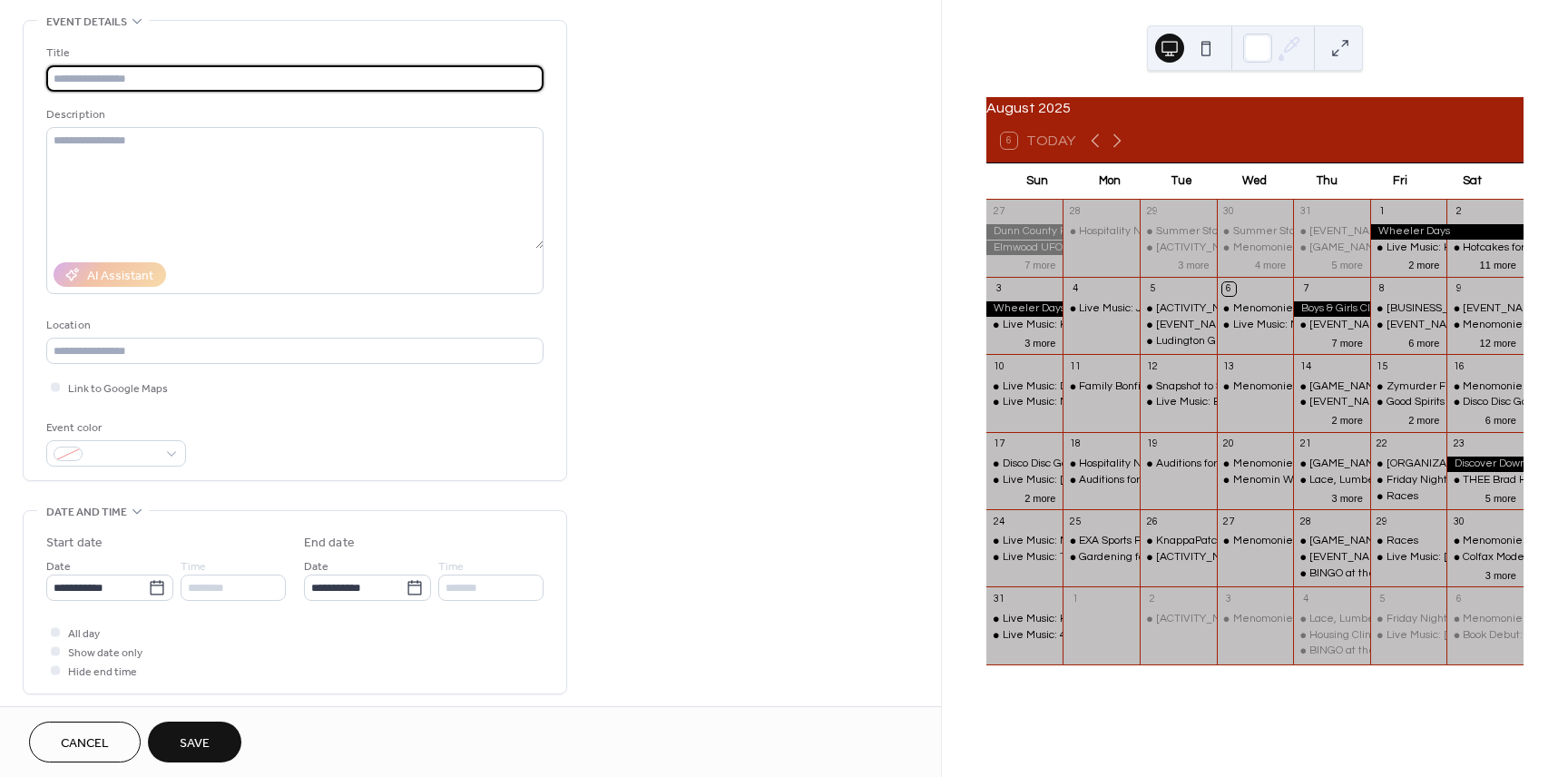 paste on "**********" 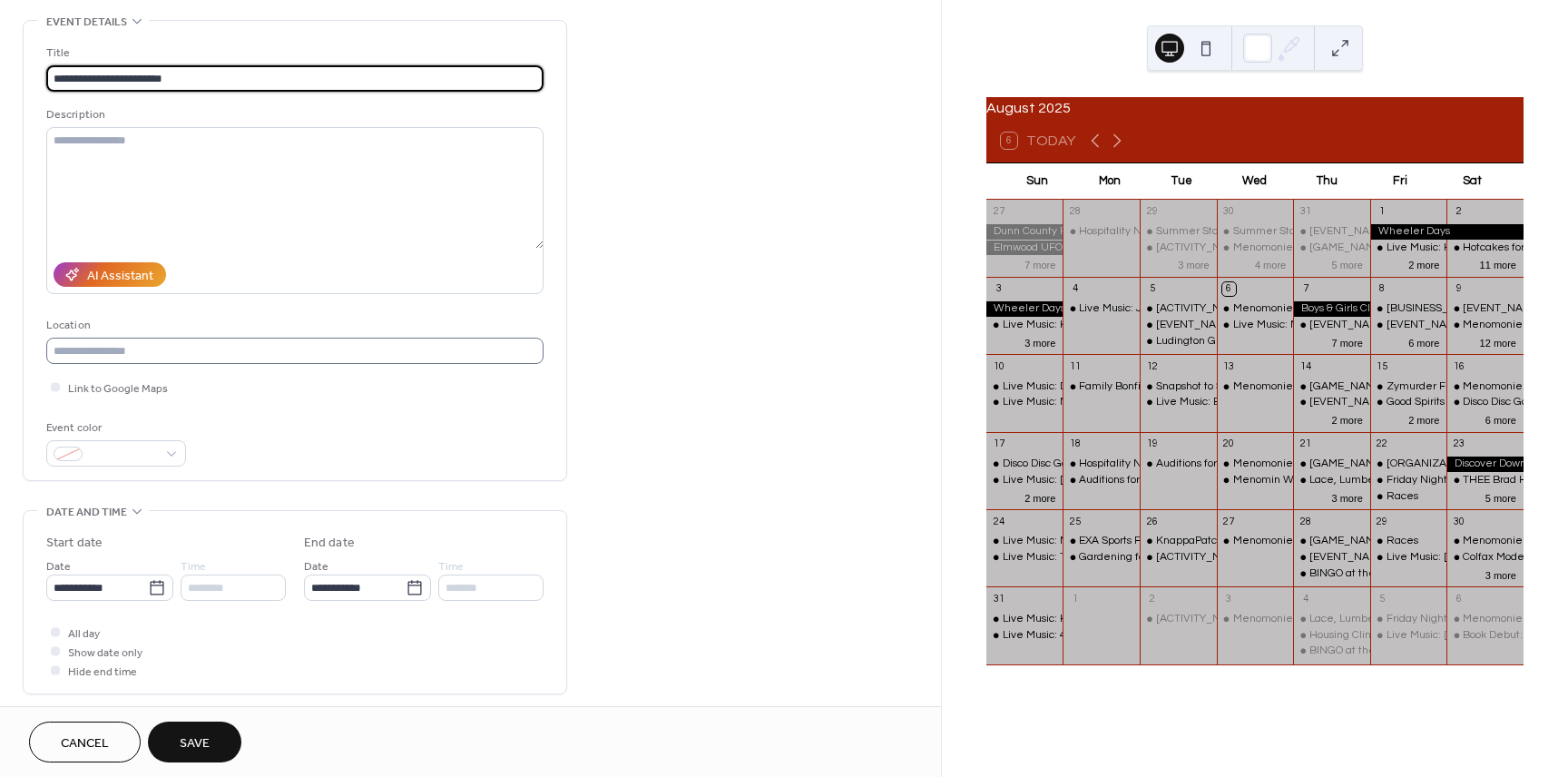 type on "**********" 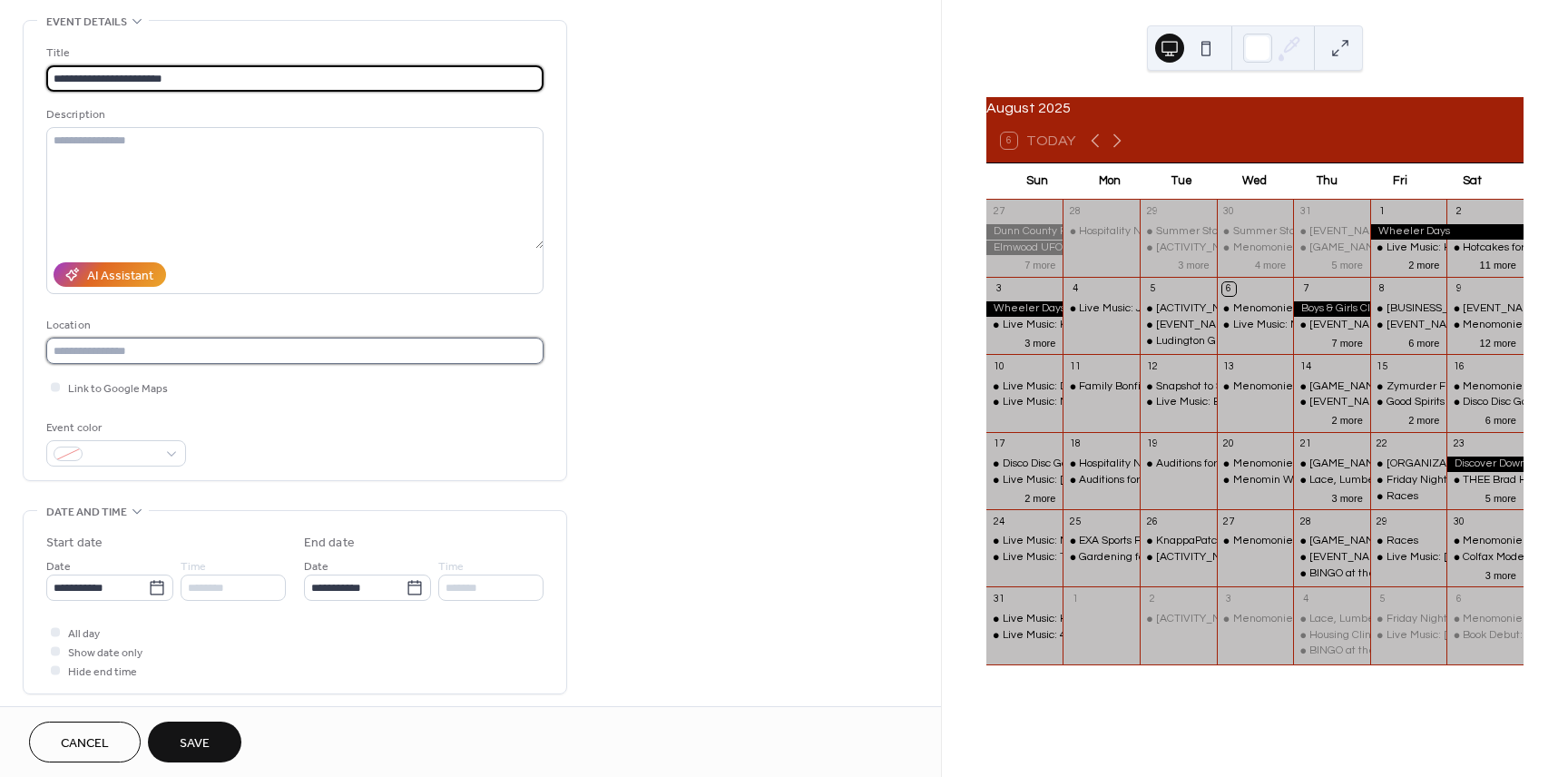 click at bounding box center [295, 350] 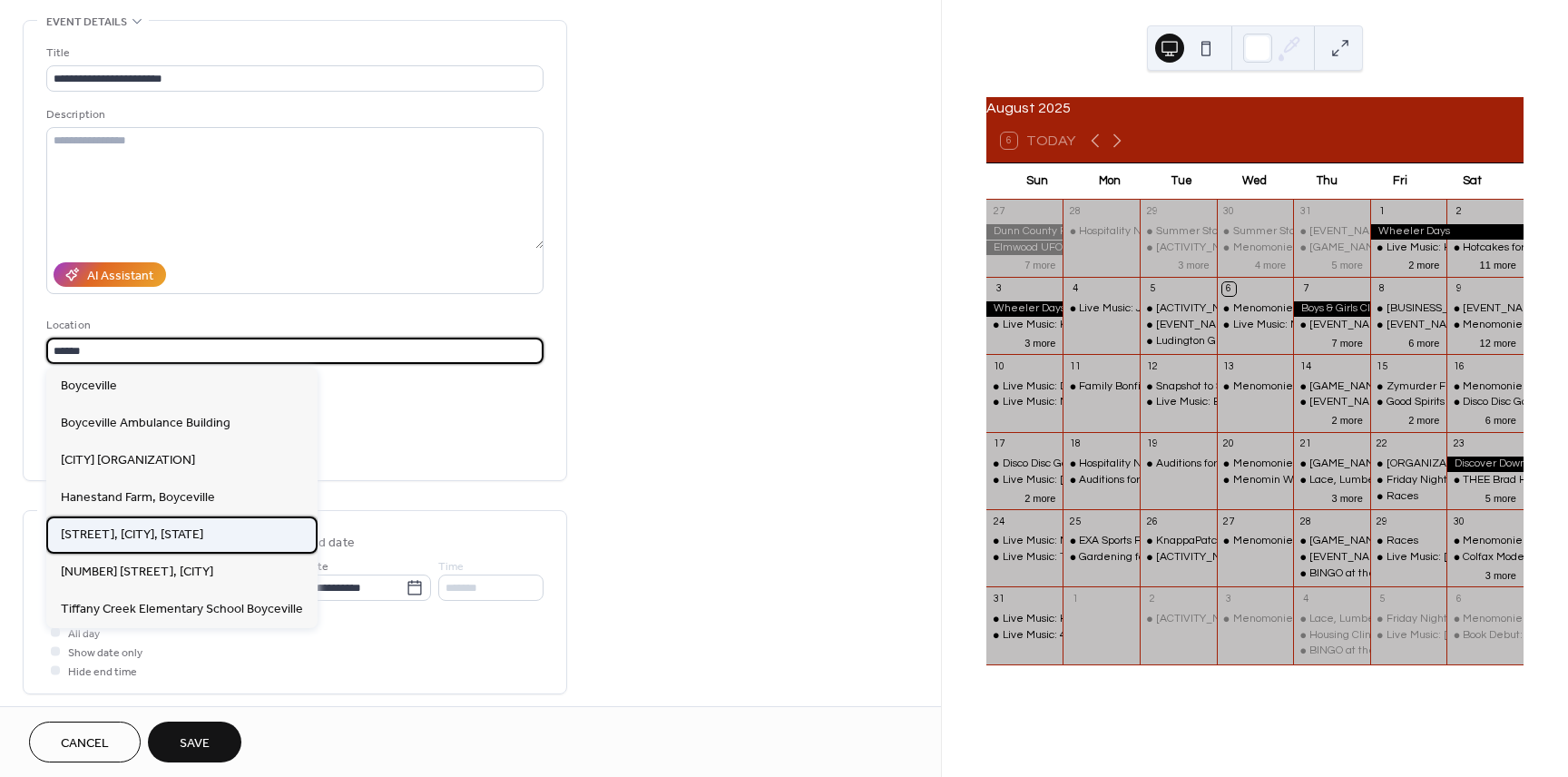 click on "[STREET], [CITY], [STATE]" at bounding box center (132, 535) 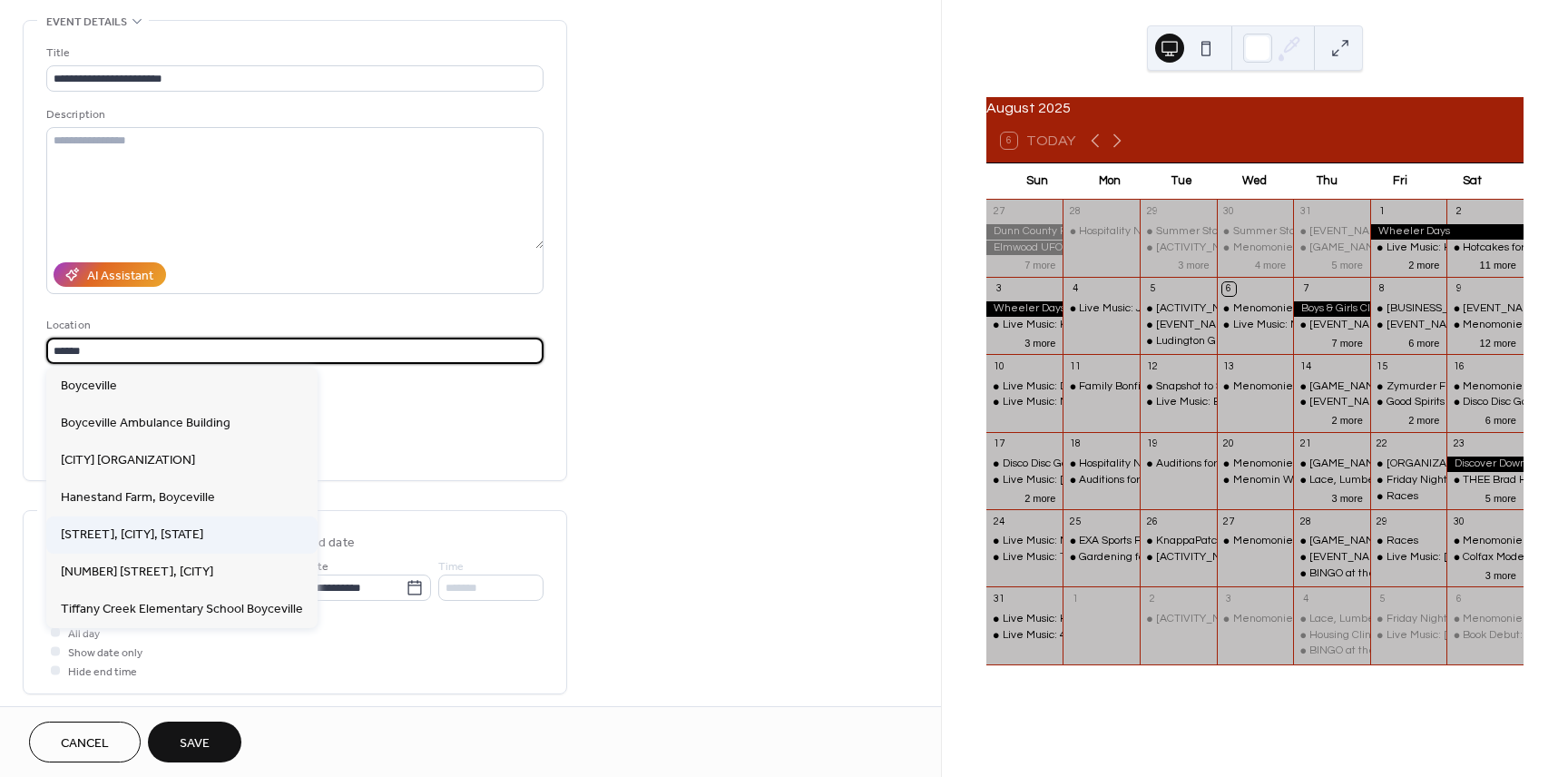 type on "**********" 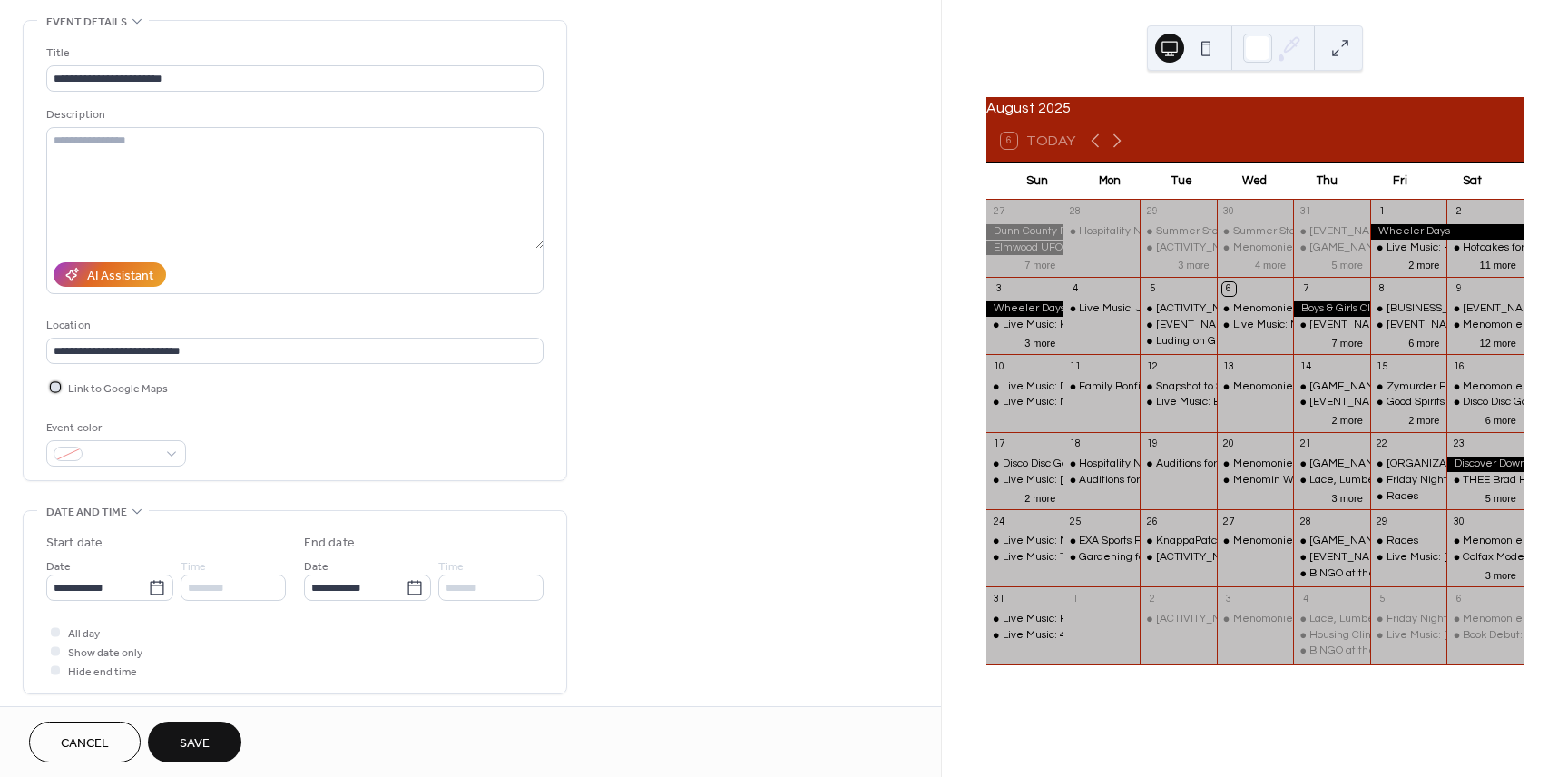 click at bounding box center [55, 387] 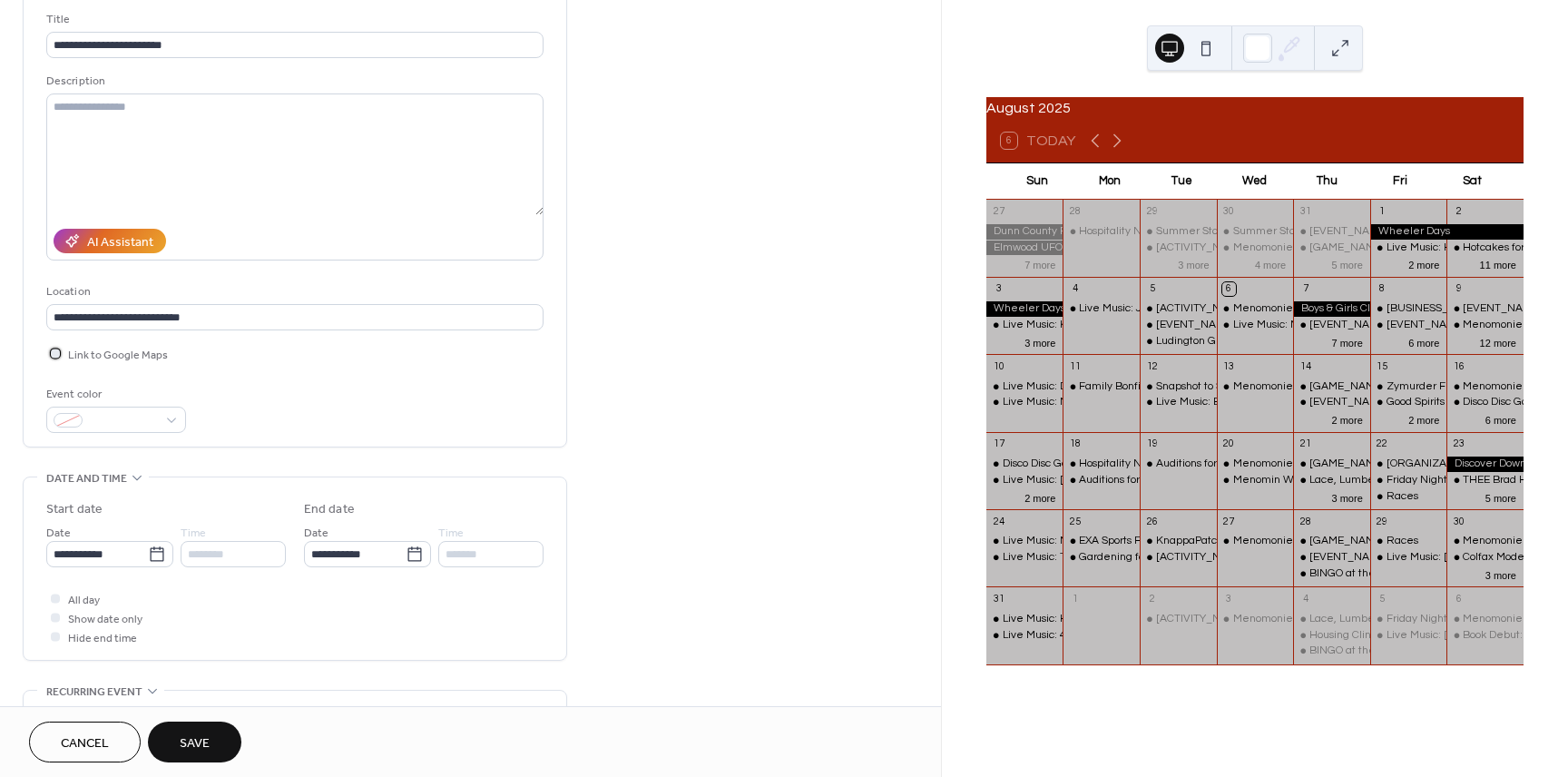 scroll, scrollTop: 146, scrollLeft: 0, axis: vertical 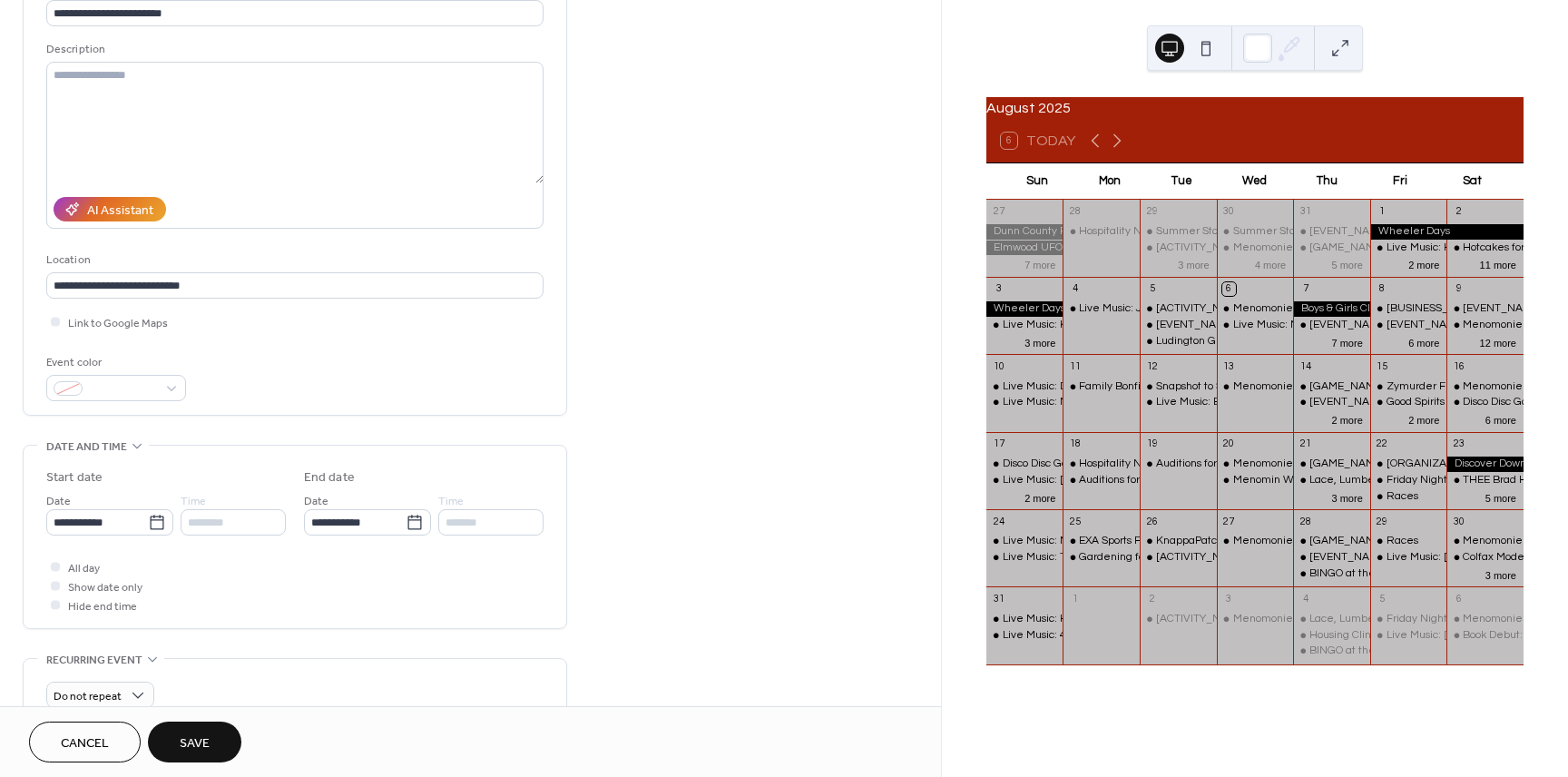 click on "Save" at bounding box center [194, 743] 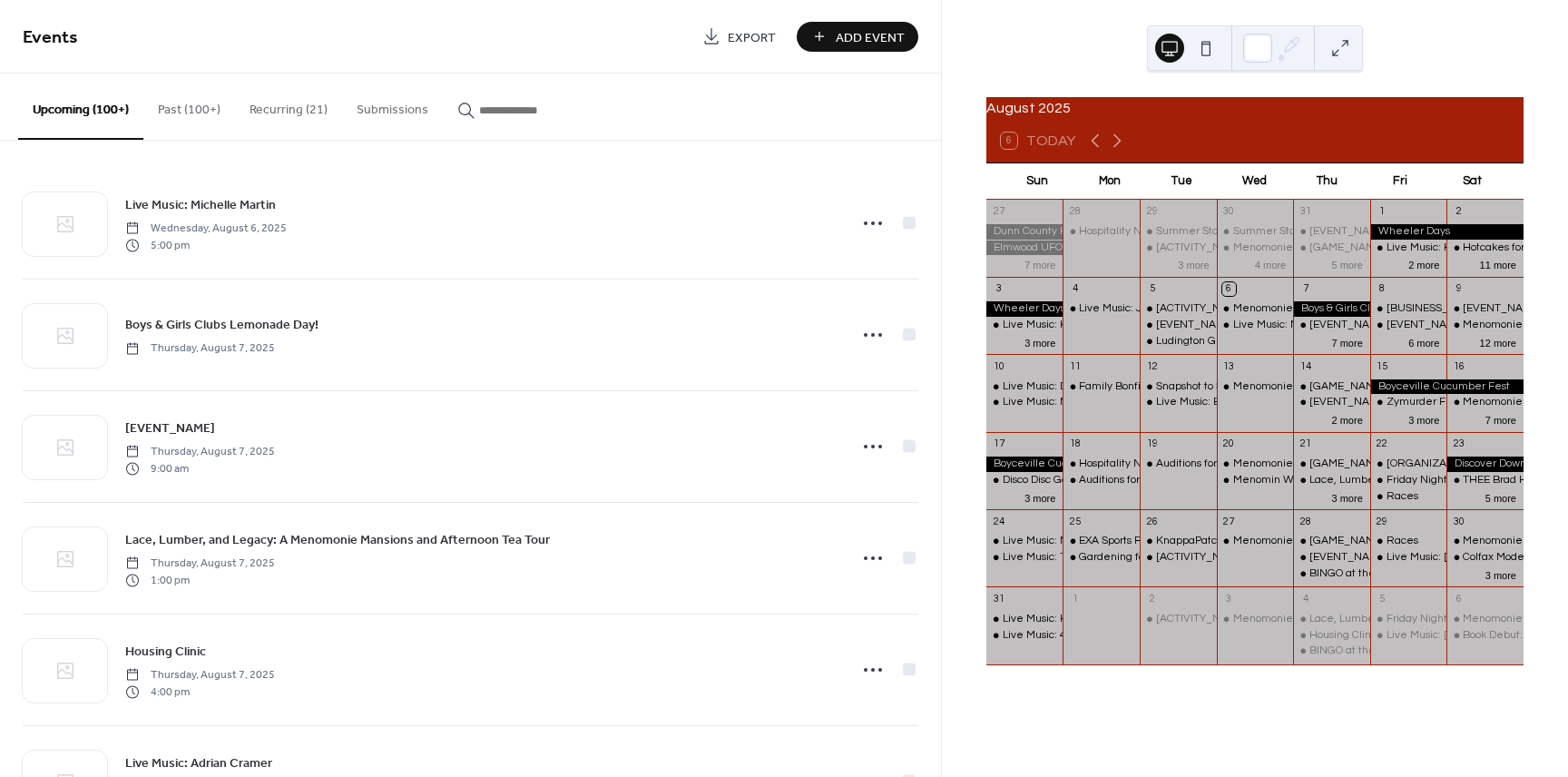 click on "Add Event" at bounding box center (870, 37) 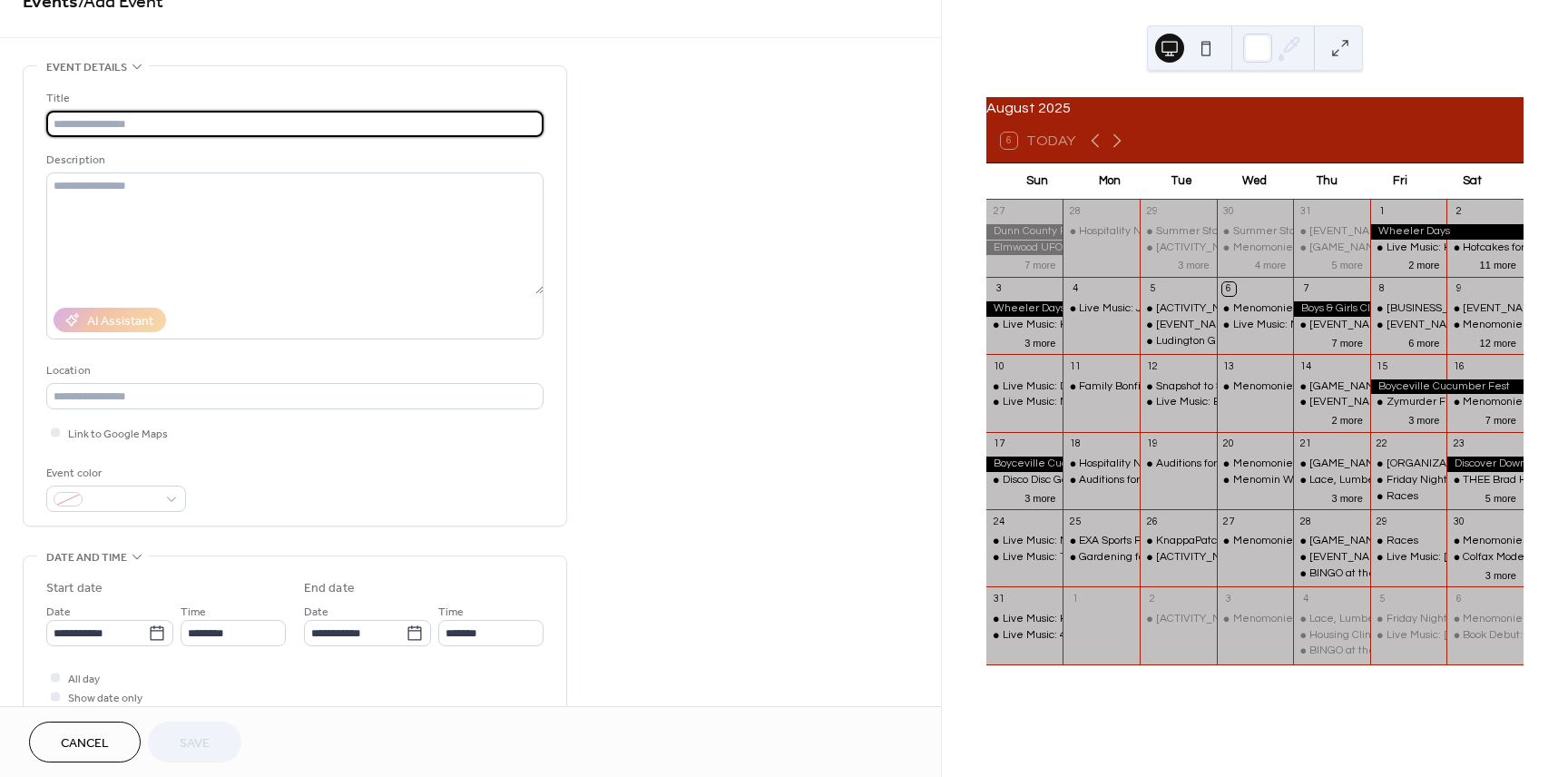 scroll, scrollTop: 579, scrollLeft: 0, axis: vertical 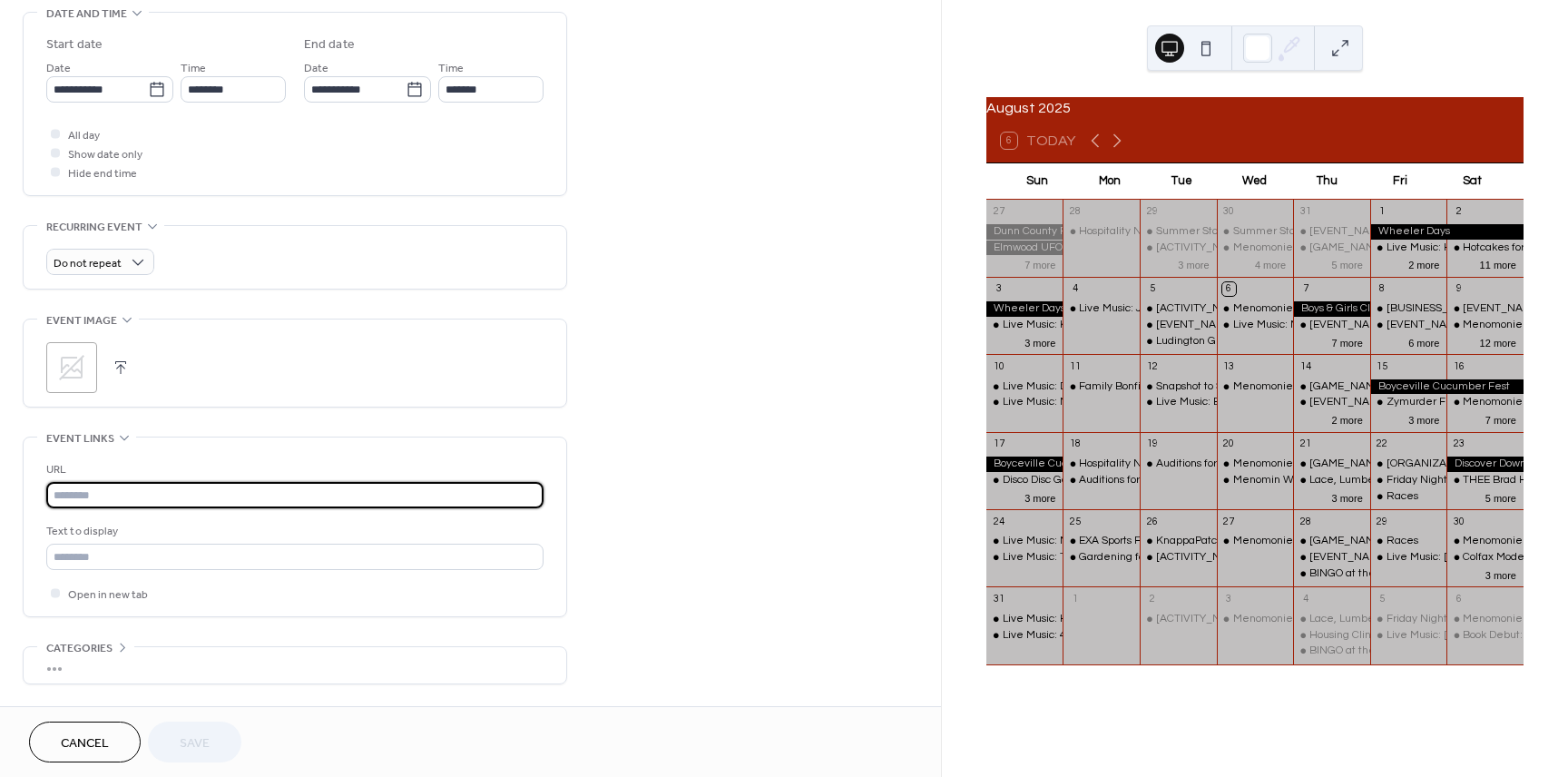paste on "**********" 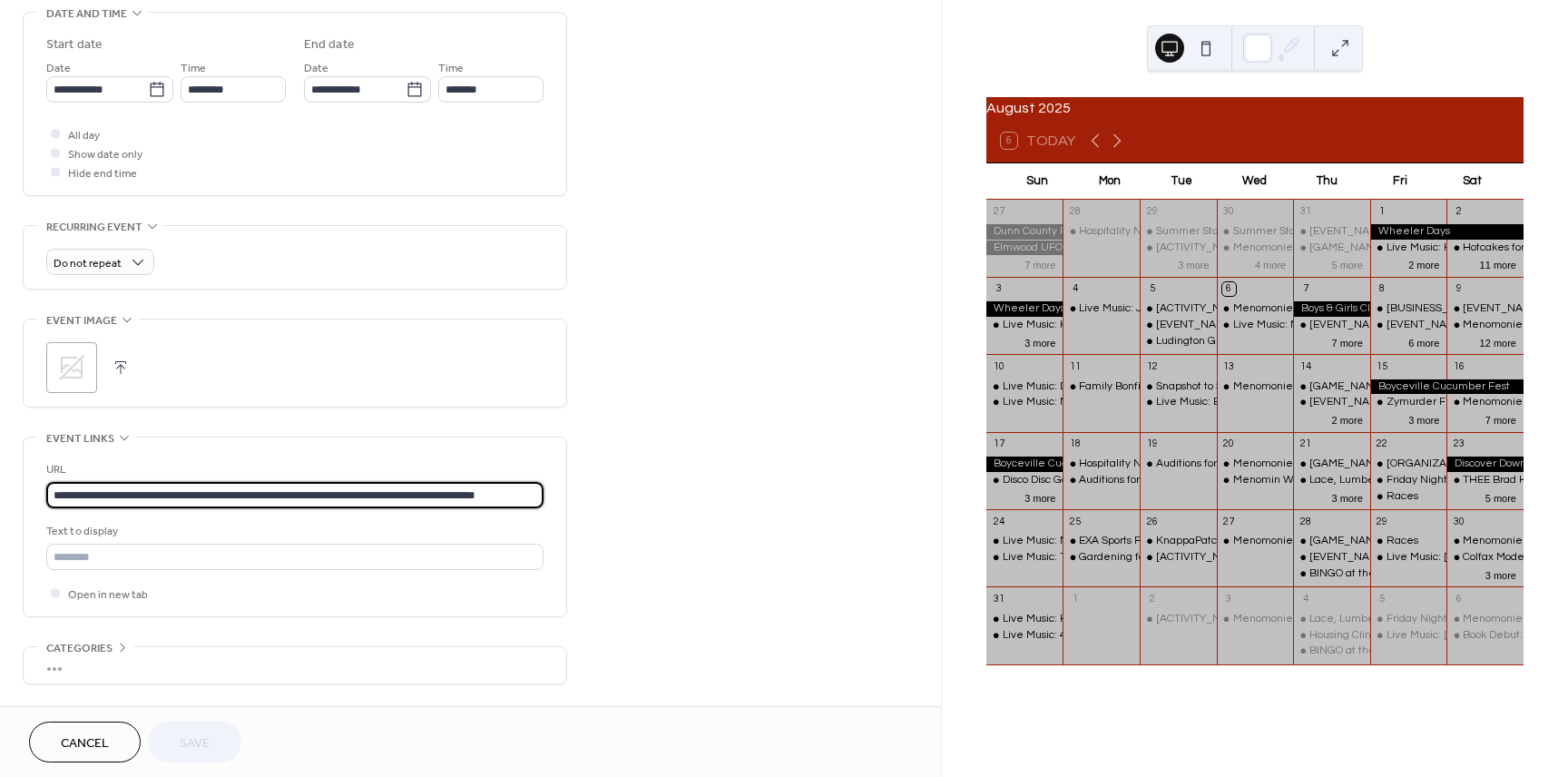 scroll, scrollTop: 0, scrollLeft: 14, axis: horizontal 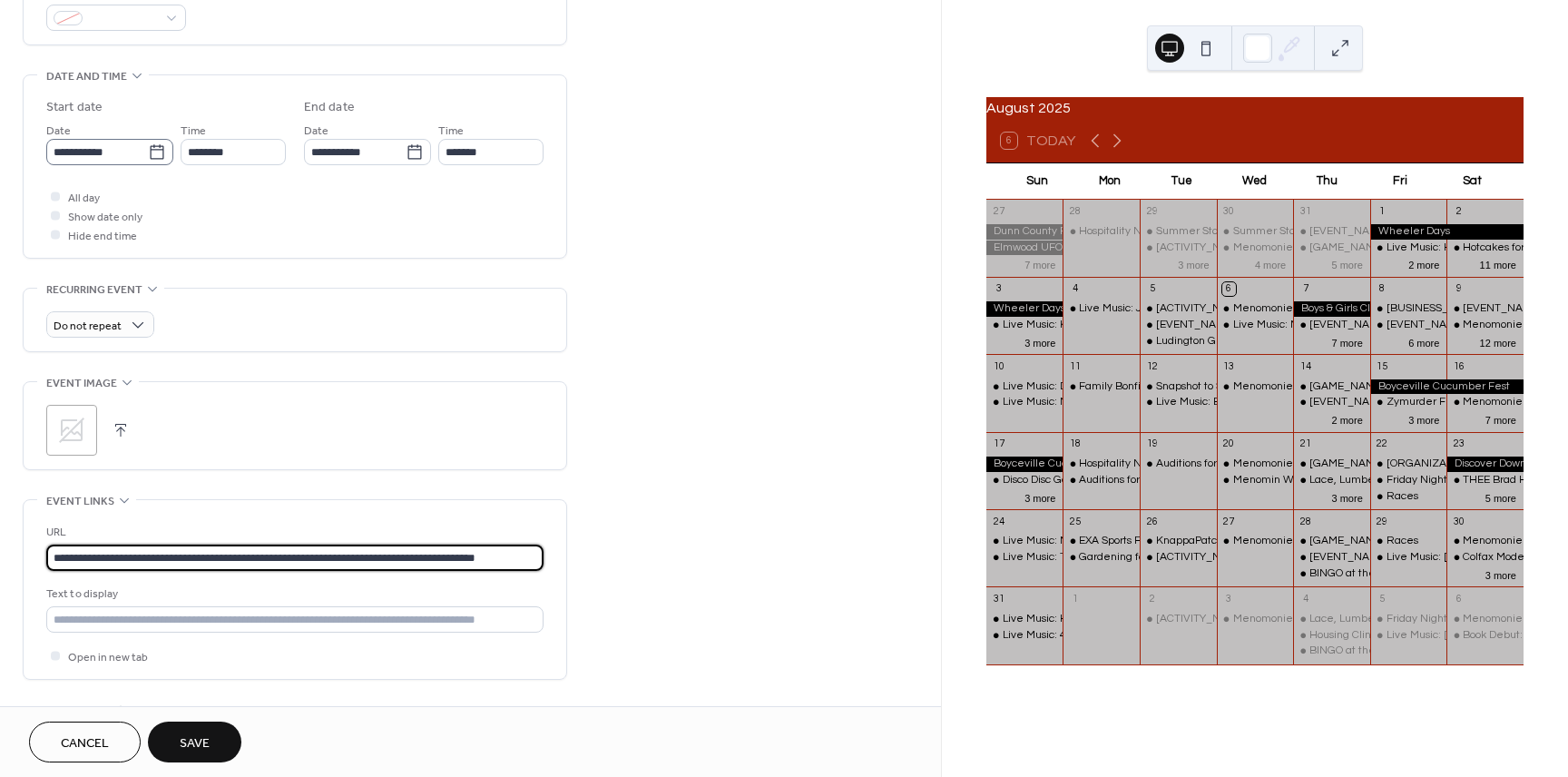 type on "**********" 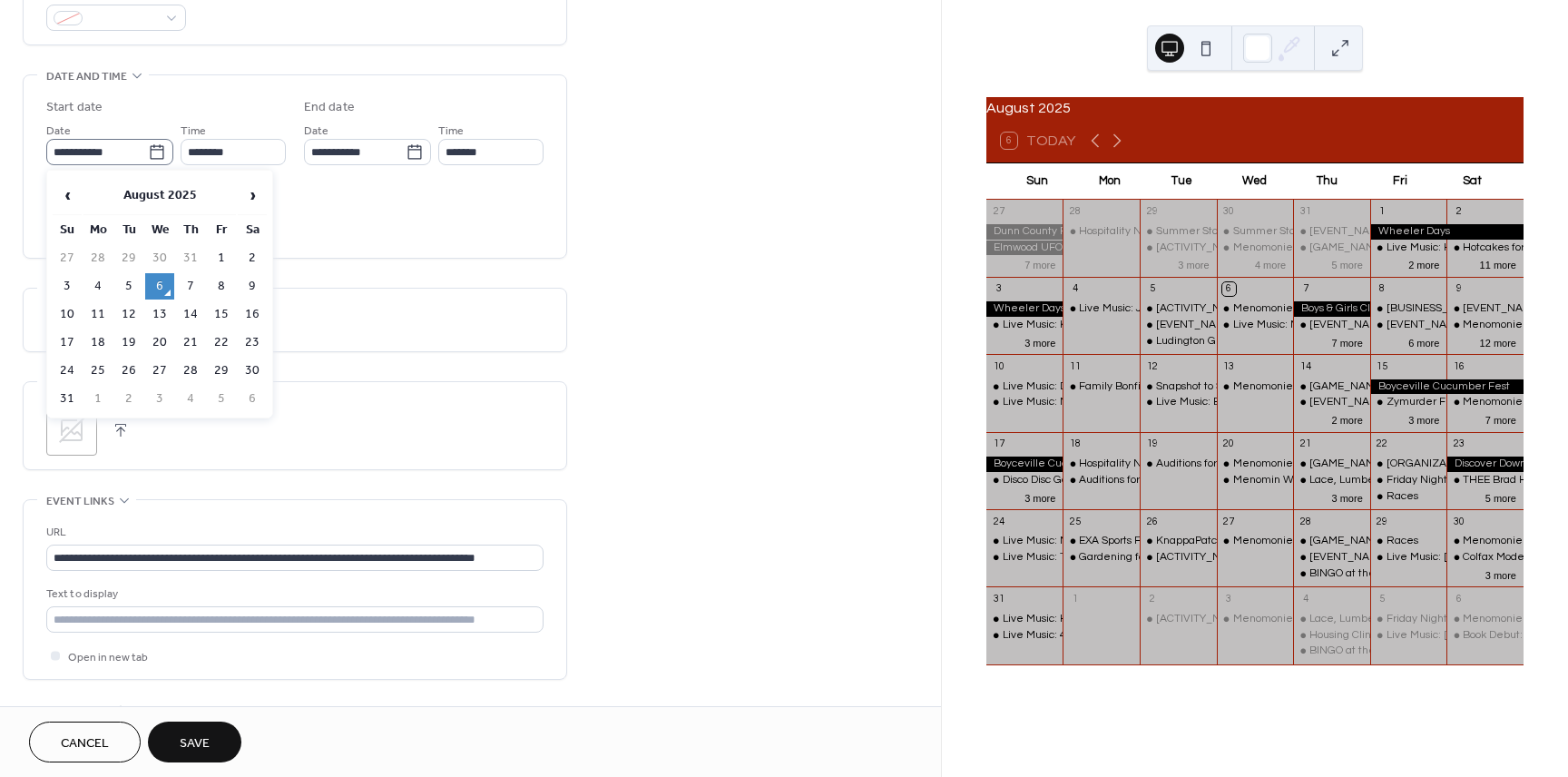scroll, scrollTop: 0, scrollLeft: 0, axis: both 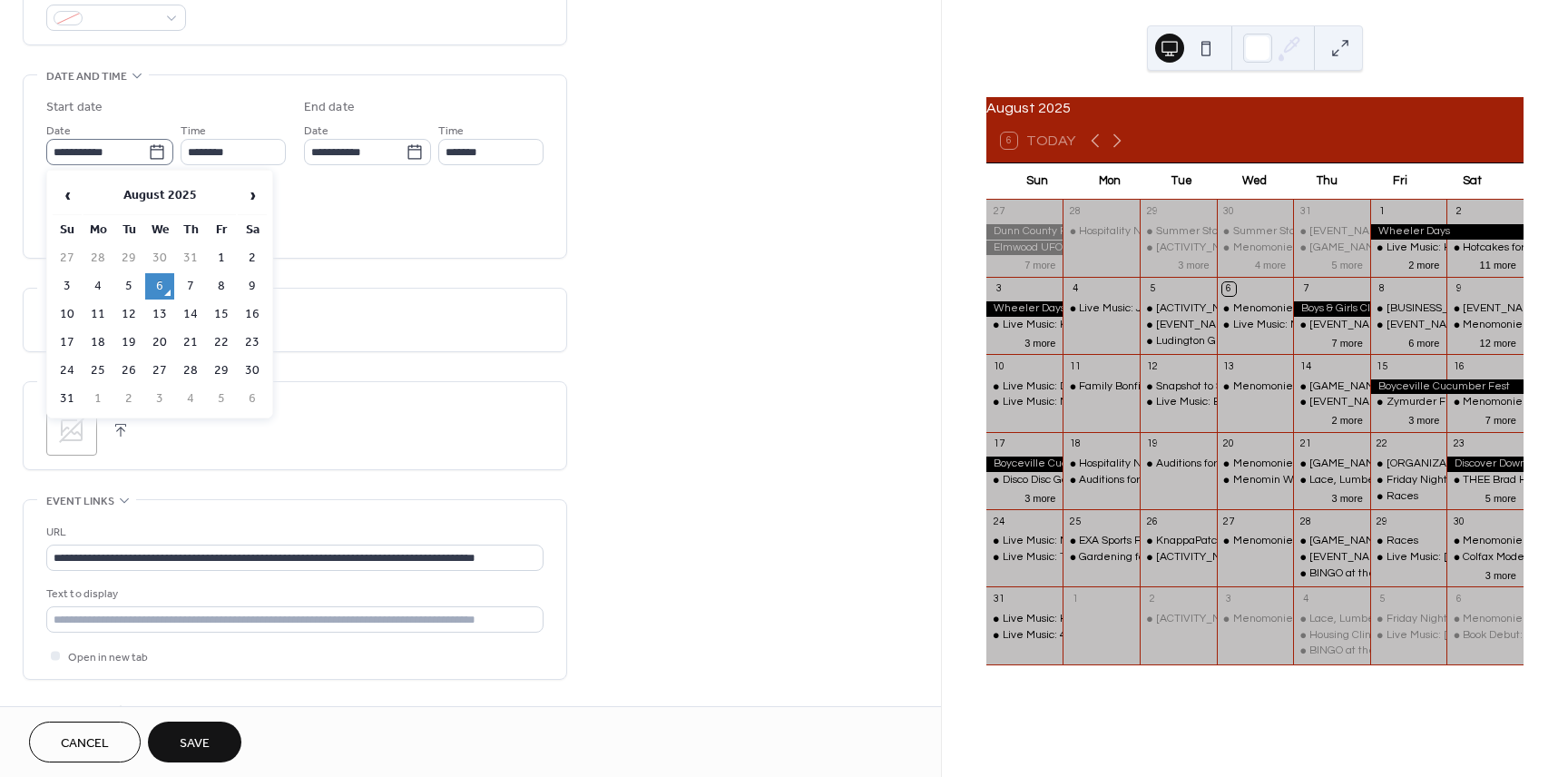 click 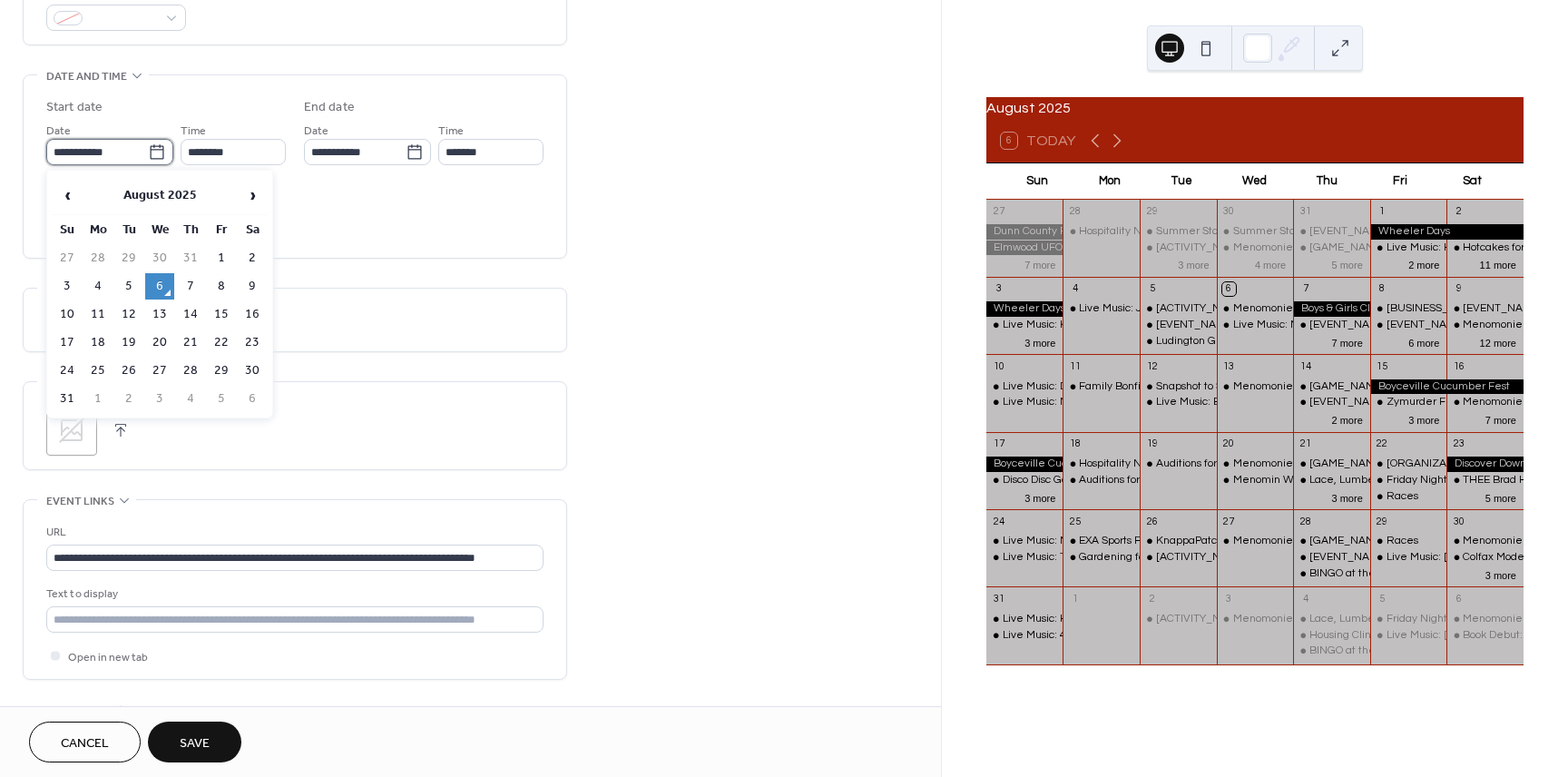 click on "**********" at bounding box center (97, 152) 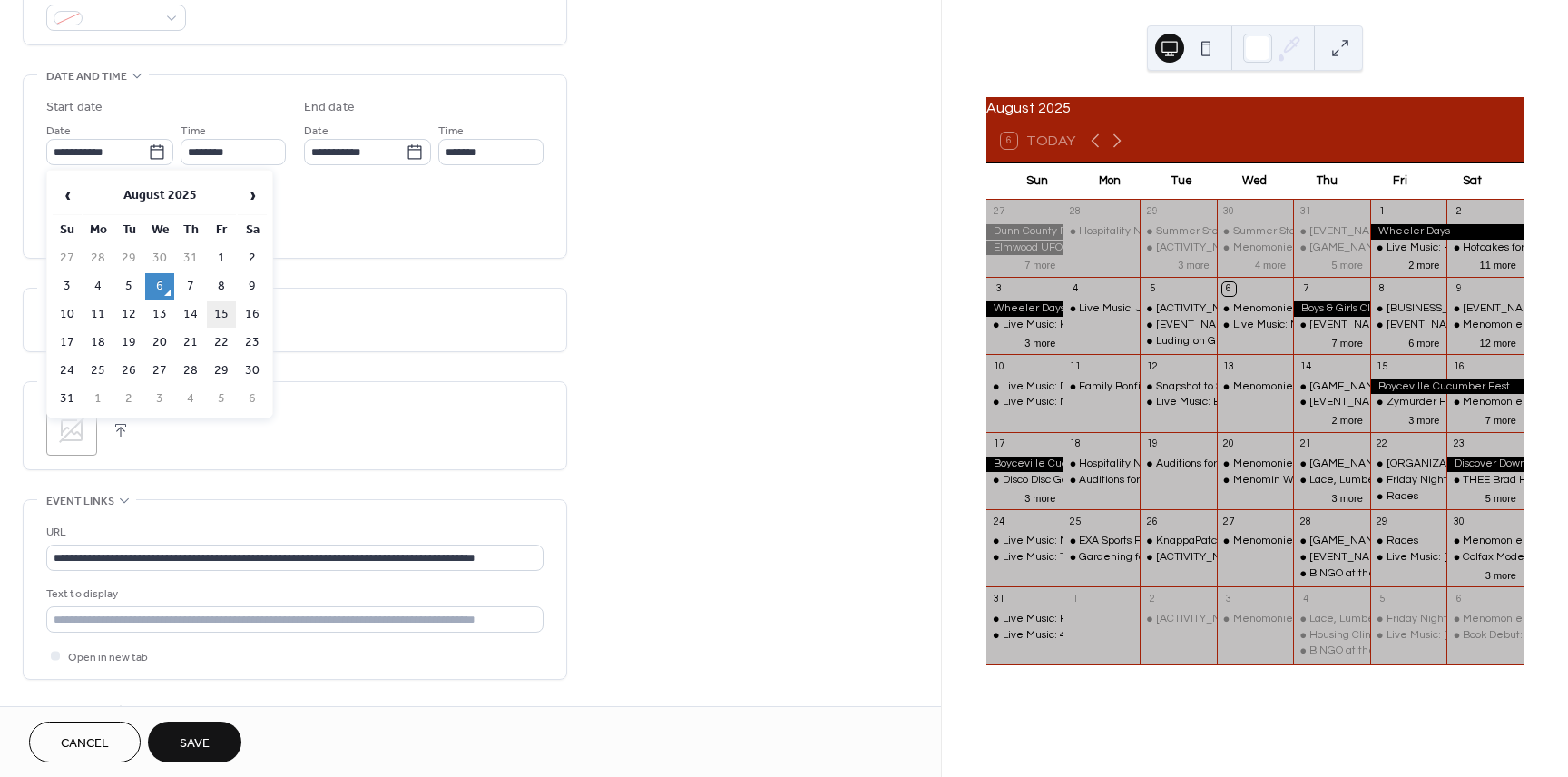 click on "15" at bounding box center [221, 314] 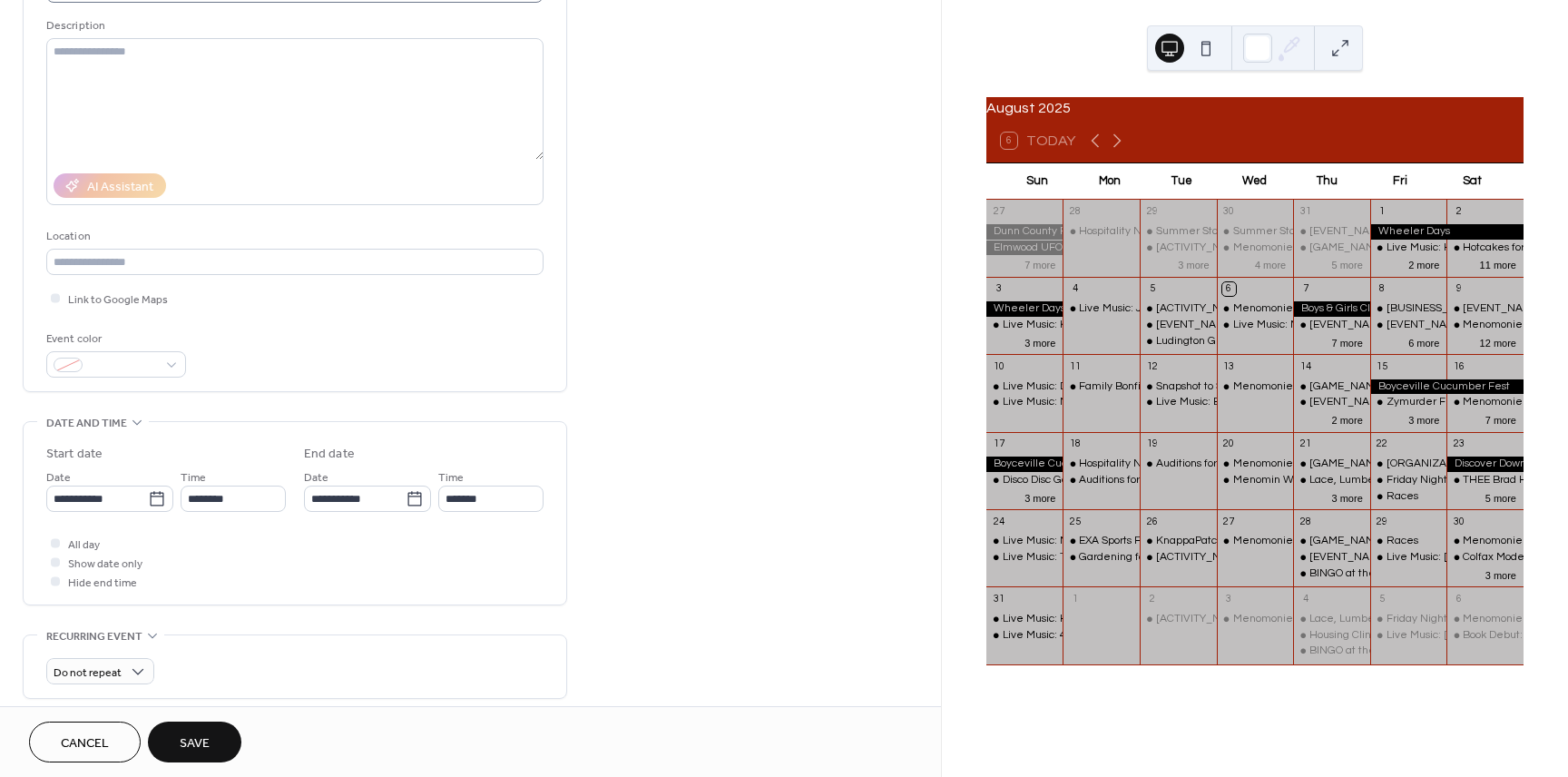 scroll, scrollTop: 0, scrollLeft: 0, axis: both 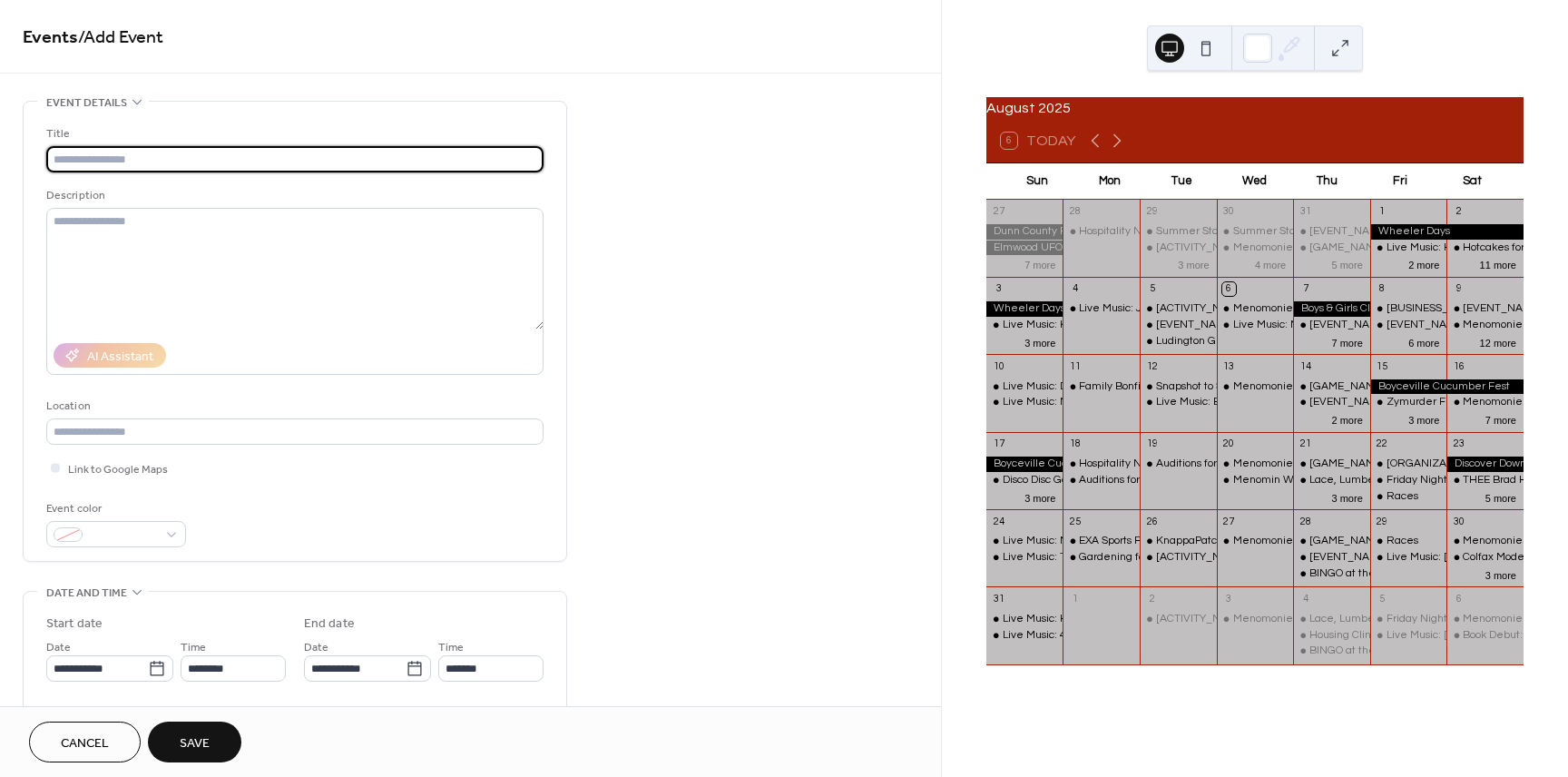 paste on "**********" 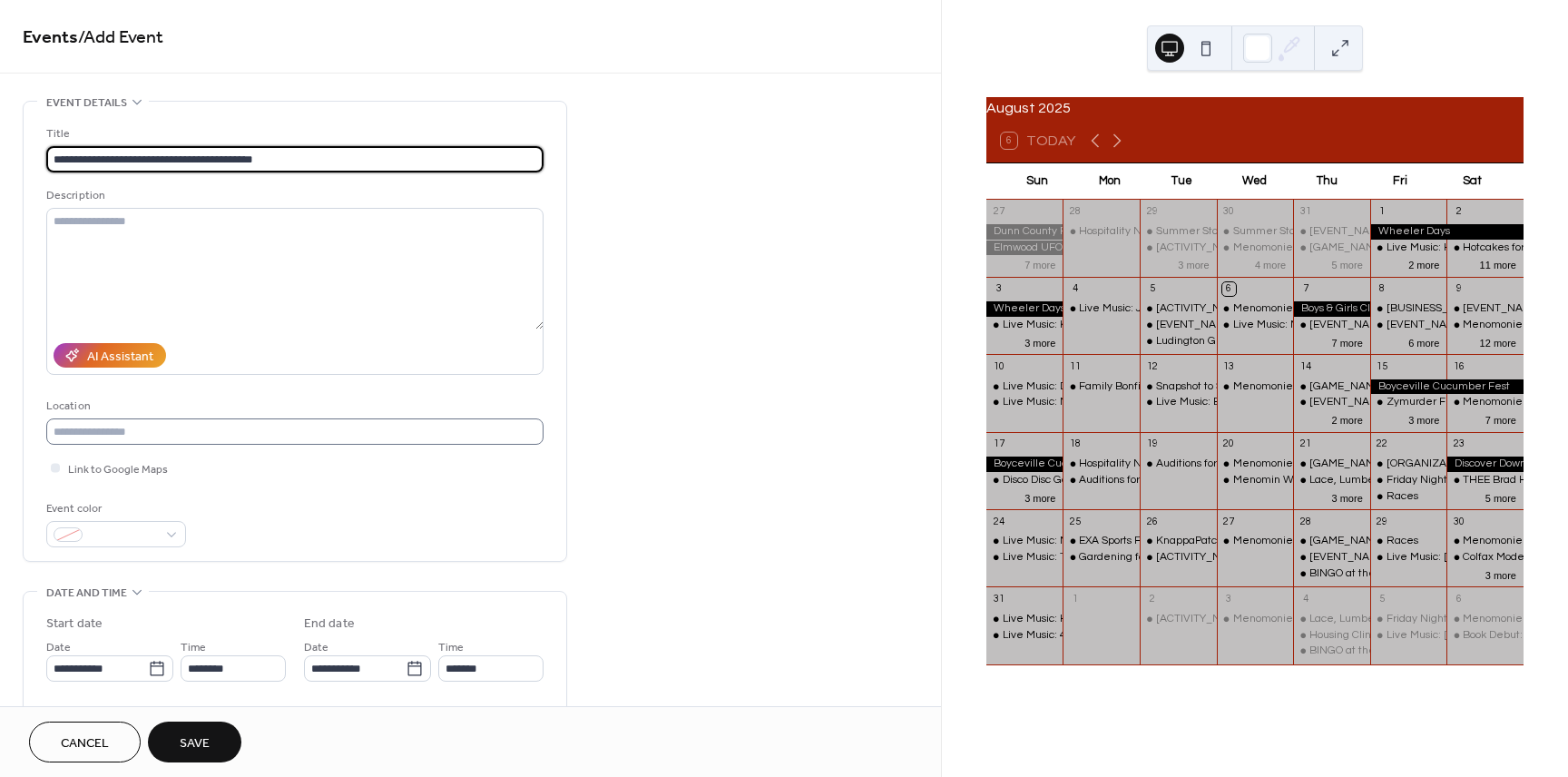 type on "**********" 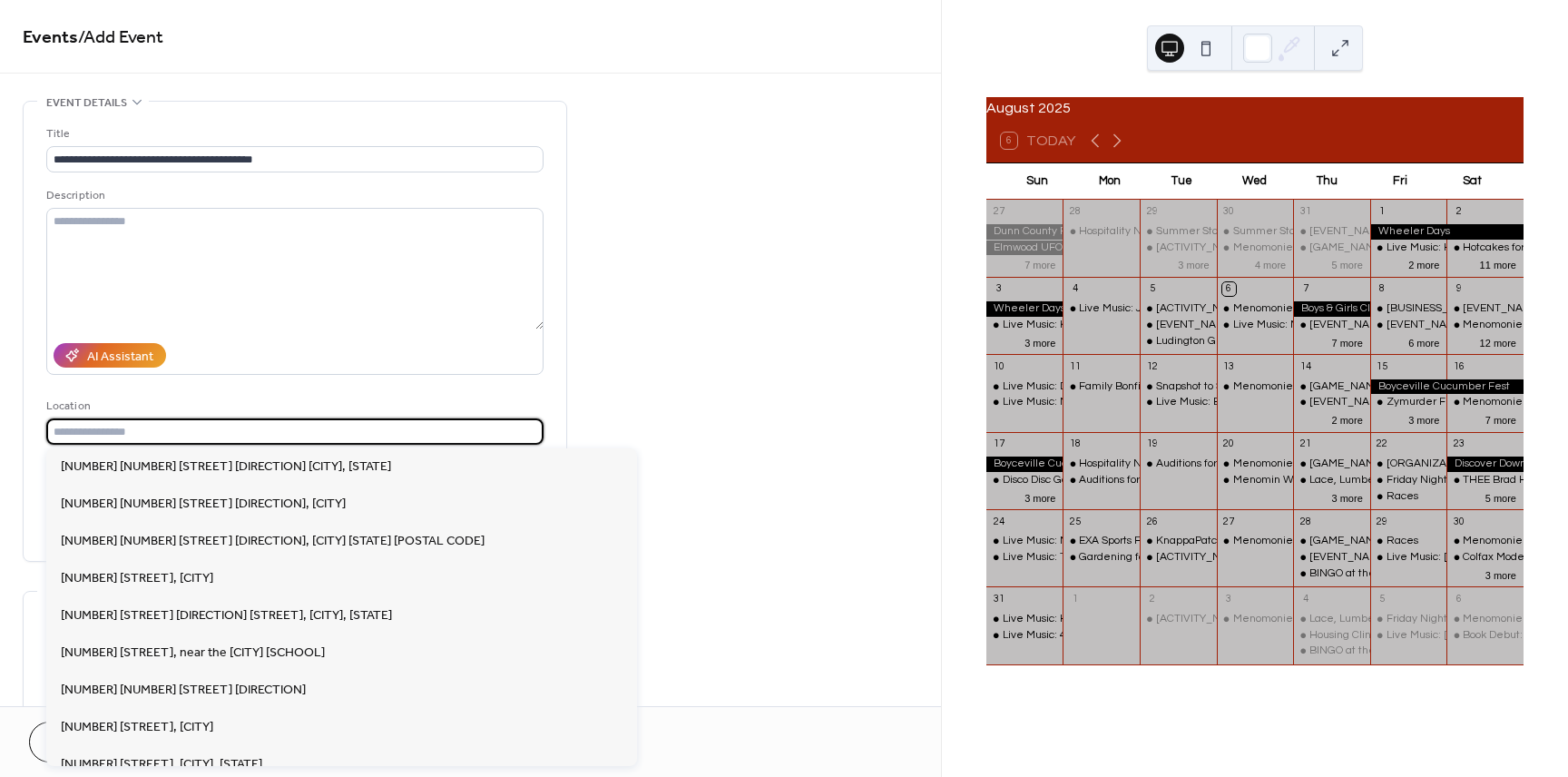 click at bounding box center [295, 431] 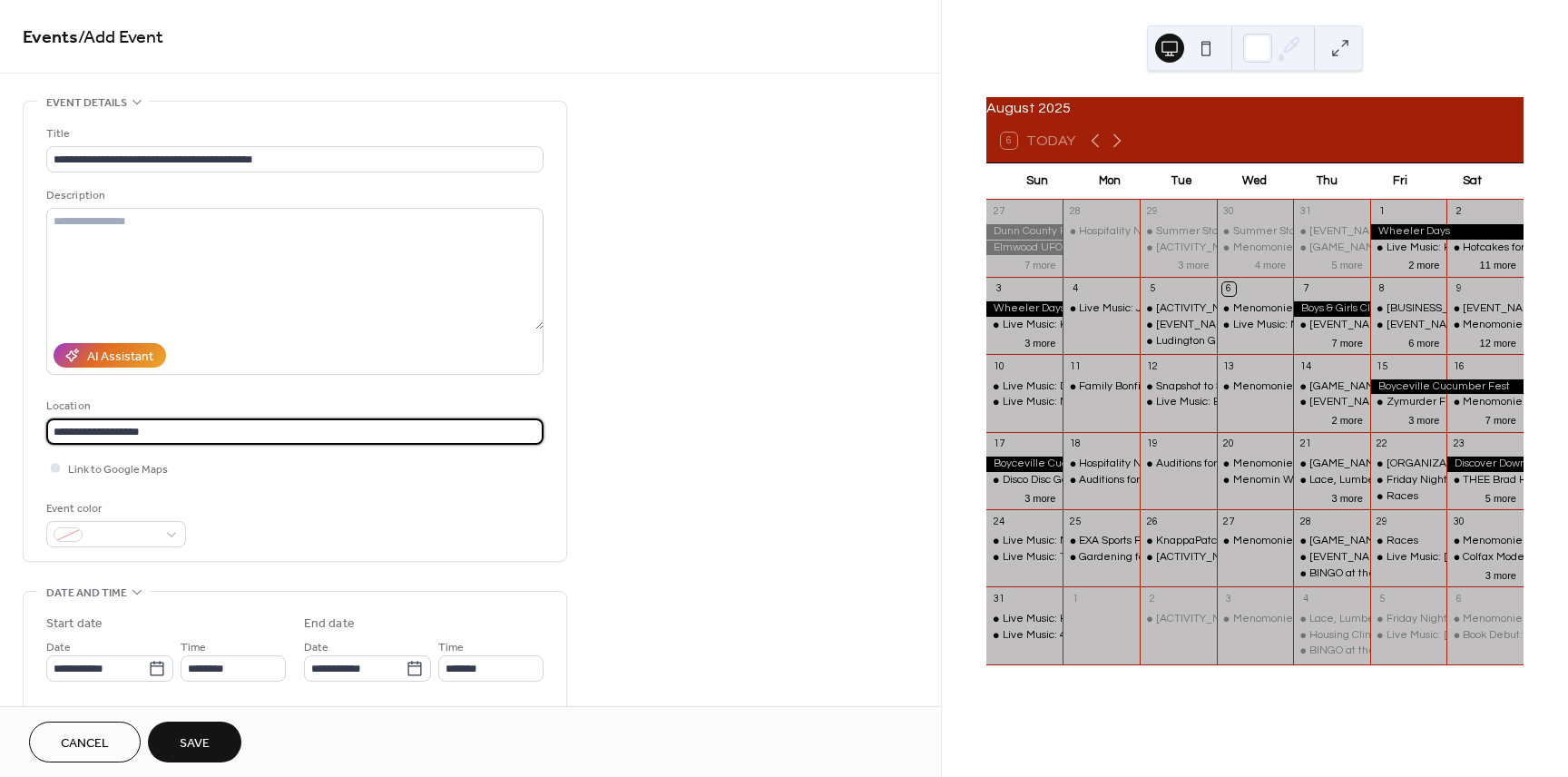 type on "**********" 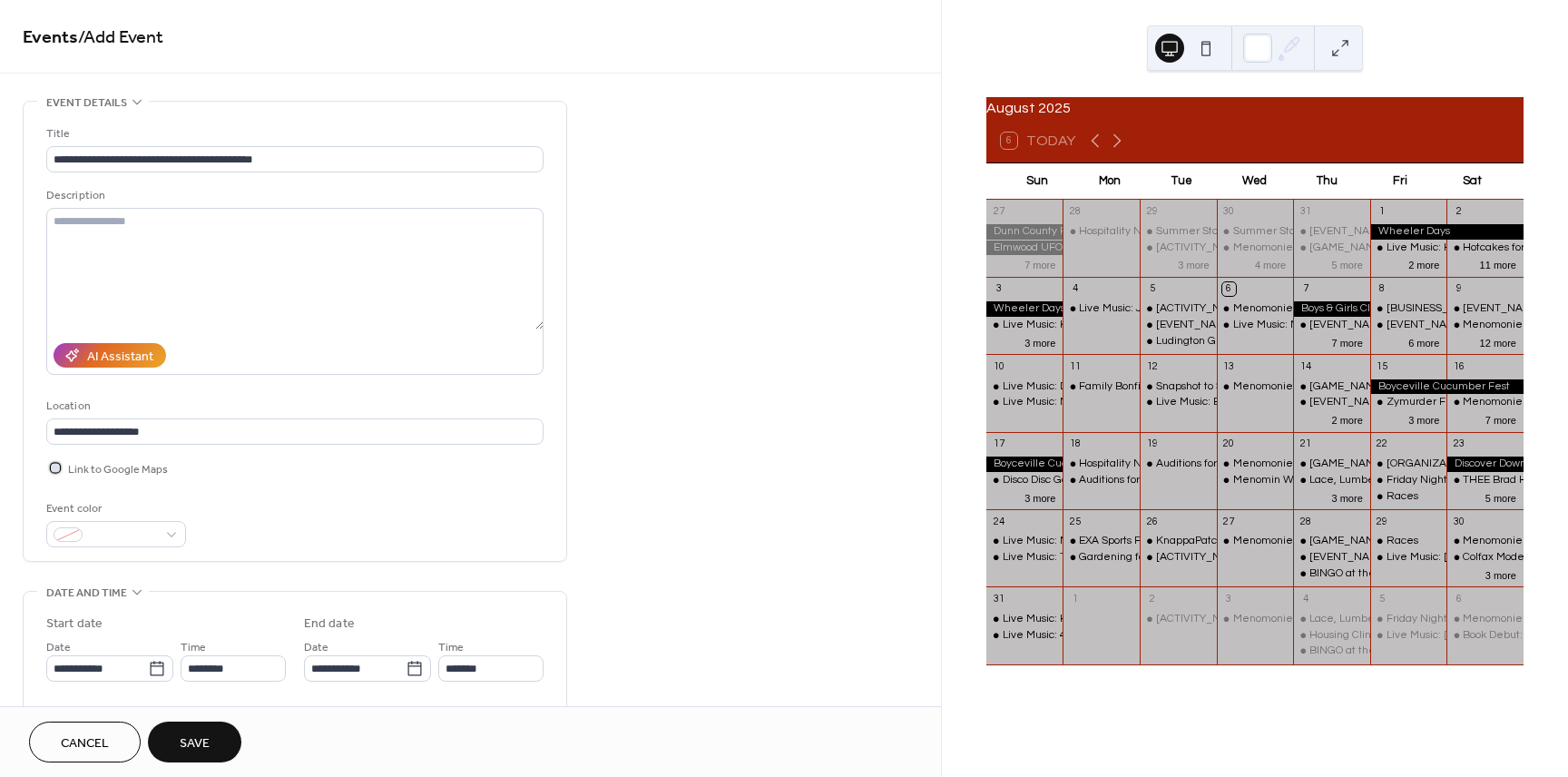 click at bounding box center [55, 467] 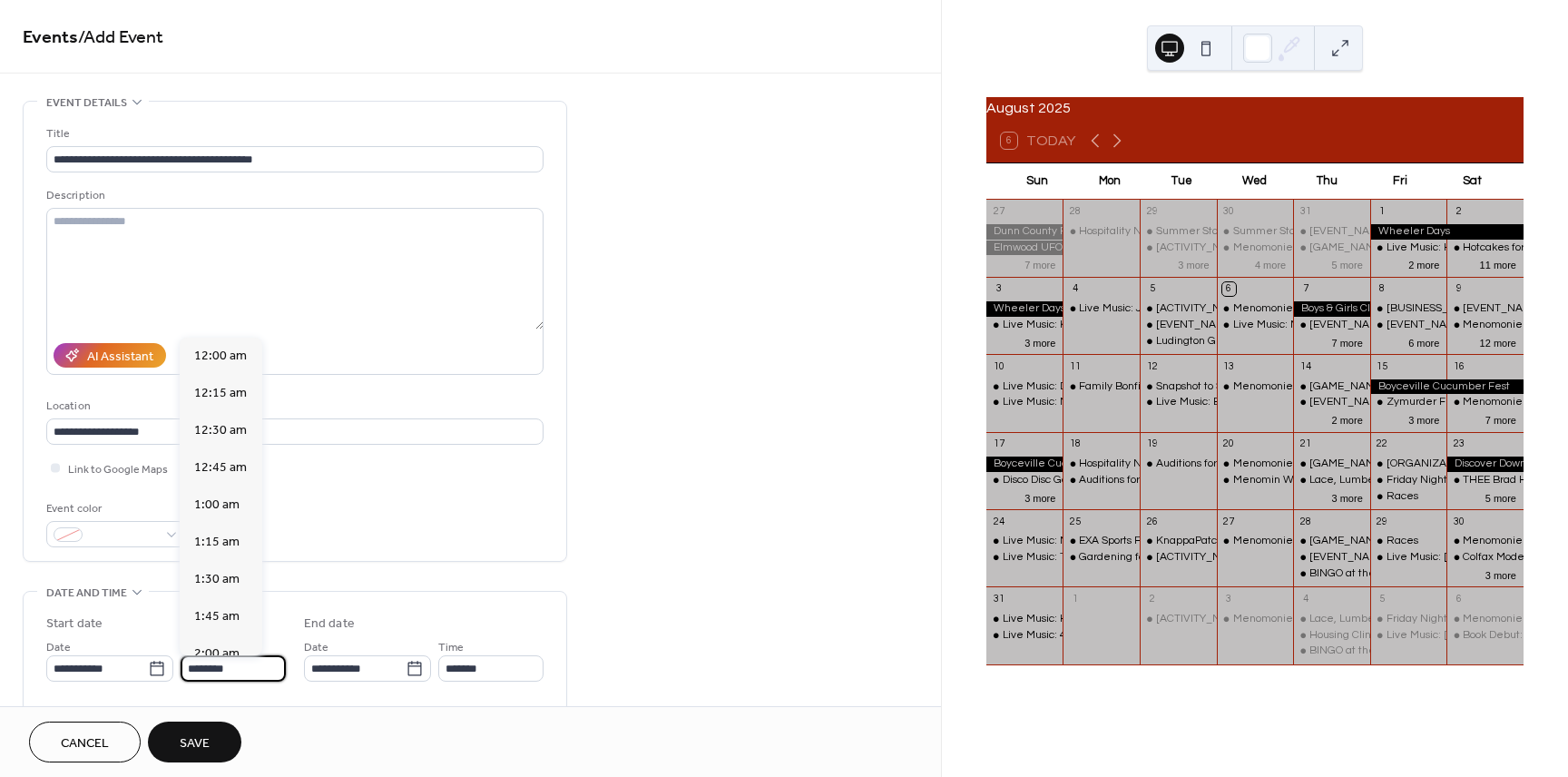 click on "********" at bounding box center (233, 668) 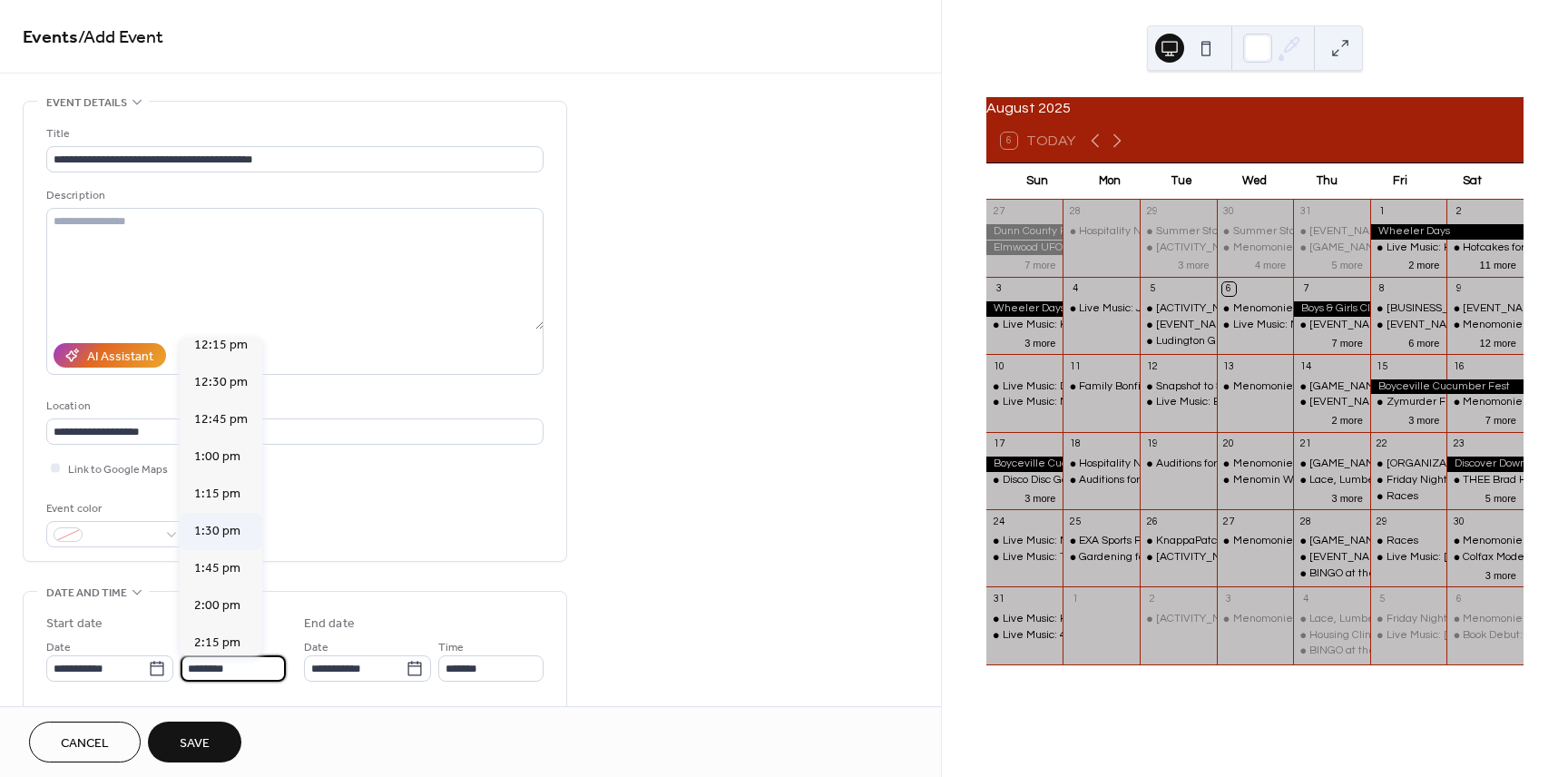 scroll, scrollTop: 1831, scrollLeft: 0, axis: vertical 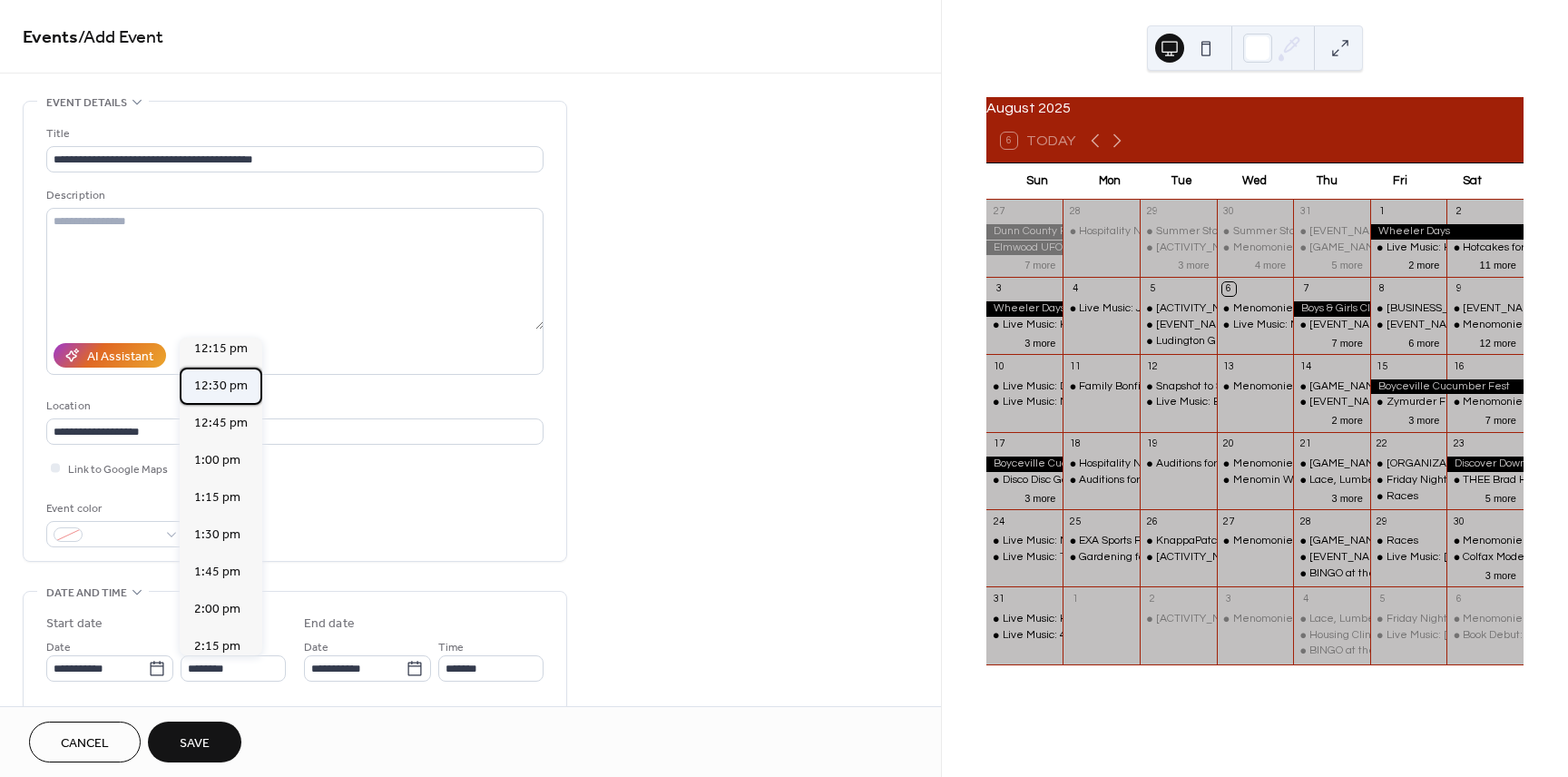 click on "12:30 pm" at bounding box center (220, 386) 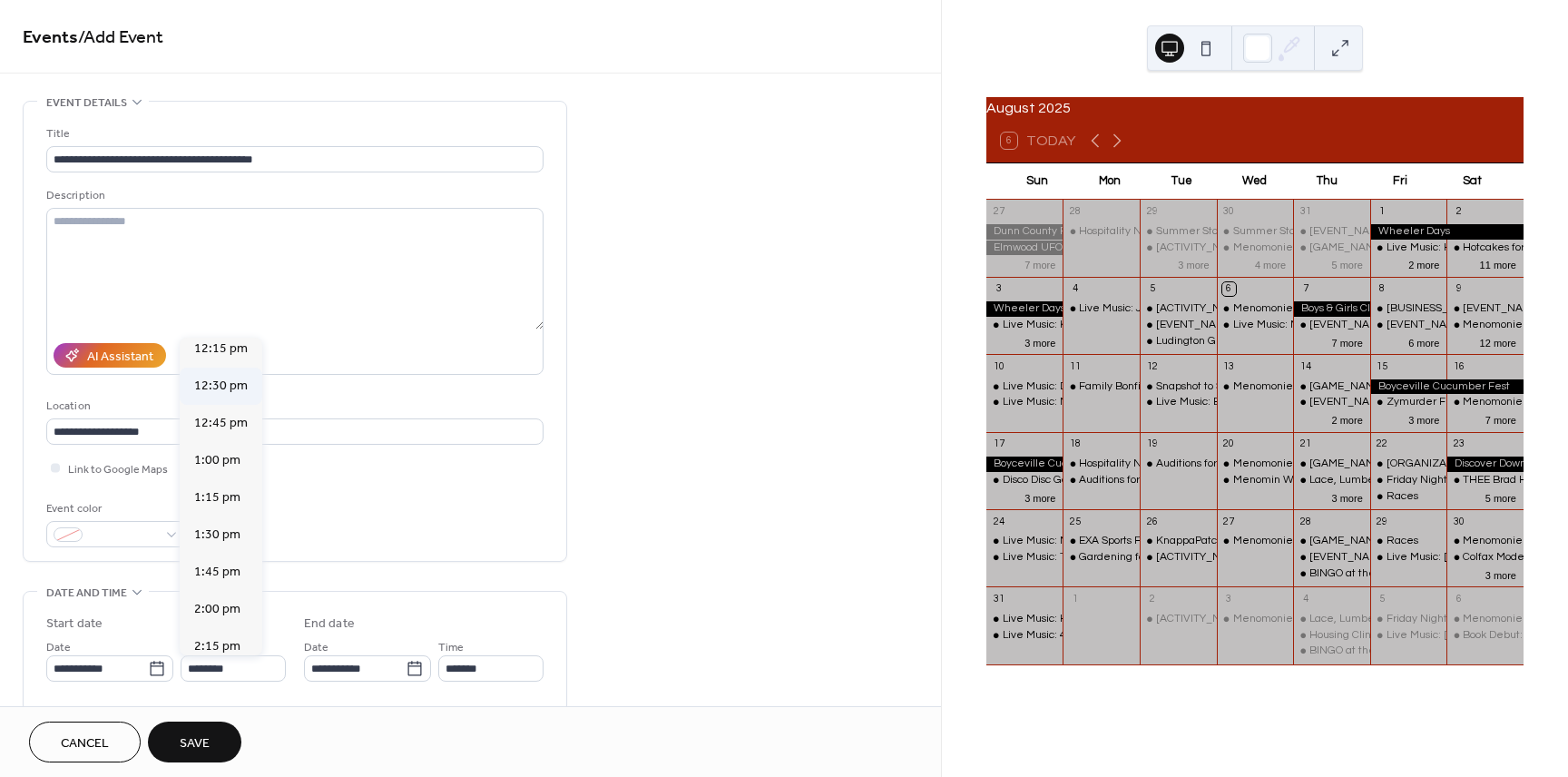 type on "********" 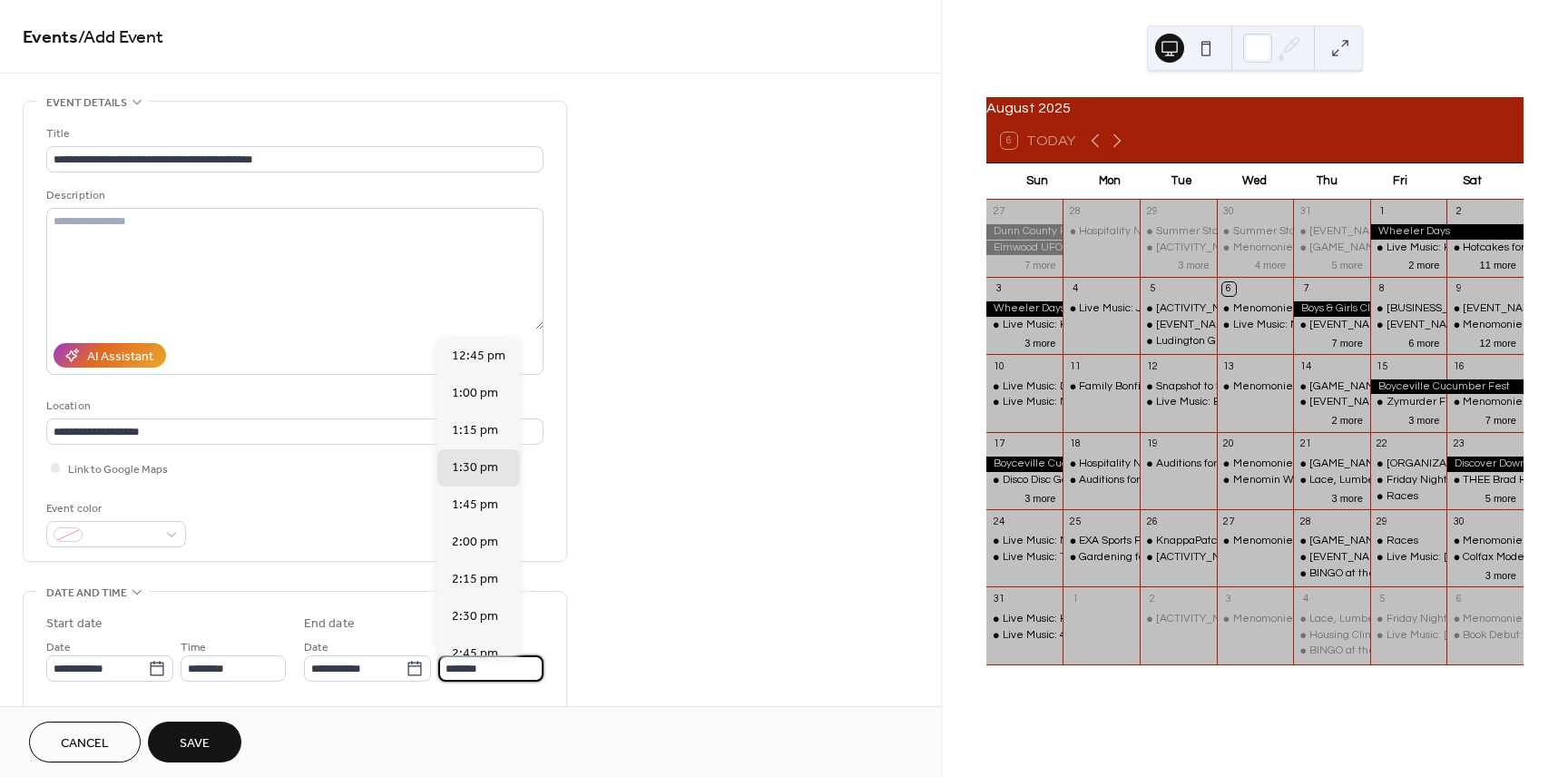 click on "*******" at bounding box center (491, 668) 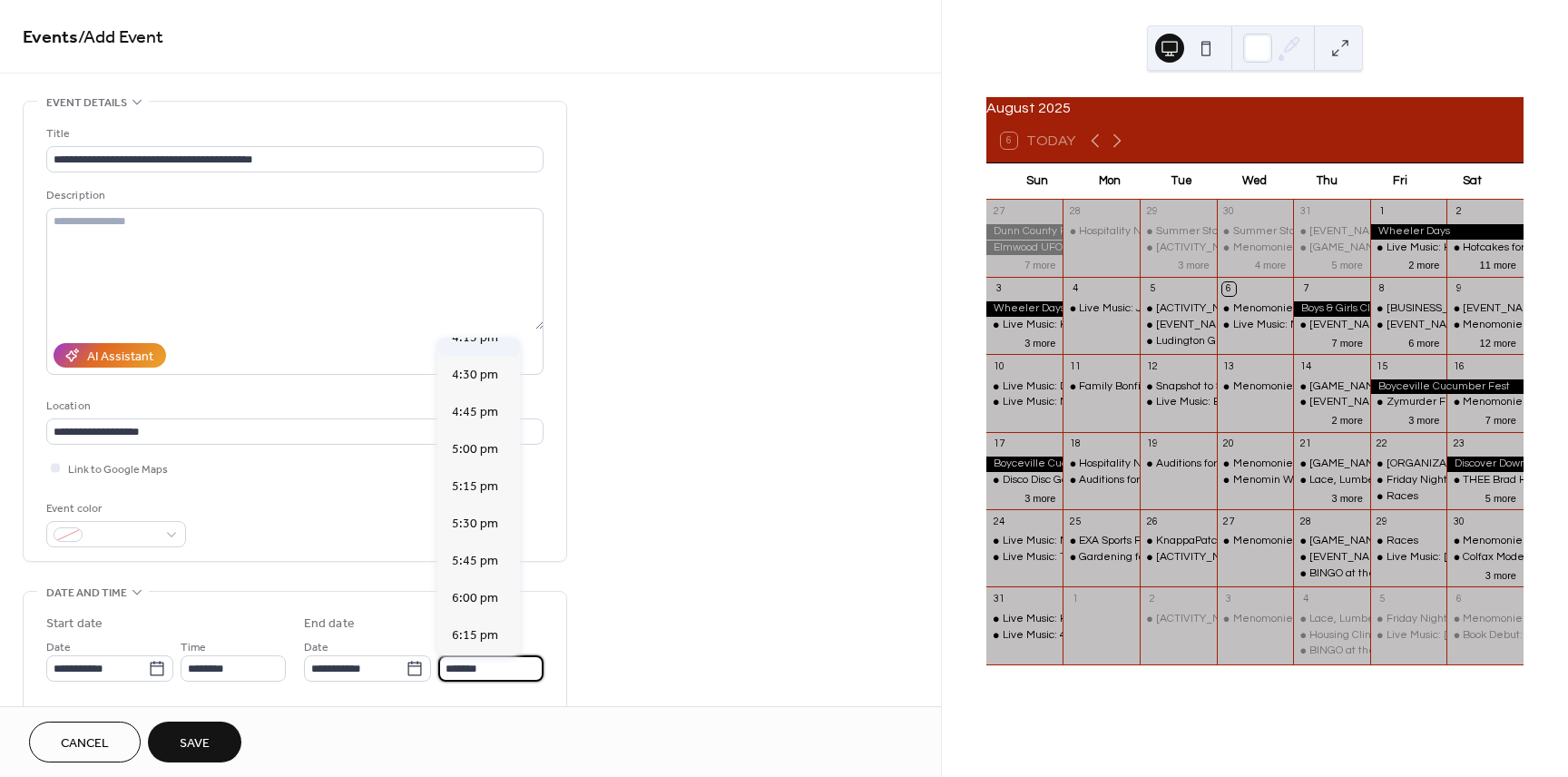 scroll, scrollTop: 613, scrollLeft: 0, axis: vertical 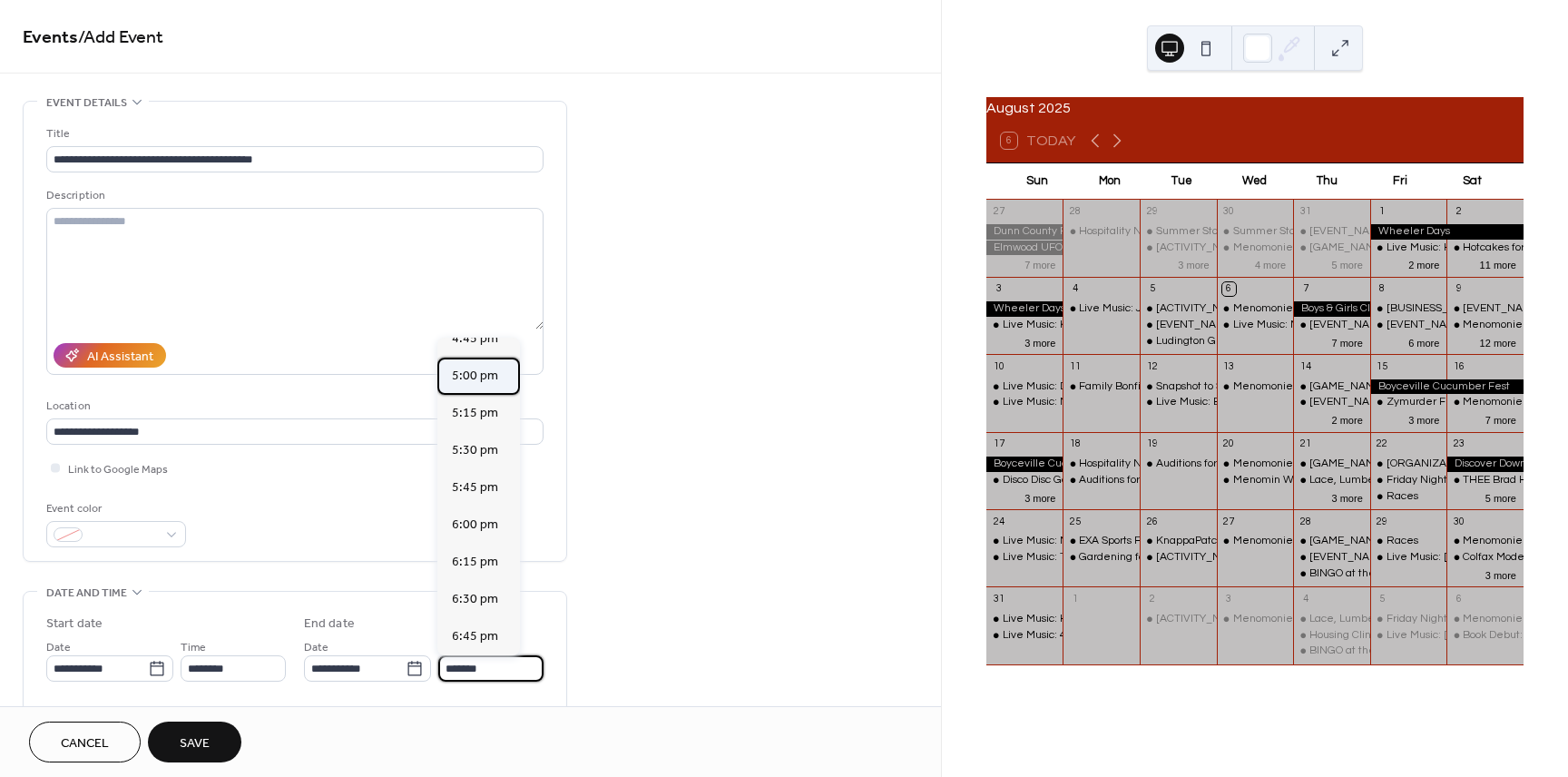 click on "5:00 pm" at bounding box center [475, 376] 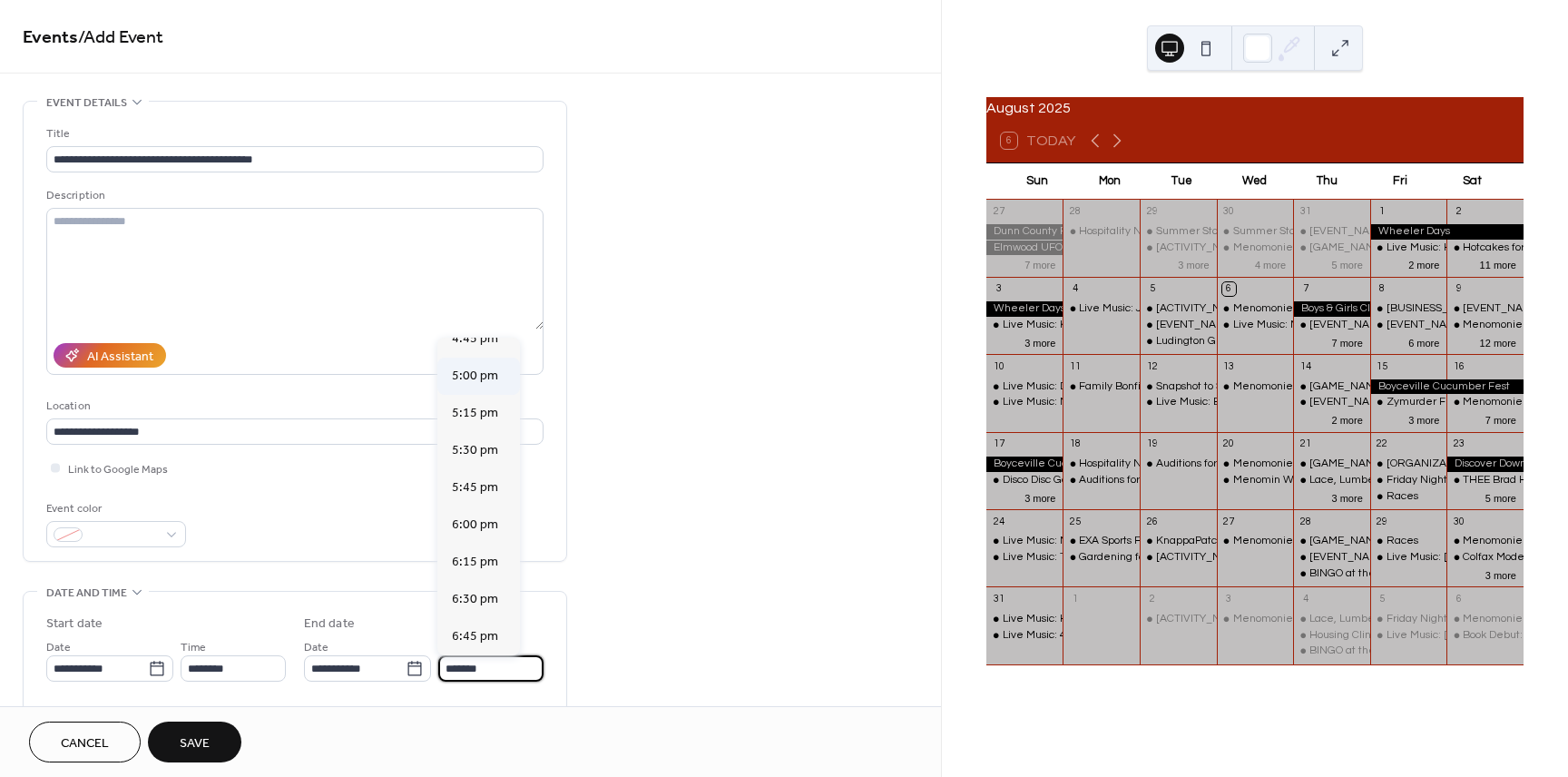 type on "*******" 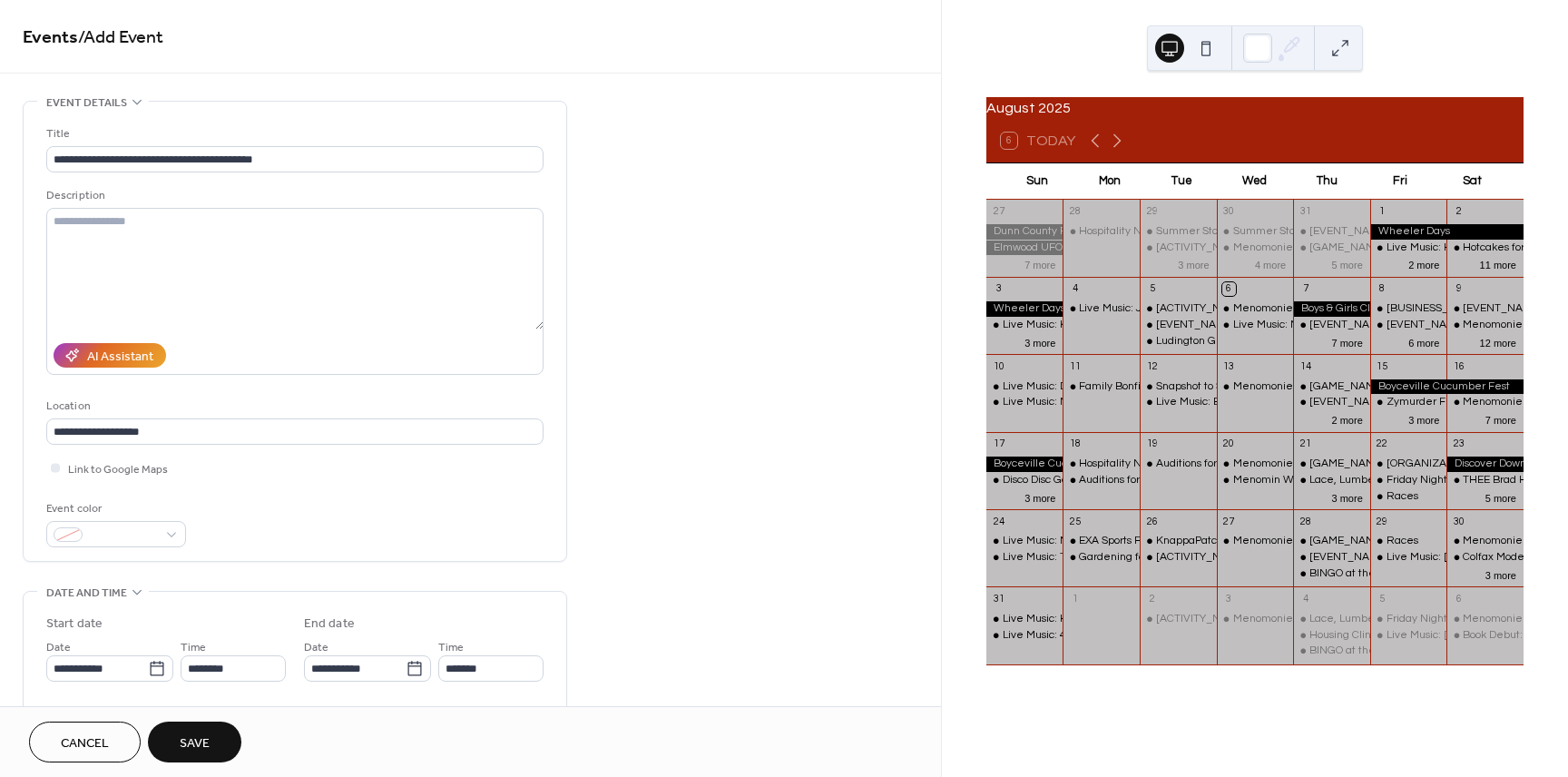 click on "Save" at bounding box center [194, 743] 